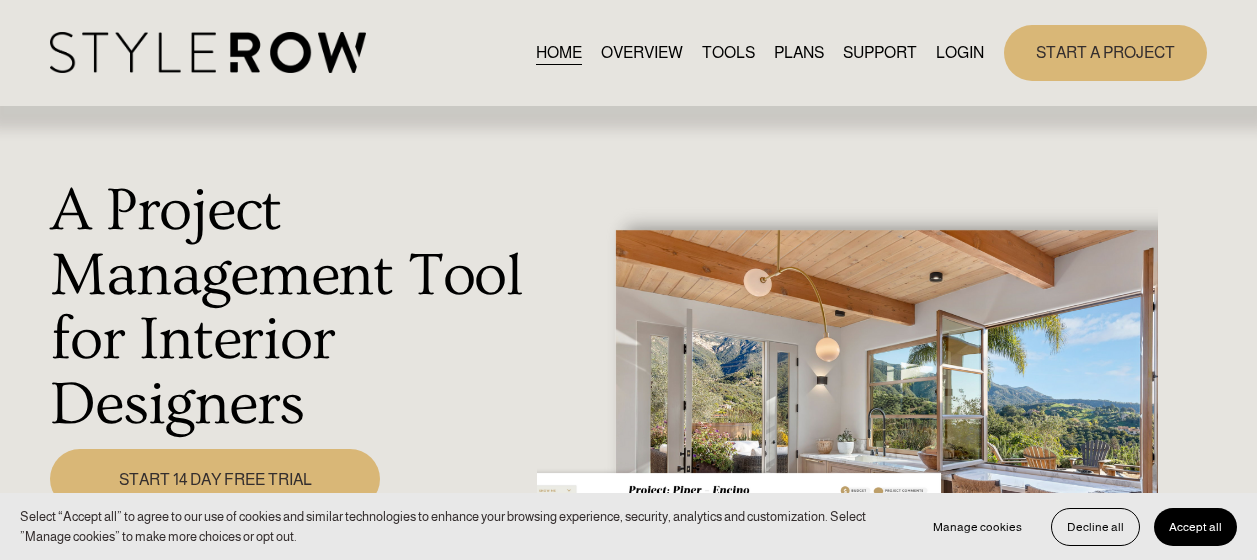 scroll, scrollTop: 0, scrollLeft: 0, axis: both 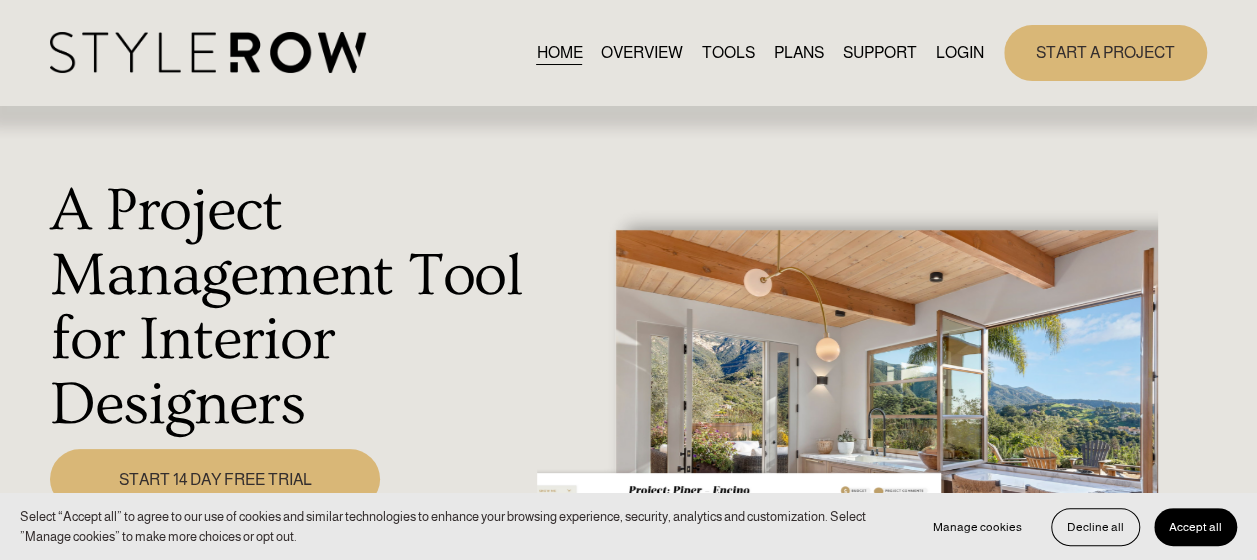 drag, startPoint x: 0, startPoint y: 0, endPoint x: 942, endPoint y: 51, distance: 943.3796 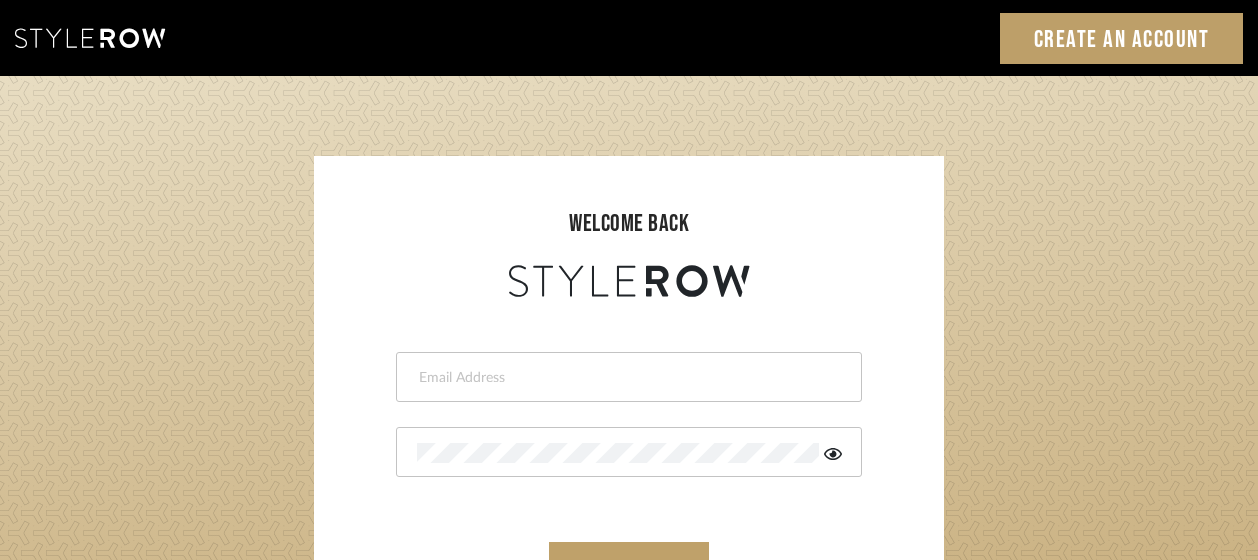 scroll, scrollTop: 0, scrollLeft: 0, axis: both 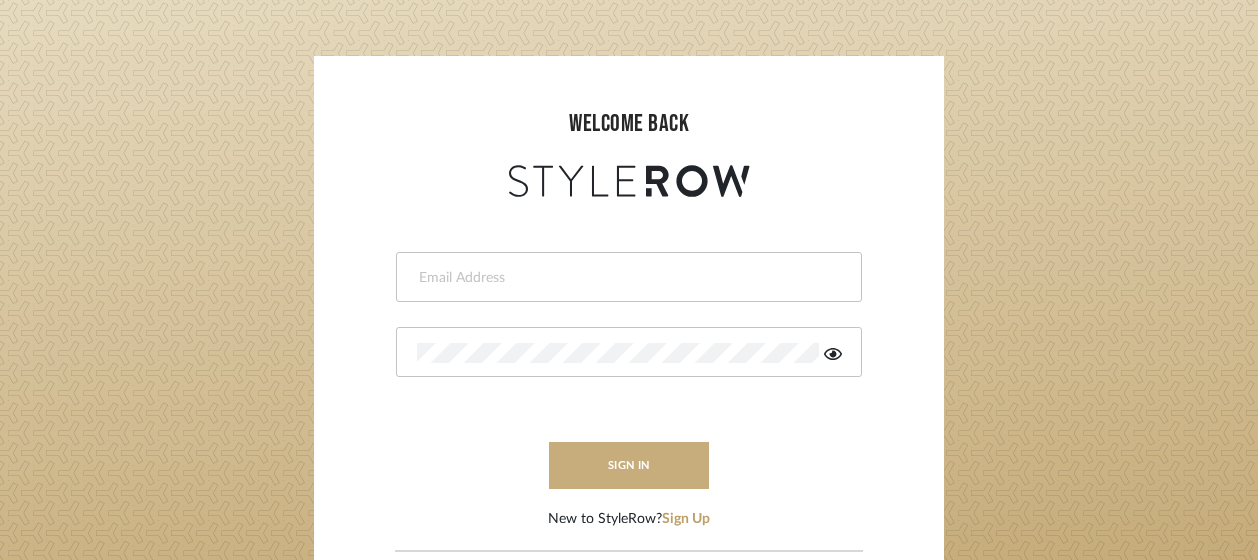 type on "kimberly@armstrongdesigncollective.com" 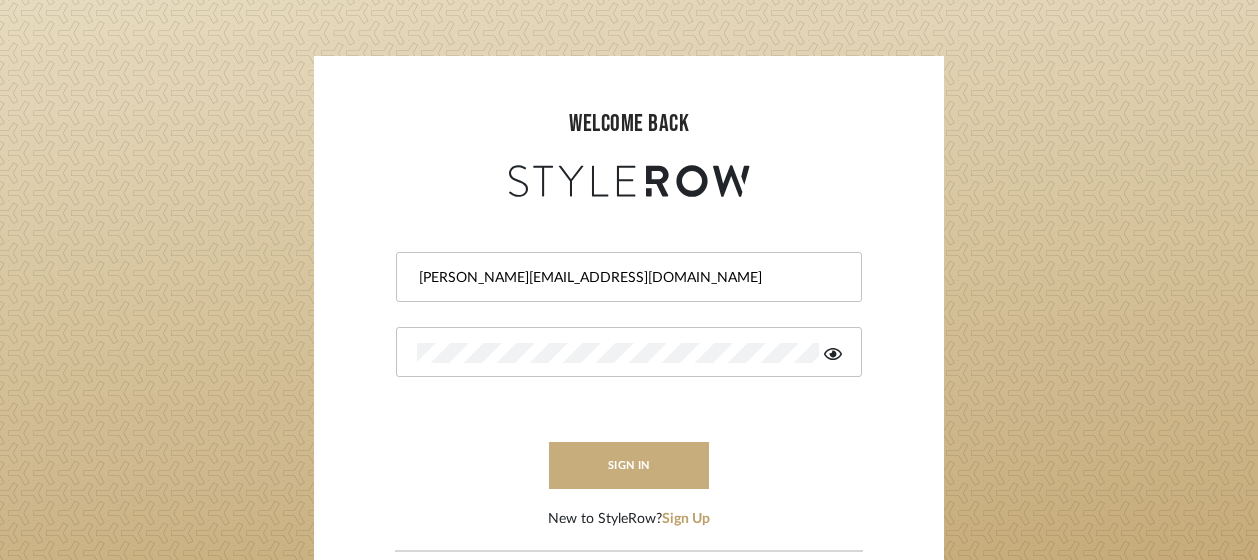 click on "sign in" at bounding box center [629, 465] 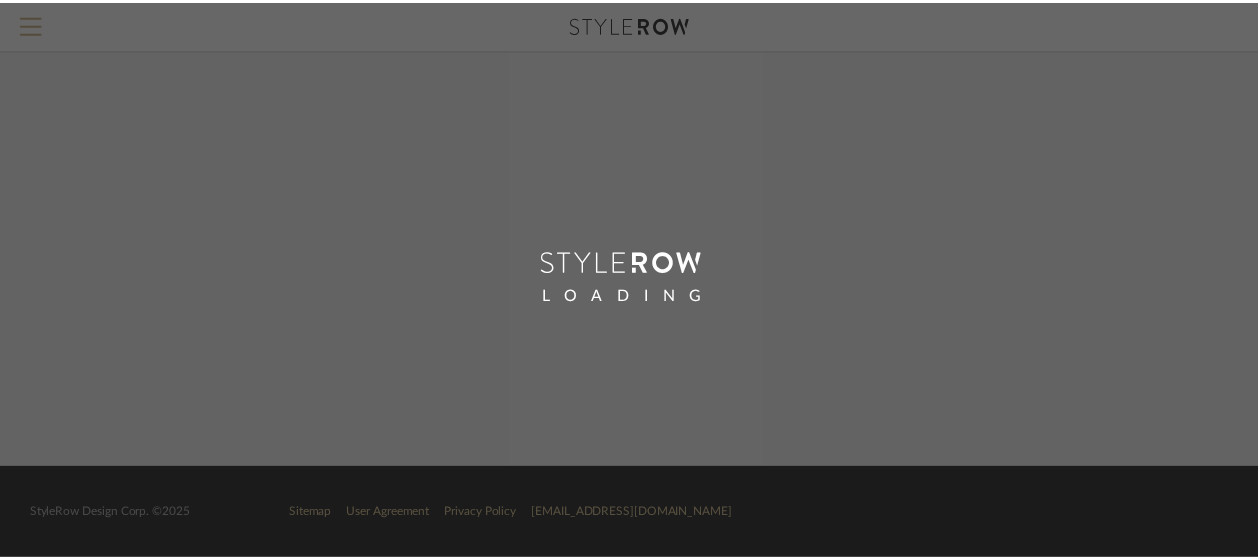 scroll, scrollTop: 0, scrollLeft: 0, axis: both 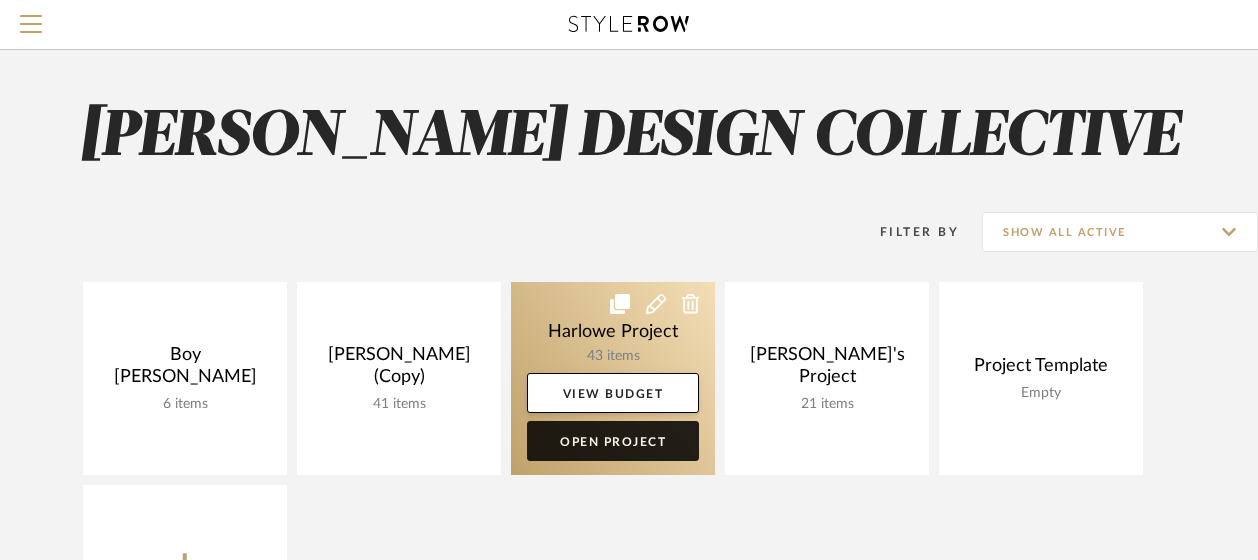 click on "Open Project" 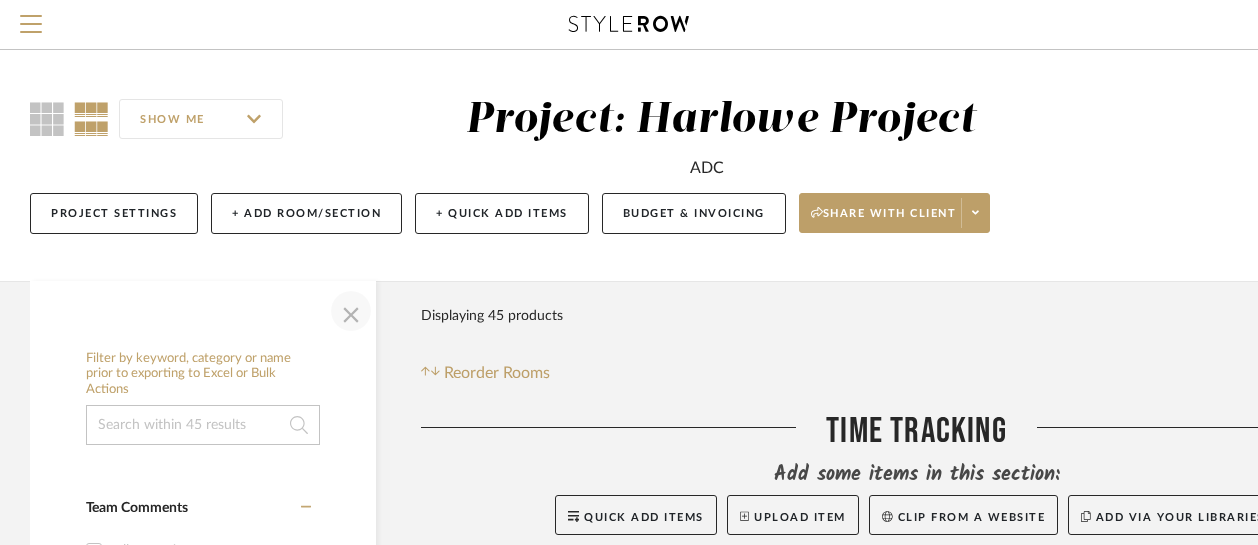 click 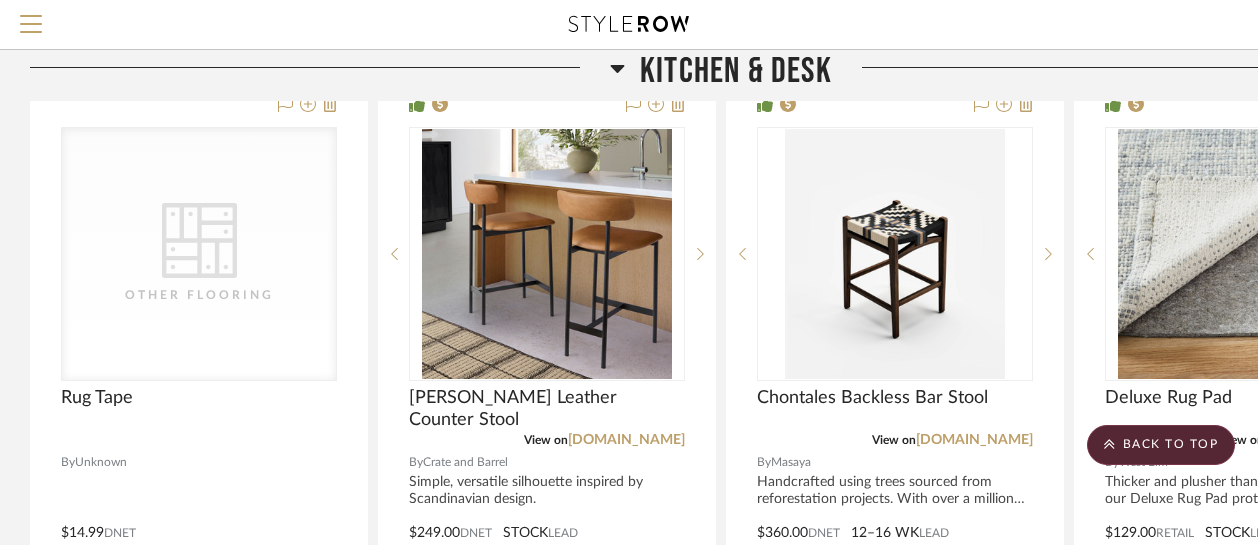 scroll, scrollTop: 2200, scrollLeft: 0, axis: vertical 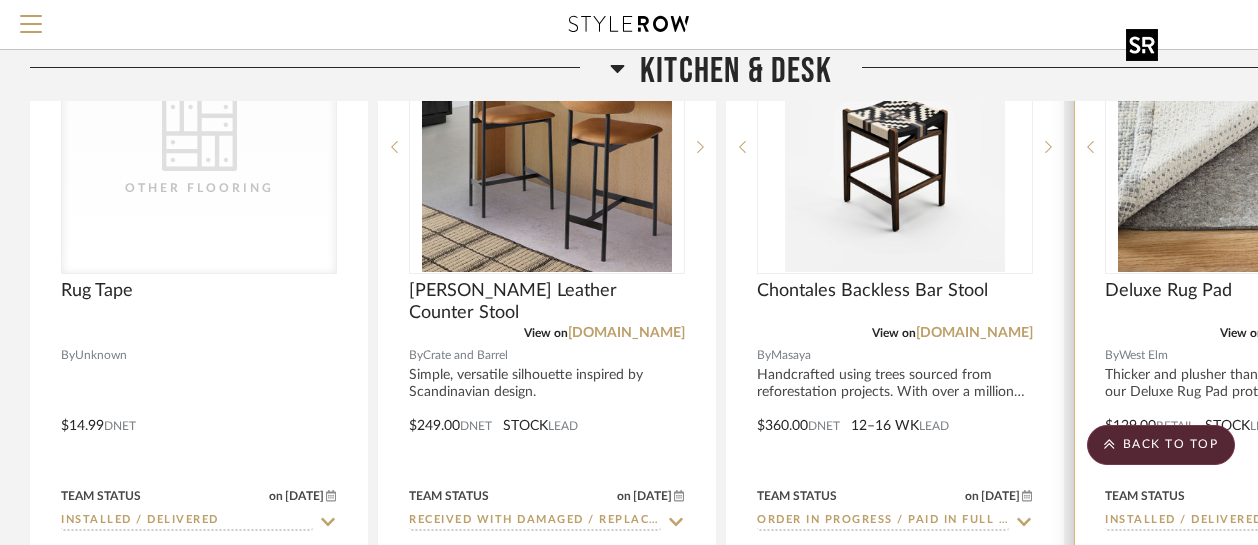 click at bounding box center (0, 0) 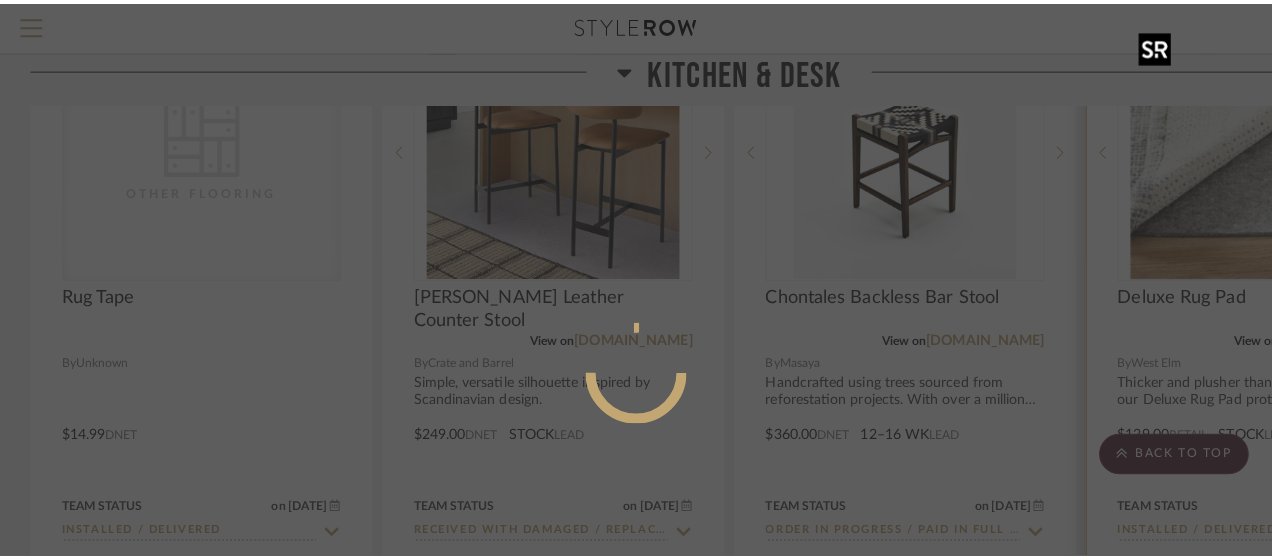 scroll, scrollTop: 0, scrollLeft: 0, axis: both 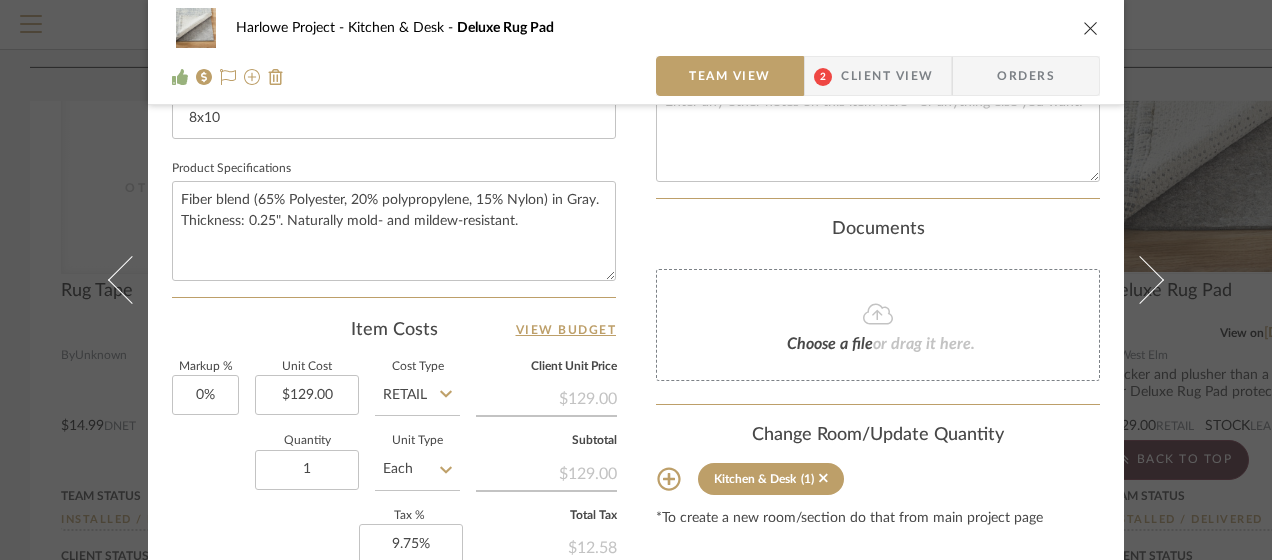 click at bounding box center (1091, 28) 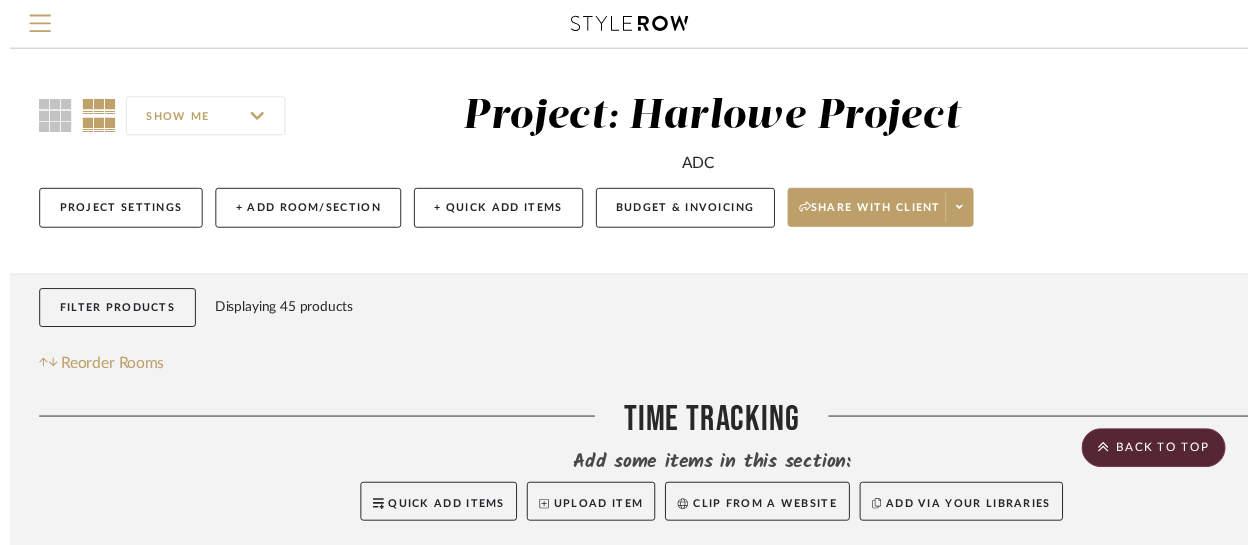 scroll, scrollTop: 2200, scrollLeft: 0, axis: vertical 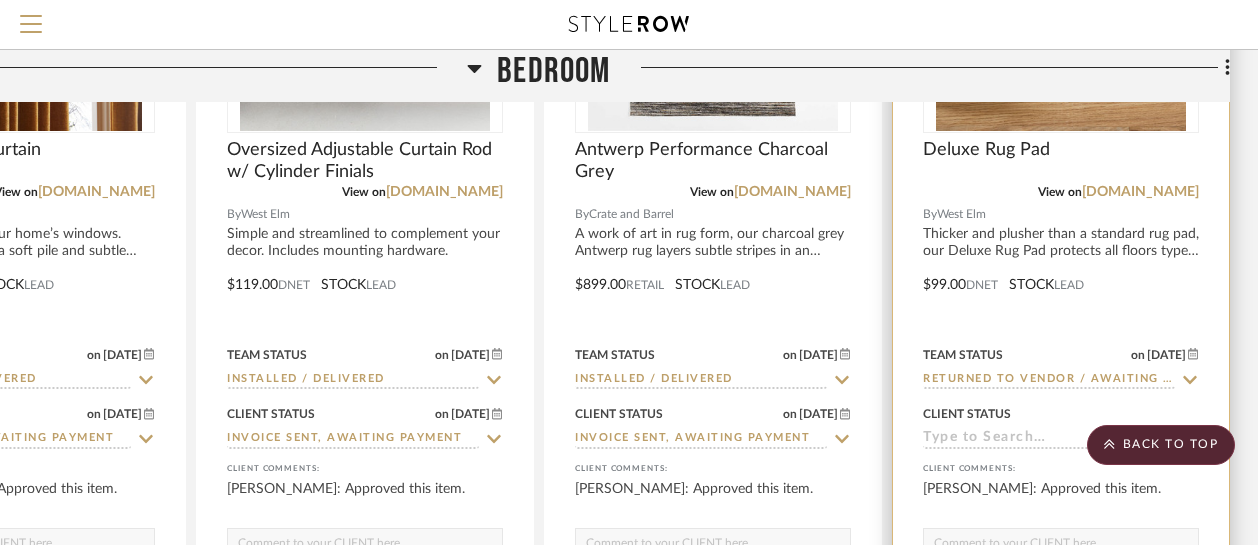 click at bounding box center (0, 0) 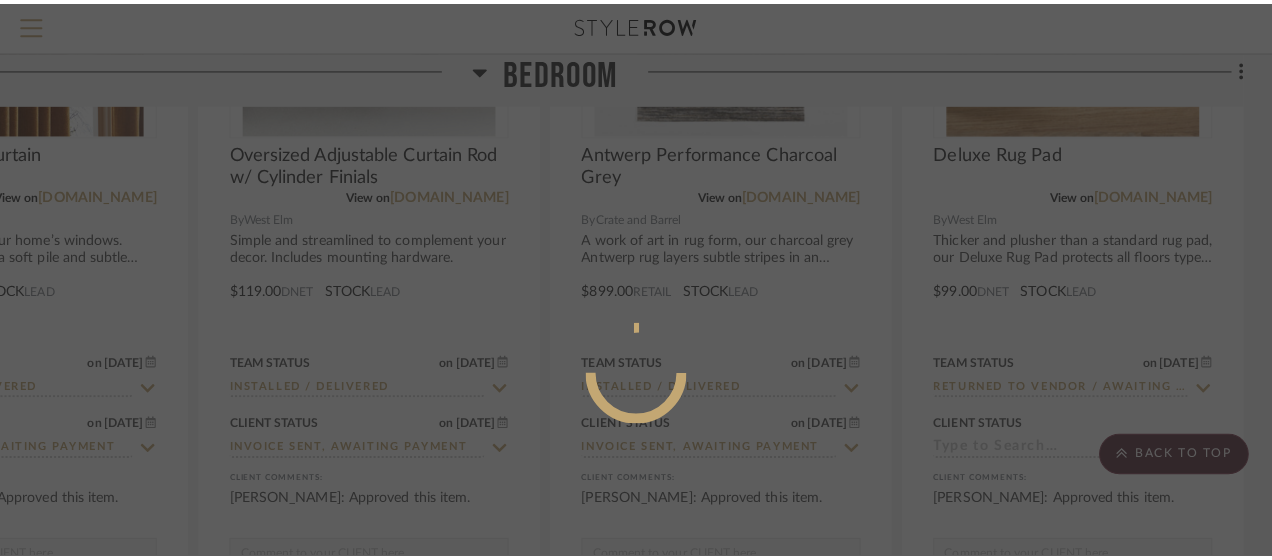 scroll, scrollTop: 0, scrollLeft: 0, axis: both 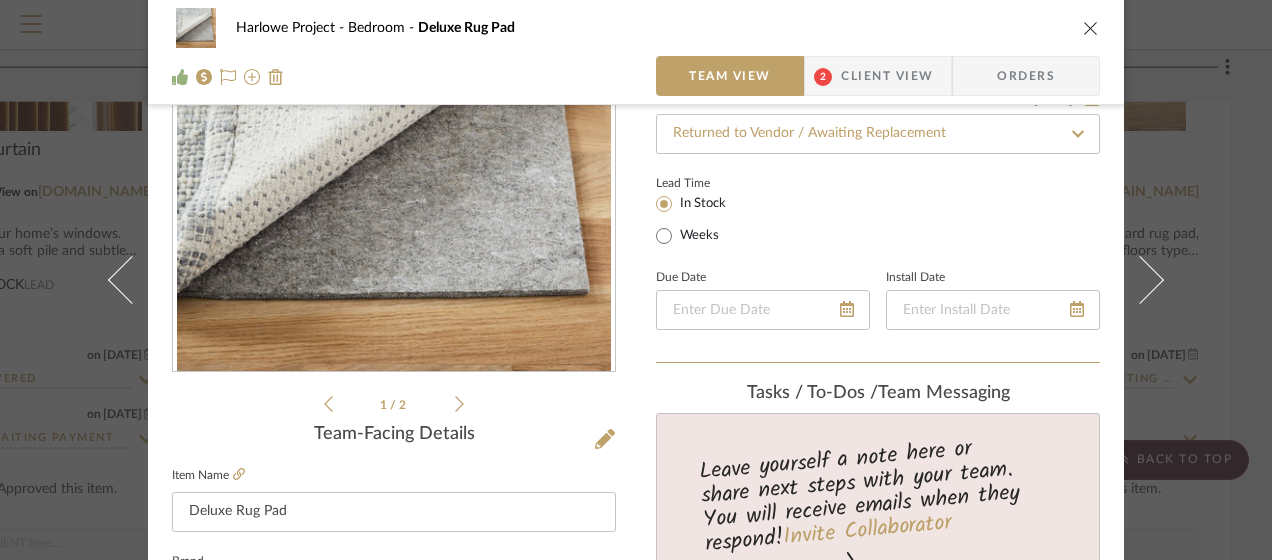 click at bounding box center [1091, 28] 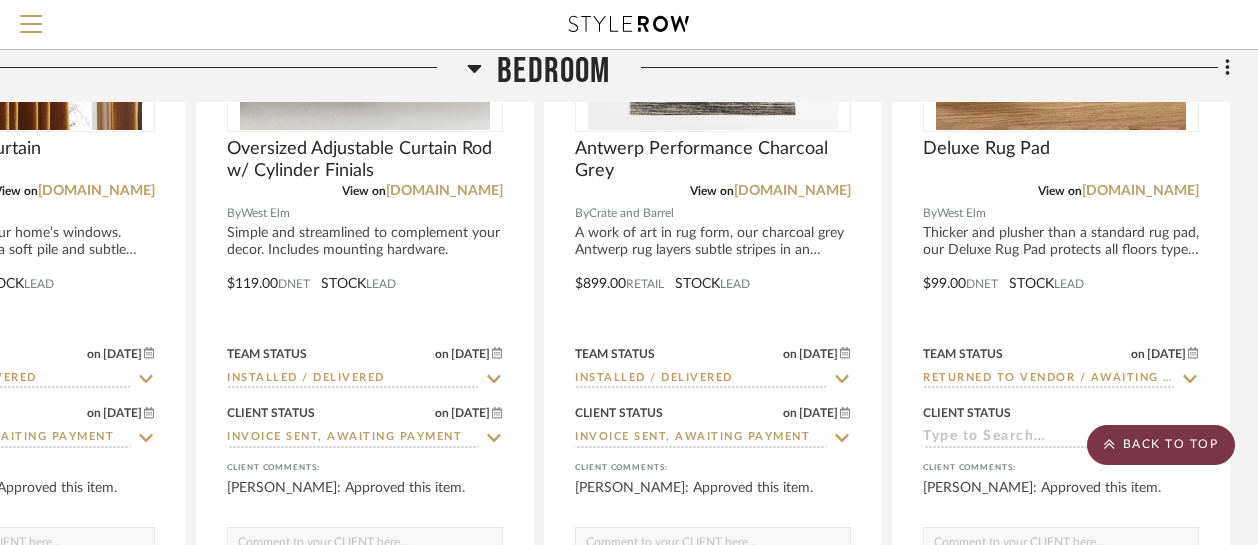 scroll, scrollTop: 3500, scrollLeft: 182, axis: both 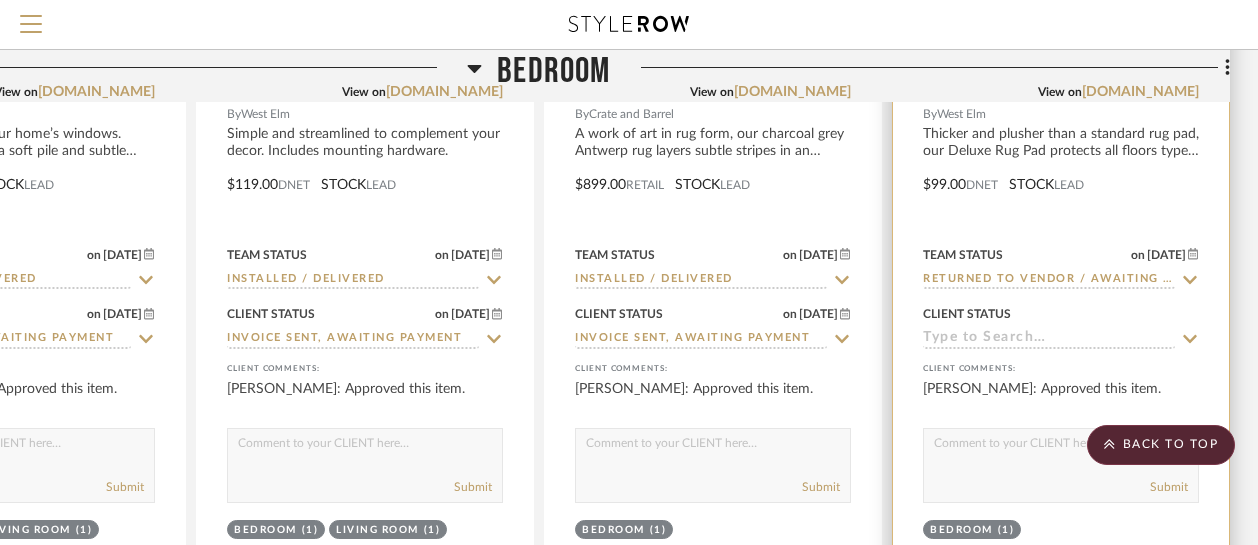 click 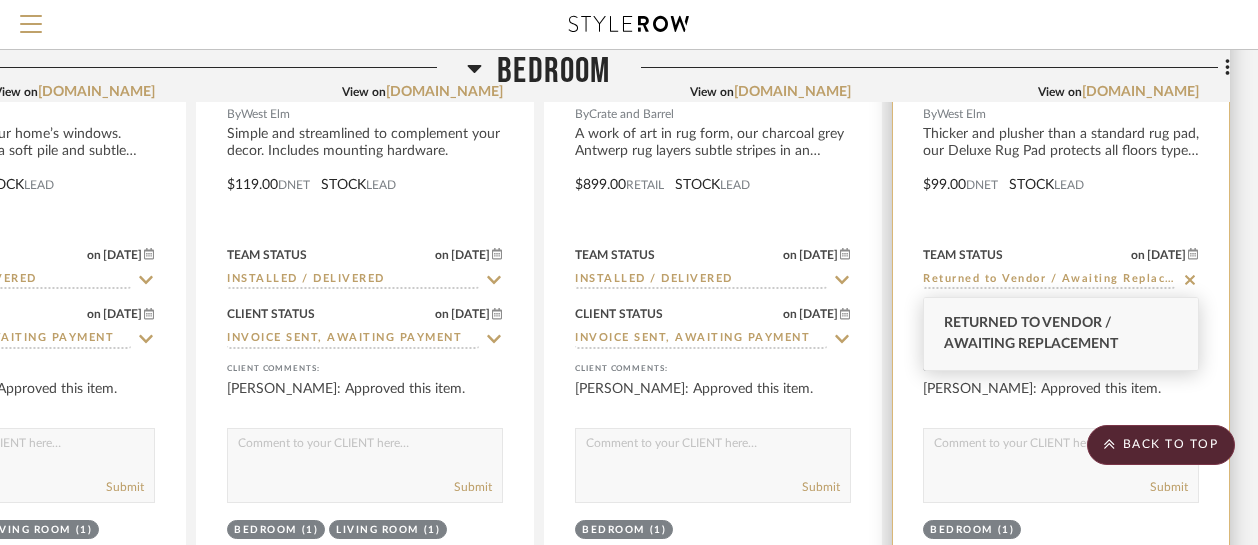 click 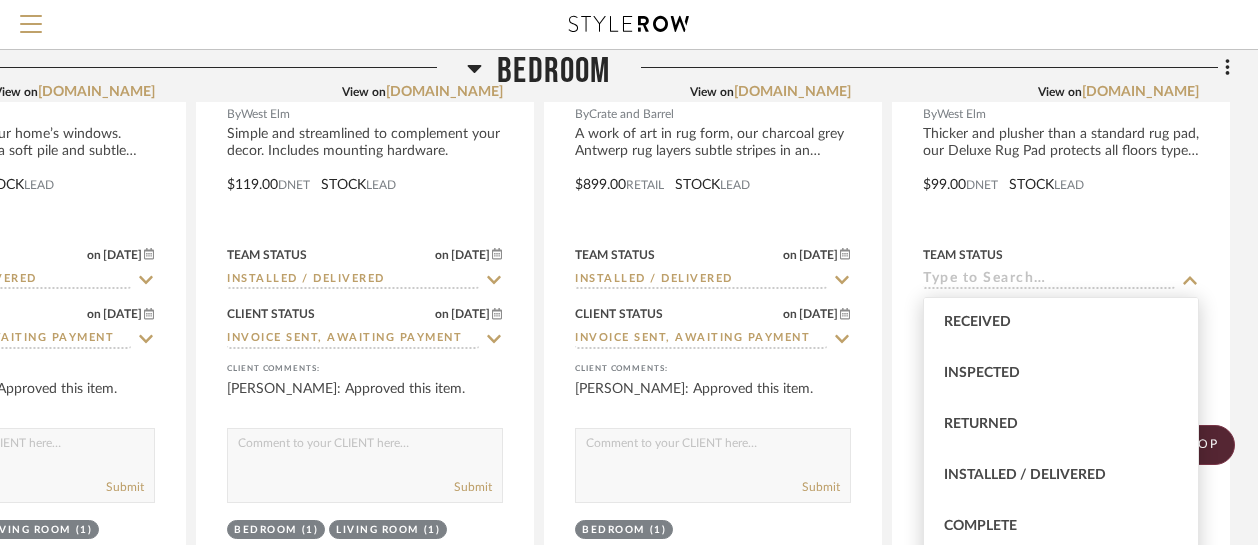 scroll, scrollTop: 400, scrollLeft: 0, axis: vertical 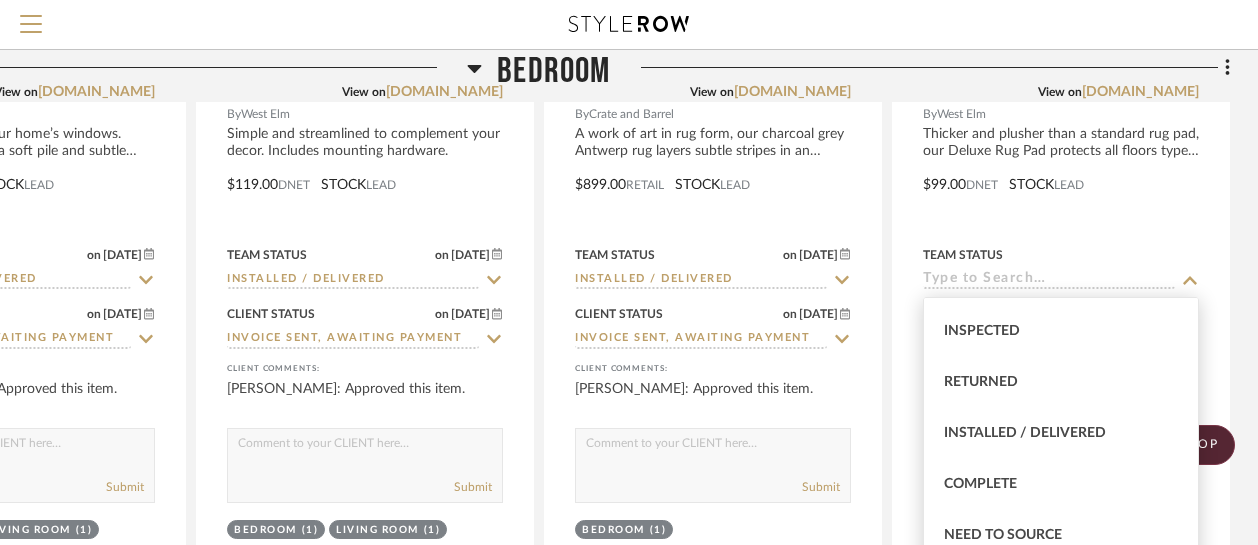 click on "Installed / Delivered" at bounding box center [1025, 433] 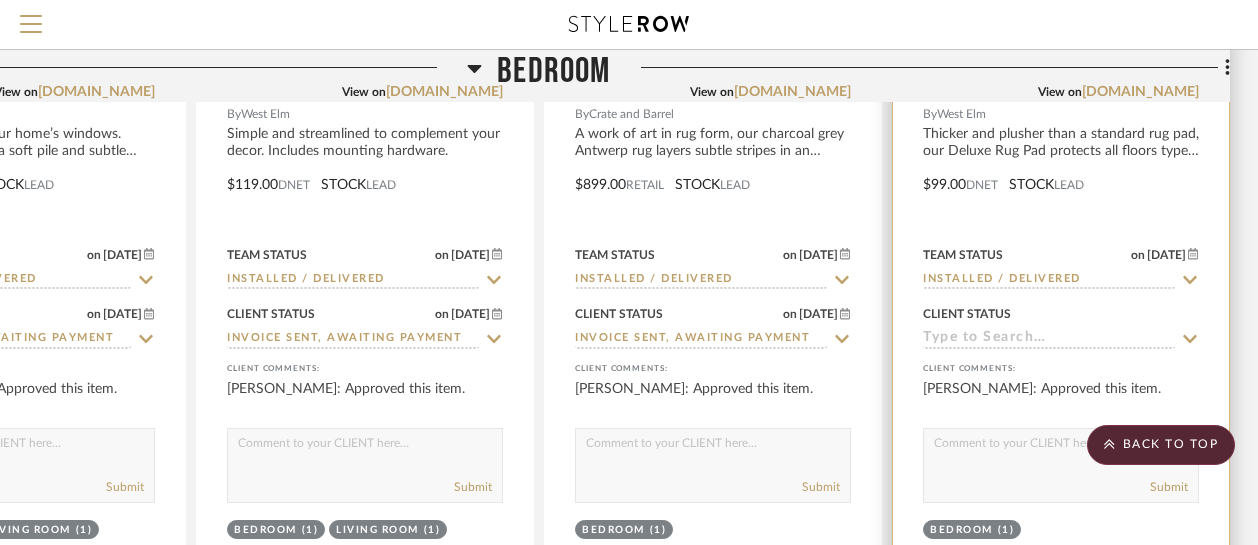 click 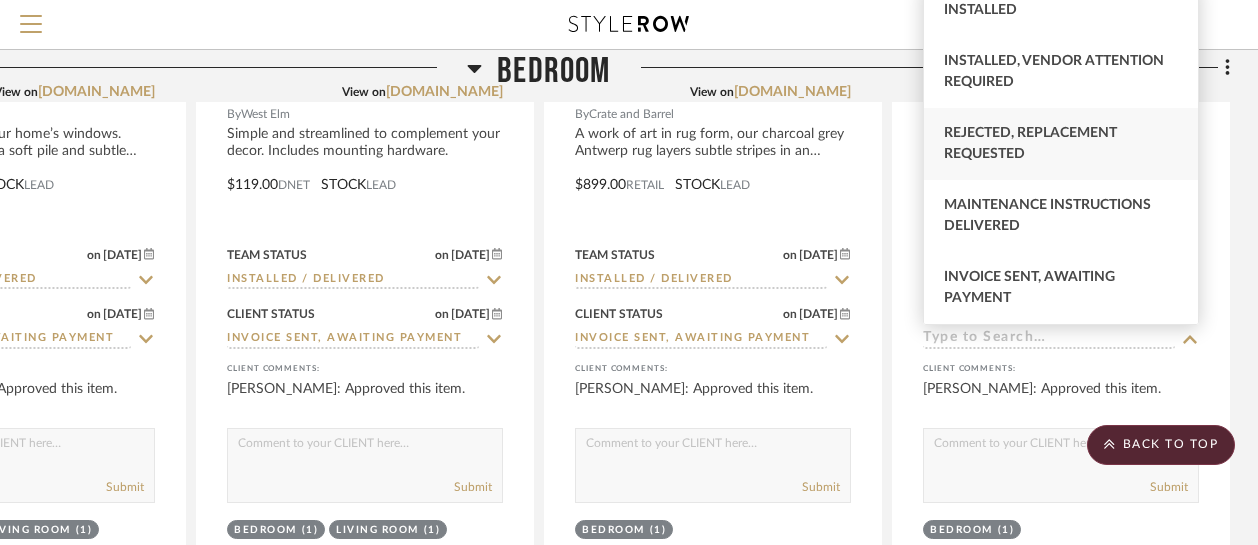 scroll, scrollTop: 631, scrollLeft: 0, axis: vertical 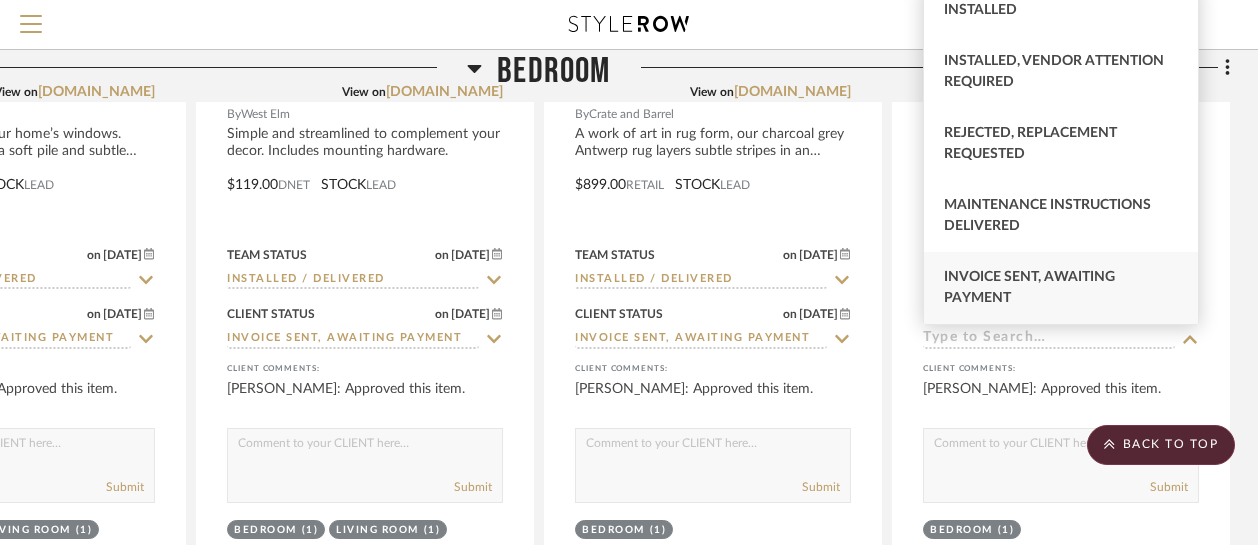 click on "Invoice Sent, Awaiting Payment" at bounding box center [1029, 287] 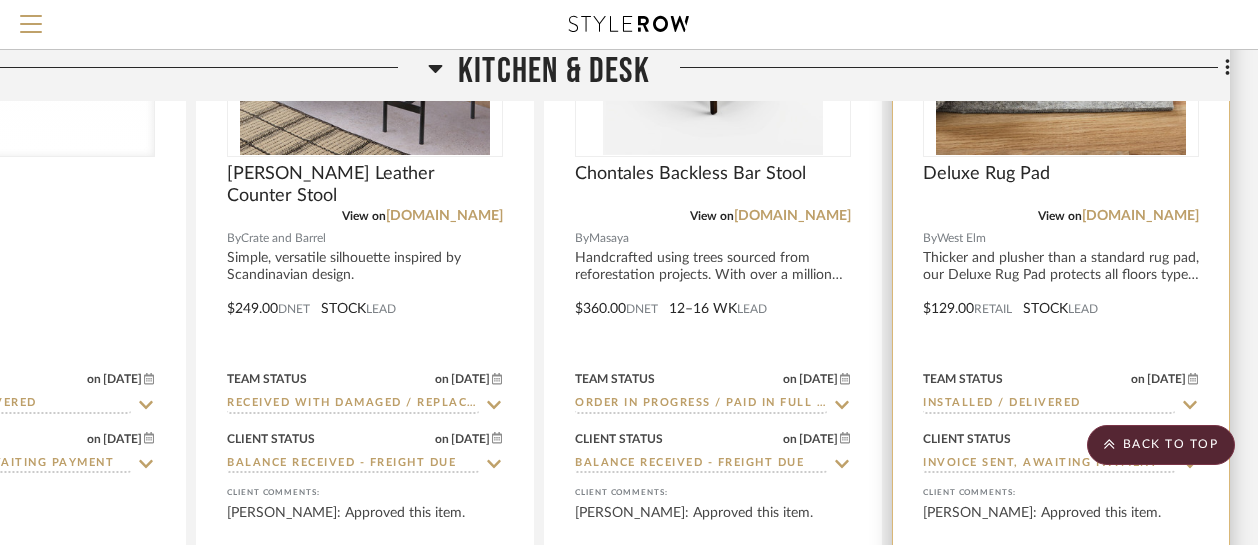 scroll, scrollTop: 2300, scrollLeft: 182, axis: both 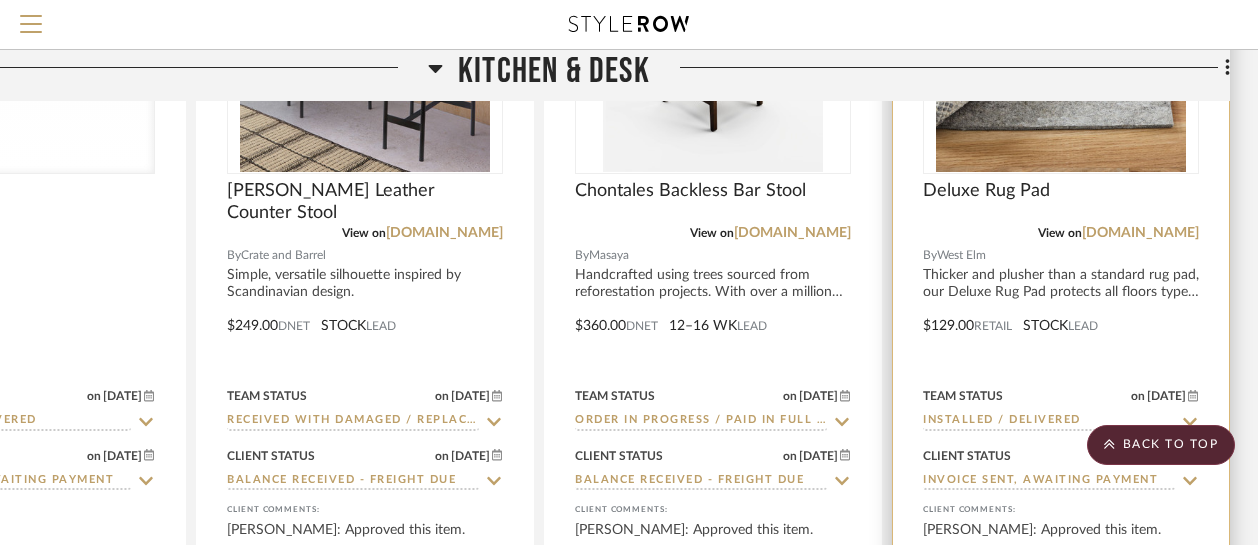 click at bounding box center [1061, 47] 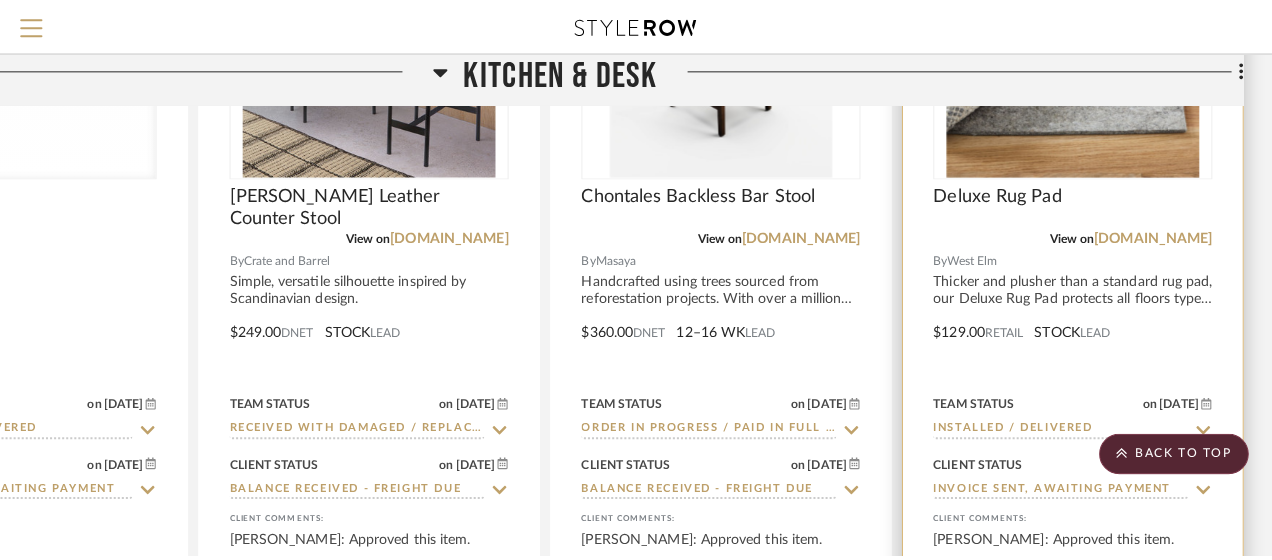 scroll, scrollTop: 0, scrollLeft: 0, axis: both 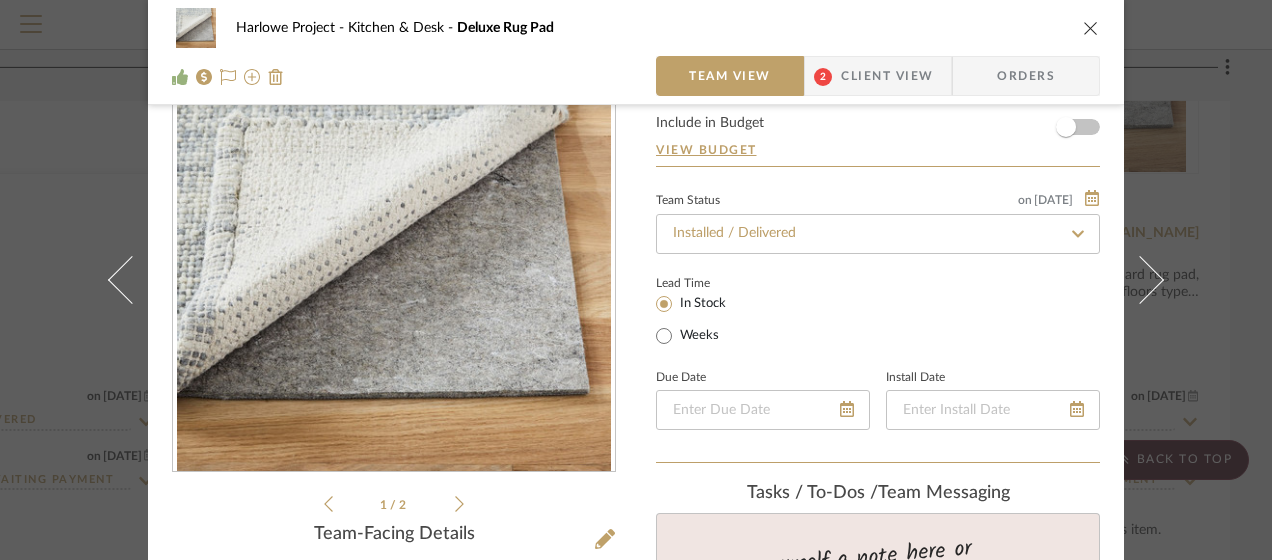 click at bounding box center (1091, 28) 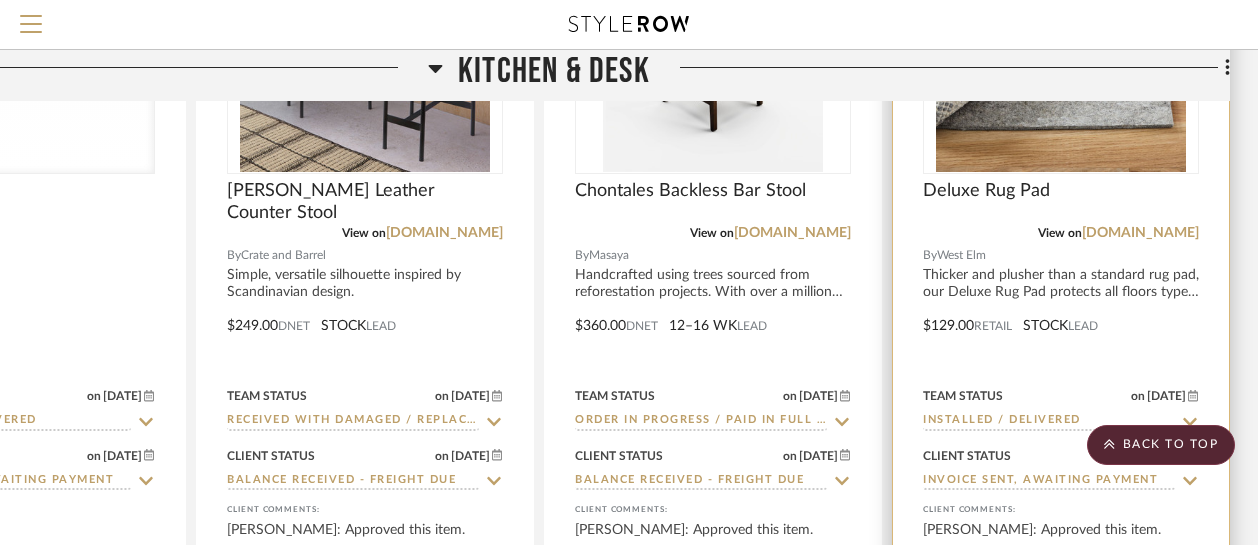 scroll, scrollTop: 2500, scrollLeft: 182, axis: both 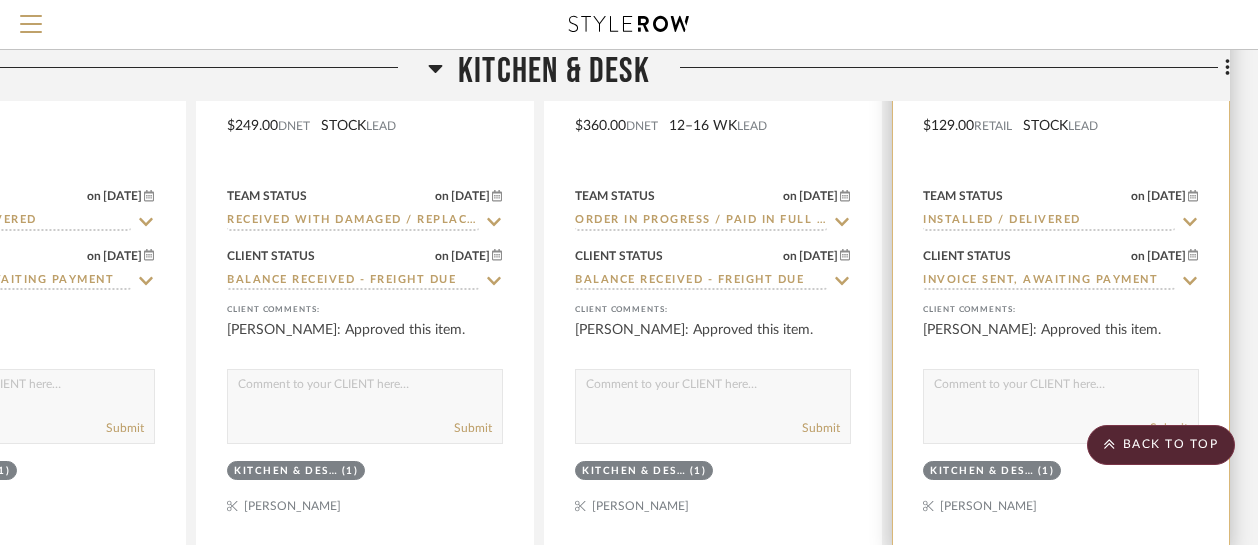 click 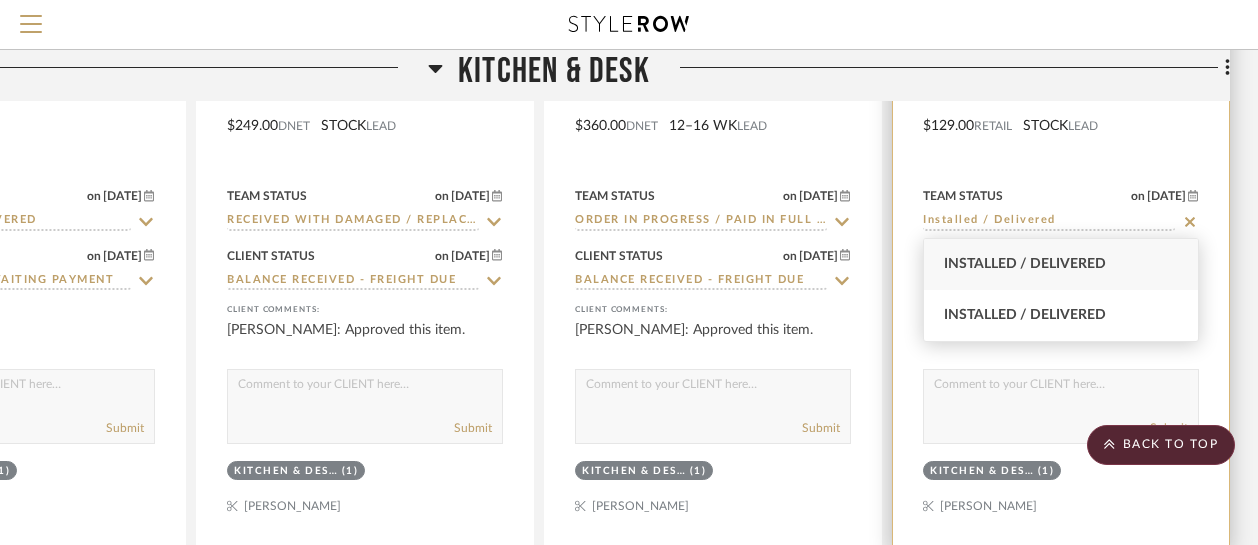 click 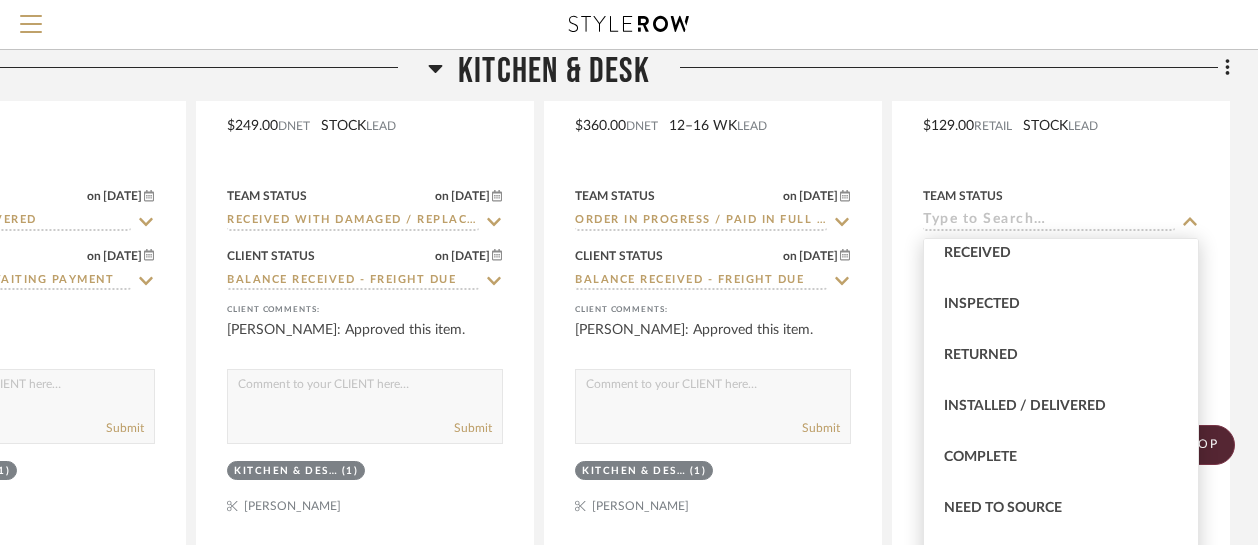 scroll, scrollTop: 400, scrollLeft: 0, axis: vertical 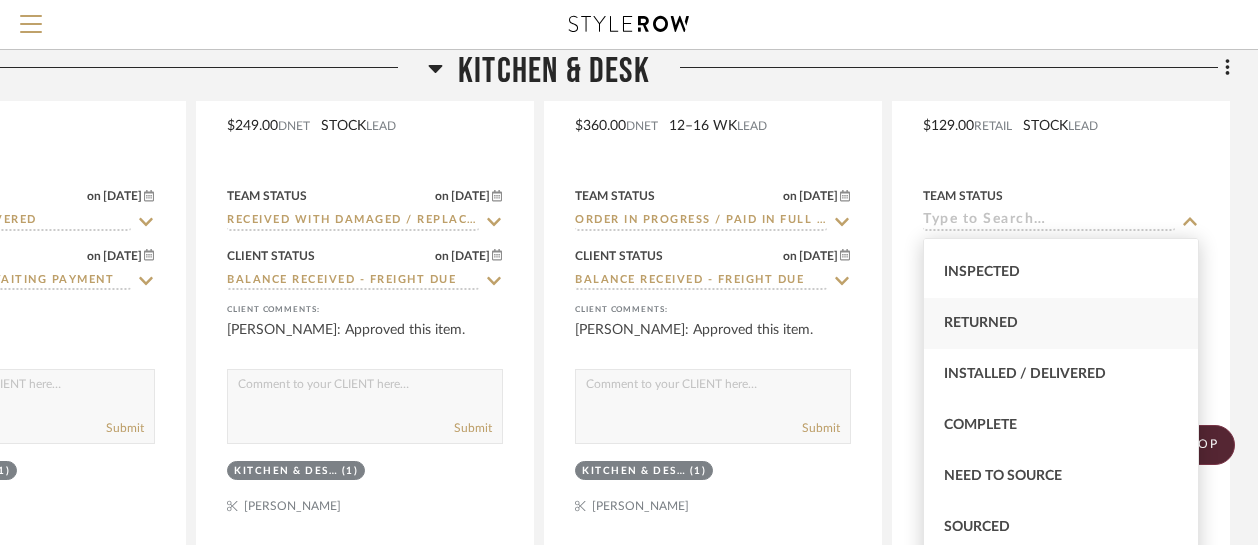 click on "Returned" at bounding box center [1061, 323] 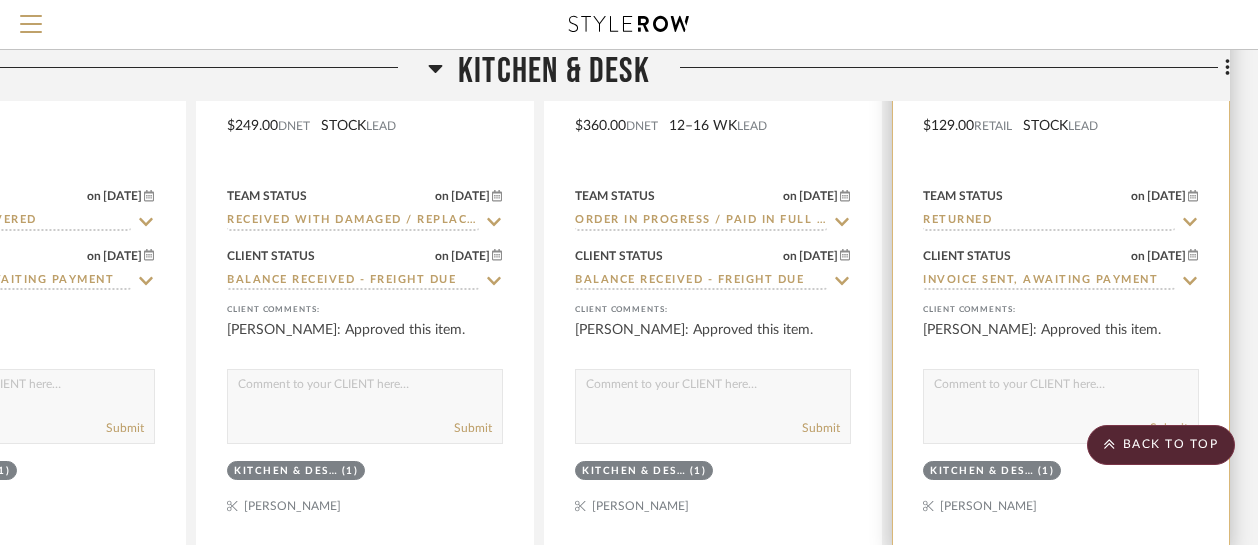 click 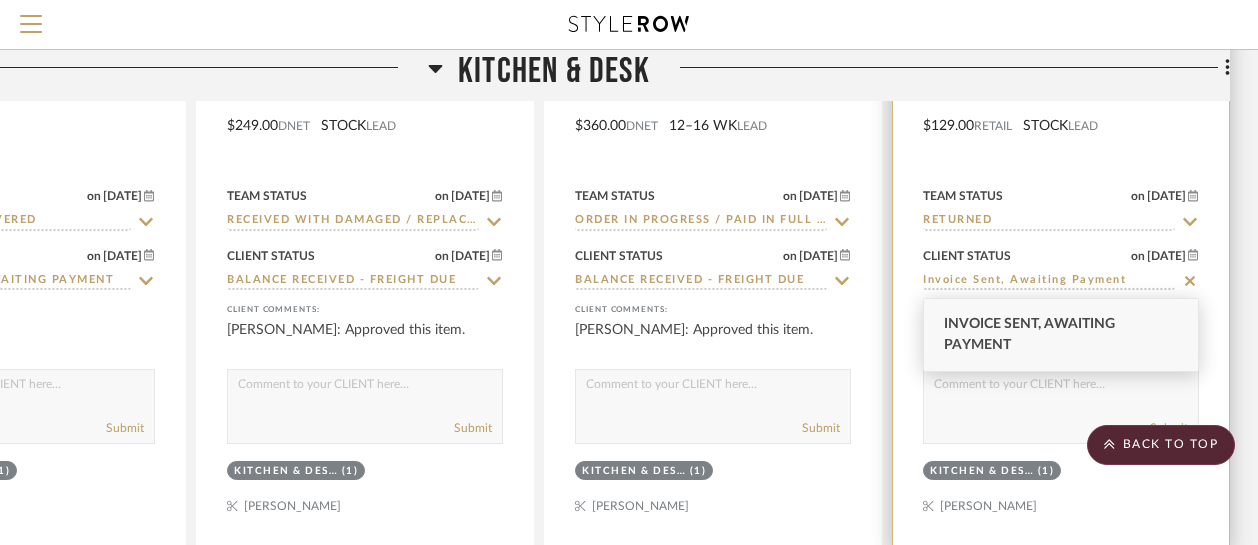 click 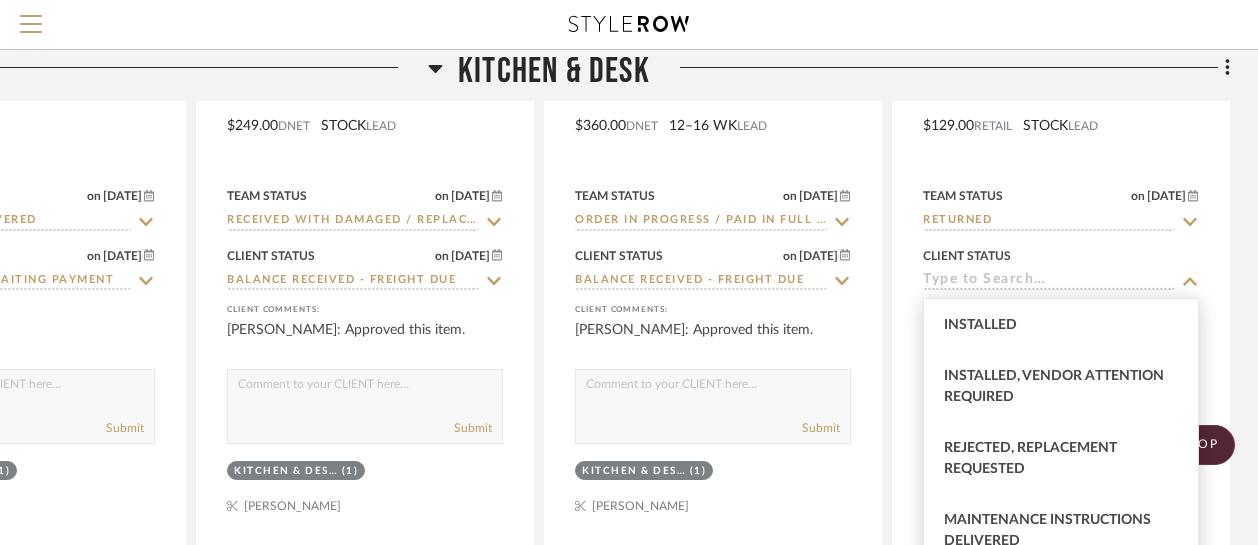 scroll, scrollTop: 631, scrollLeft: 0, axis: vertical 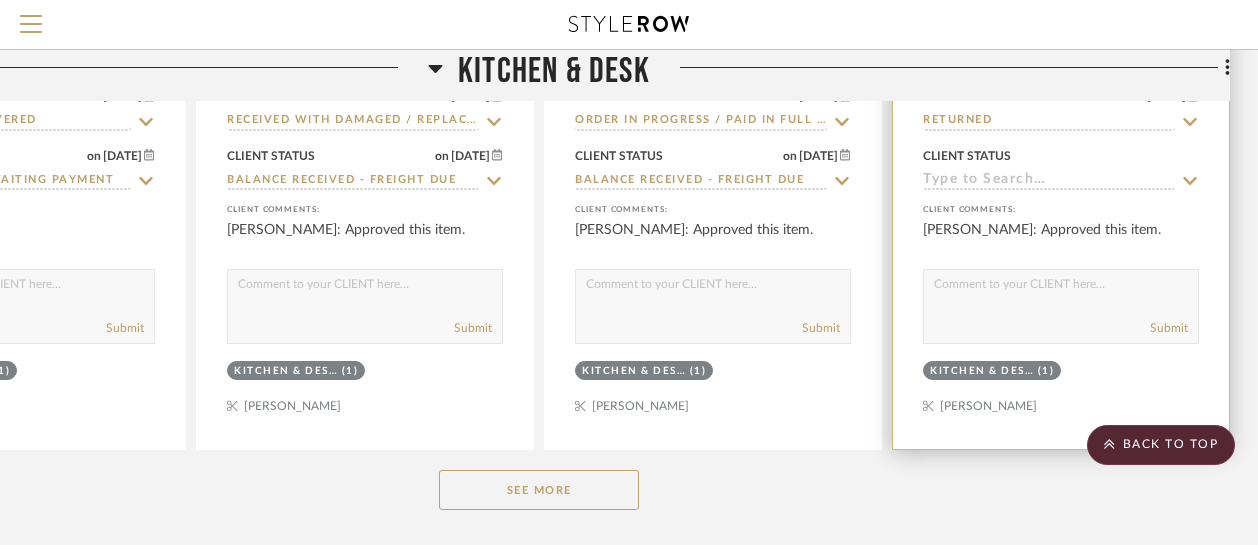 click 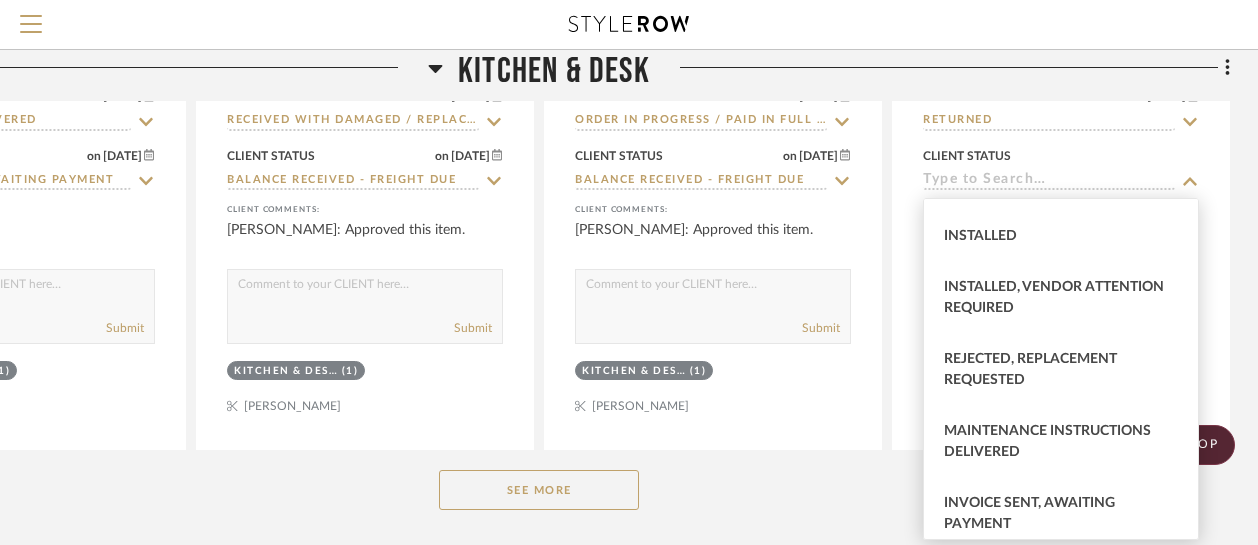 scroll, scrollTop: 631, scrollLeft: 0, axis: vertical 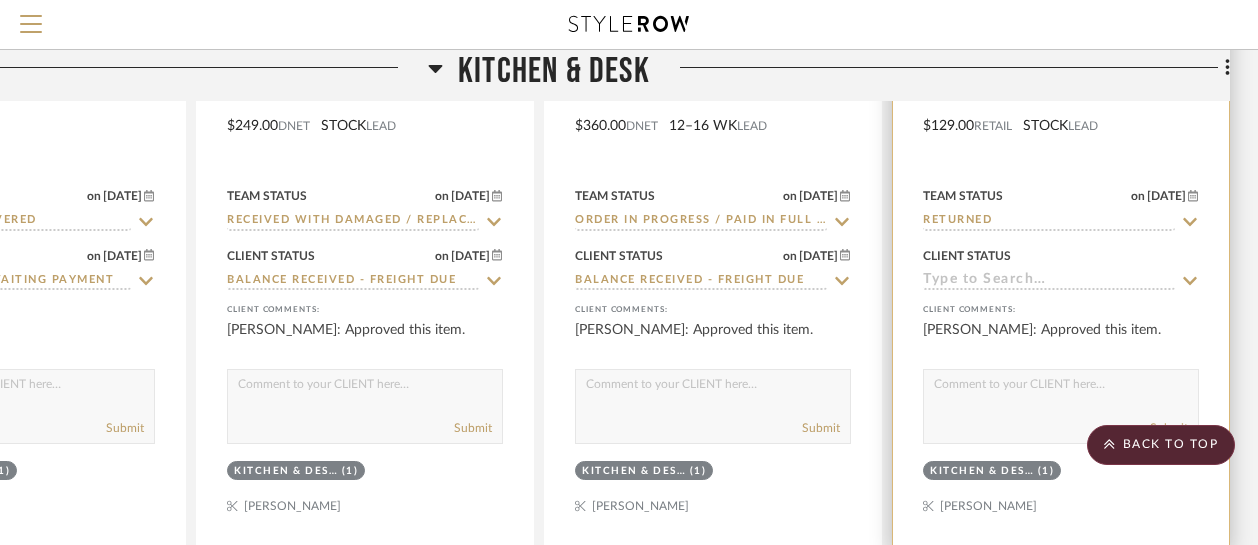 click on "Deluxe Rug Pad  View on  [DOMAIN_NAME]  By  West Elm  Thicker and plusher than a standard rug pad, our Deluxe Rug Pad protects all floors types while adding soft cushioning for feet and toes.
$129.00  Retail  STOCK  LEAD Team Status on [DATE] [DATE] Returned Client Status [DATE] client Comments:  [PERSON_NAME]: Approved this item.   Submit   Kitchen & Desk  (1)    [PERSON_NAME]" at bounding box center [1061, 111] 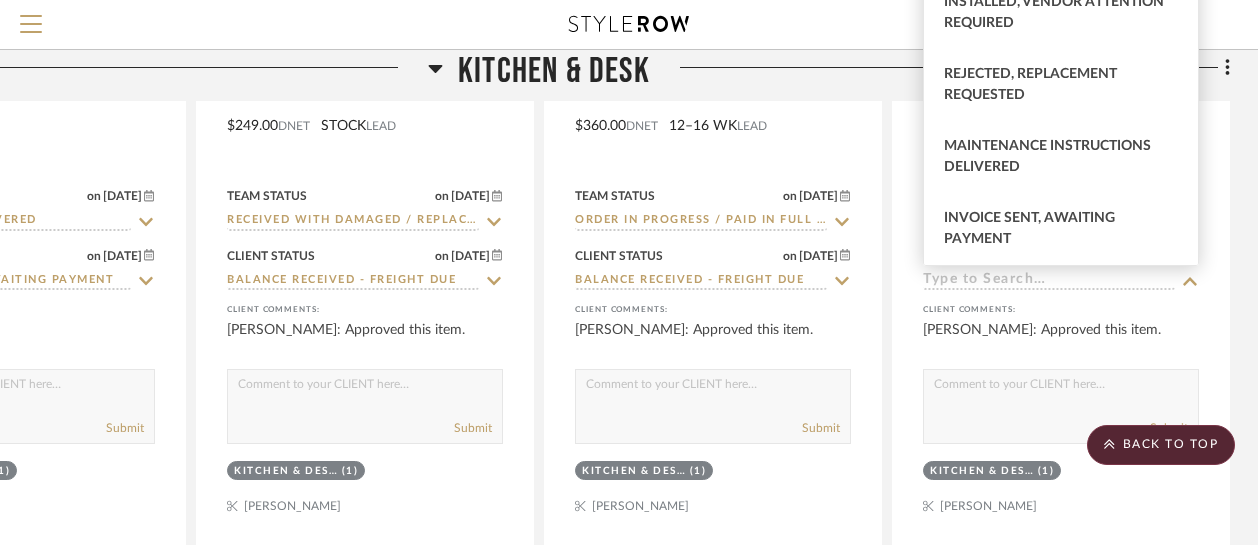 scroll, scrollTop: 631, scrollLeft: 0, axis: vertical 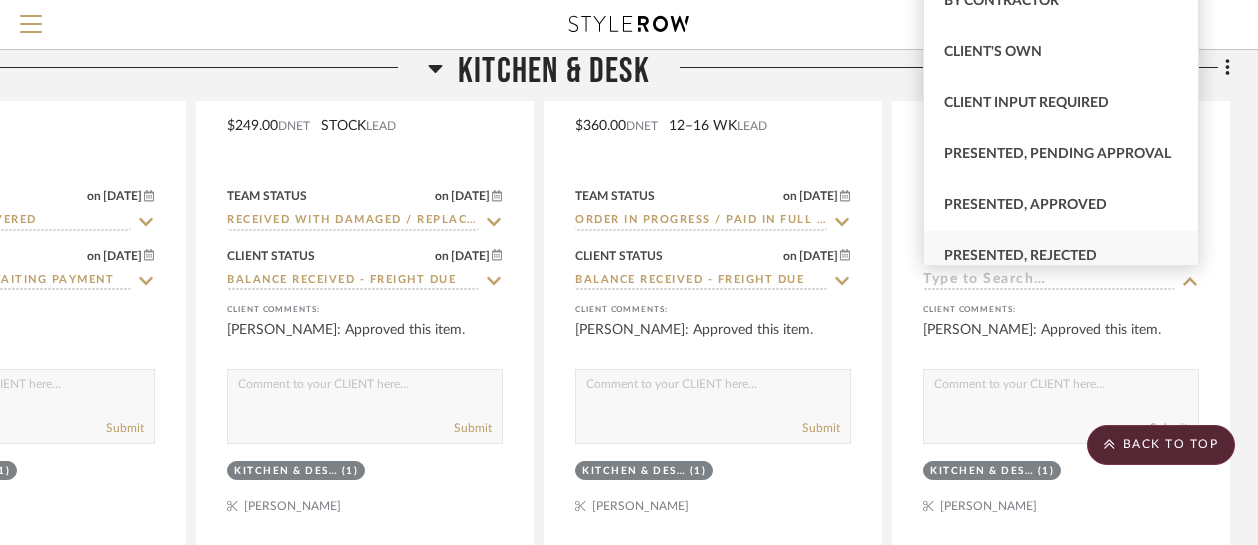 click on "Presented, Rejected" at bounding box center [1061, 256] 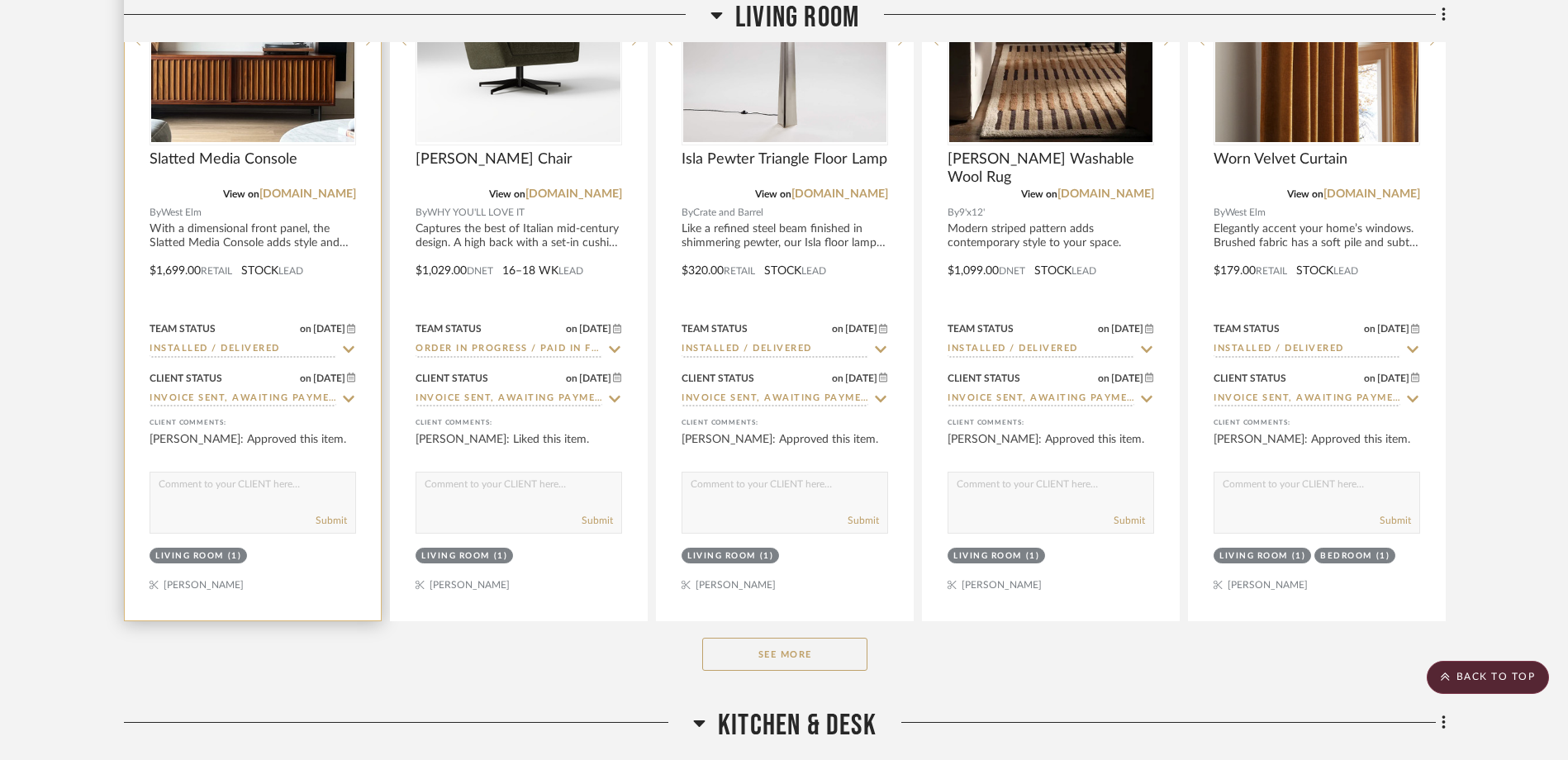 scroll, scrollTop: 1074, scrollLeft: 0, axis: vertical 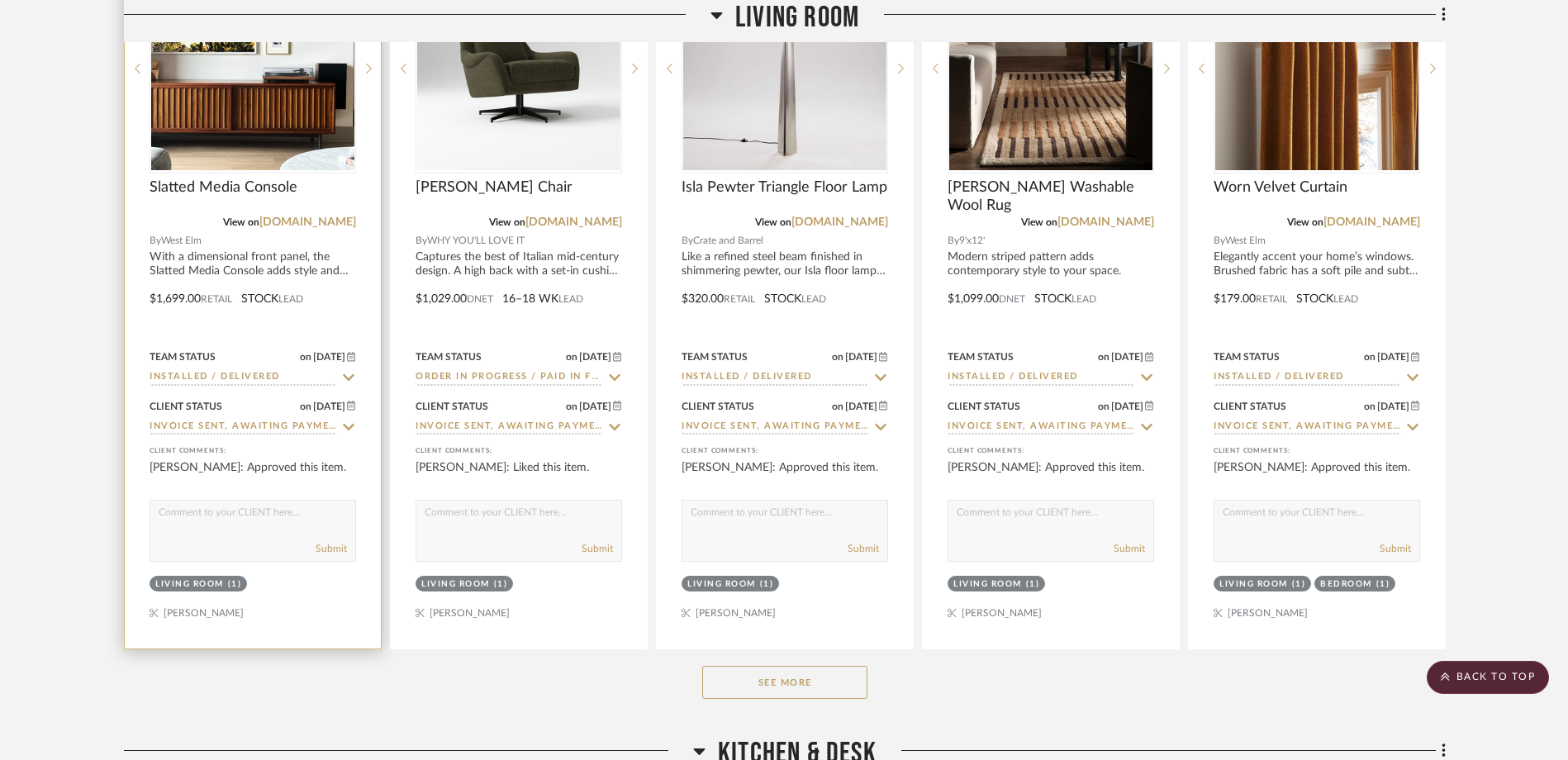 click 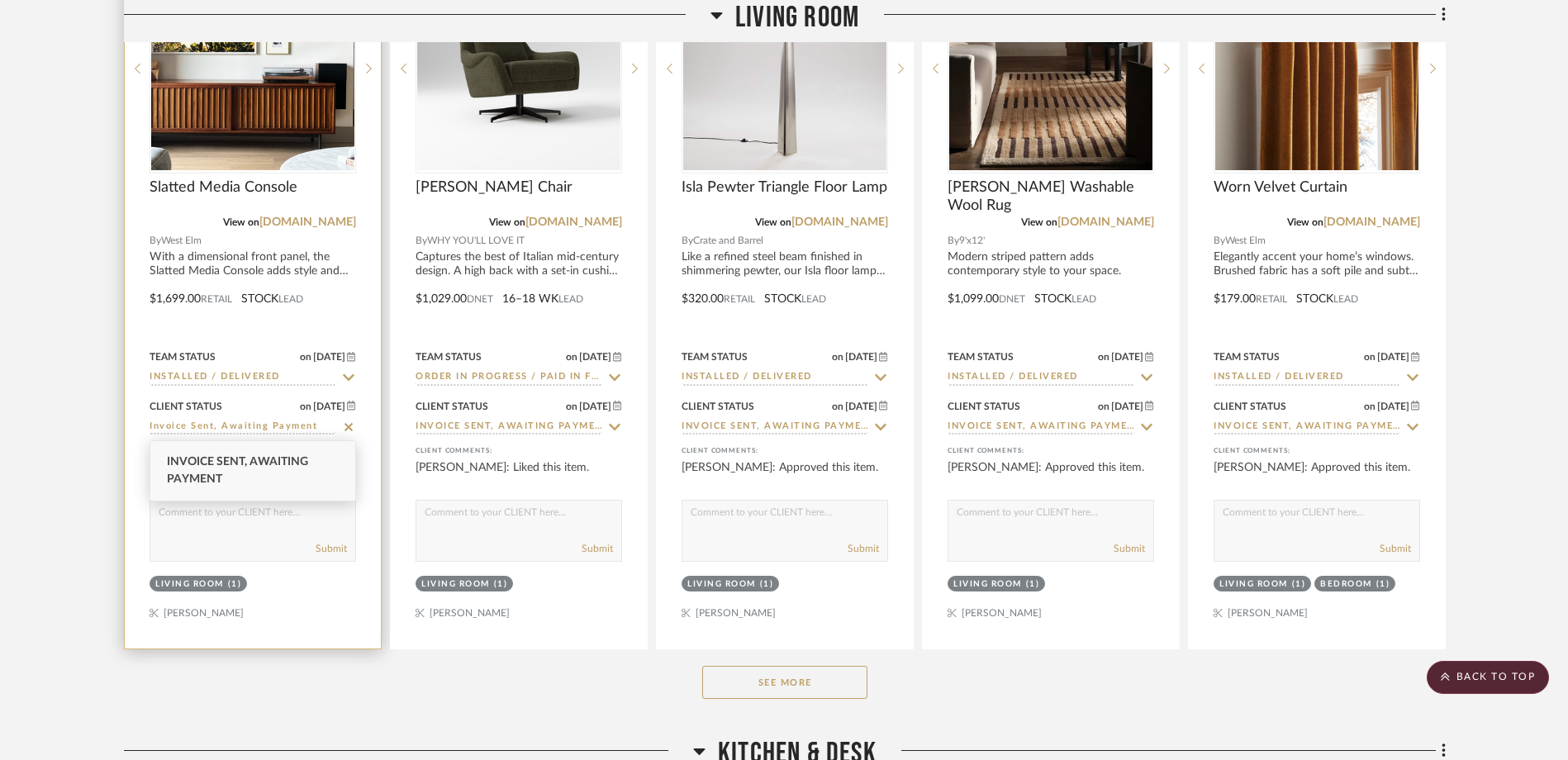 click 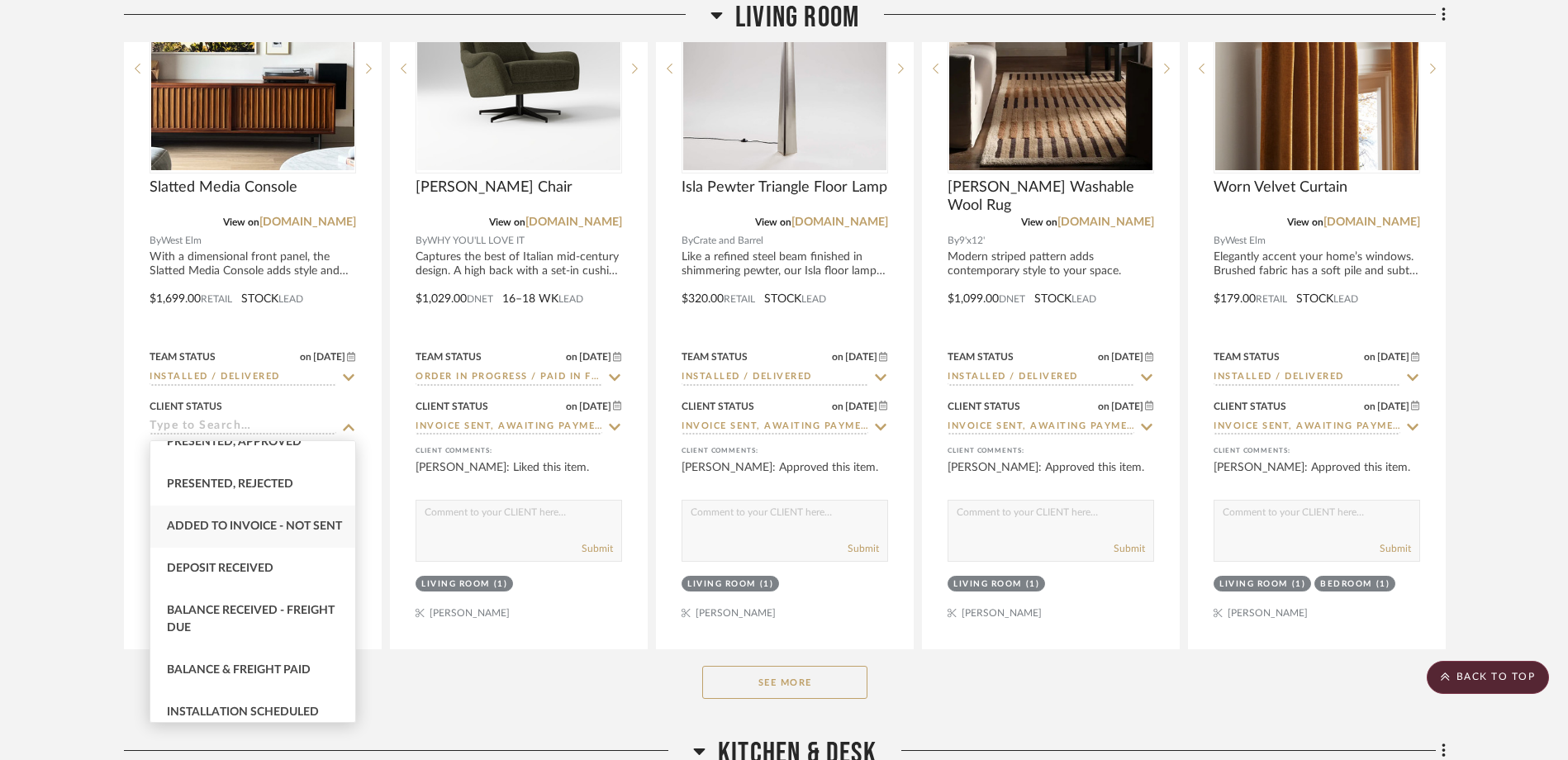 scroll, scrollTop: 330, scrollLeft: 0, axis: vertical 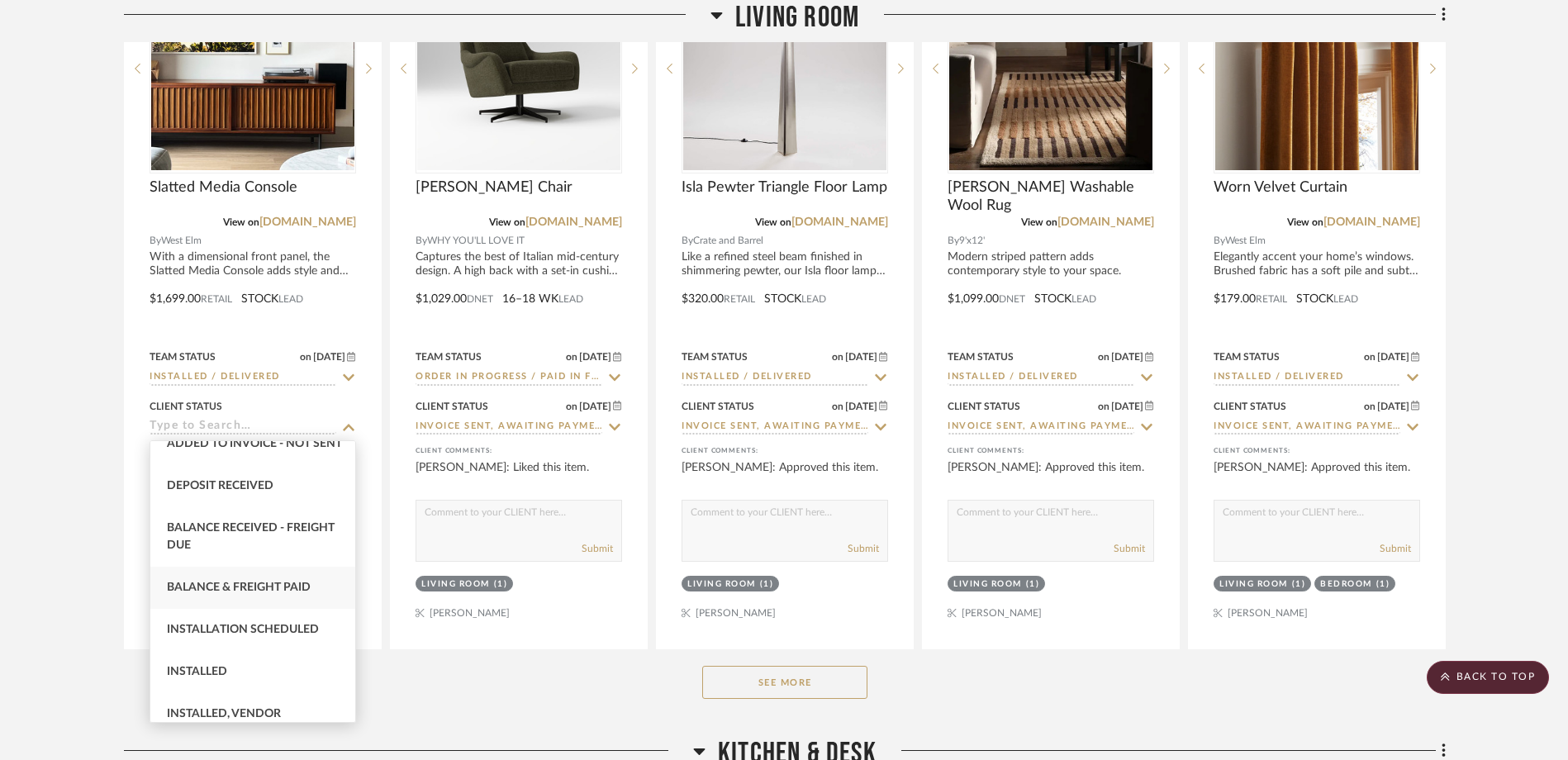 click on "Balance & Freight Paid" at bounding box center [253, 587] 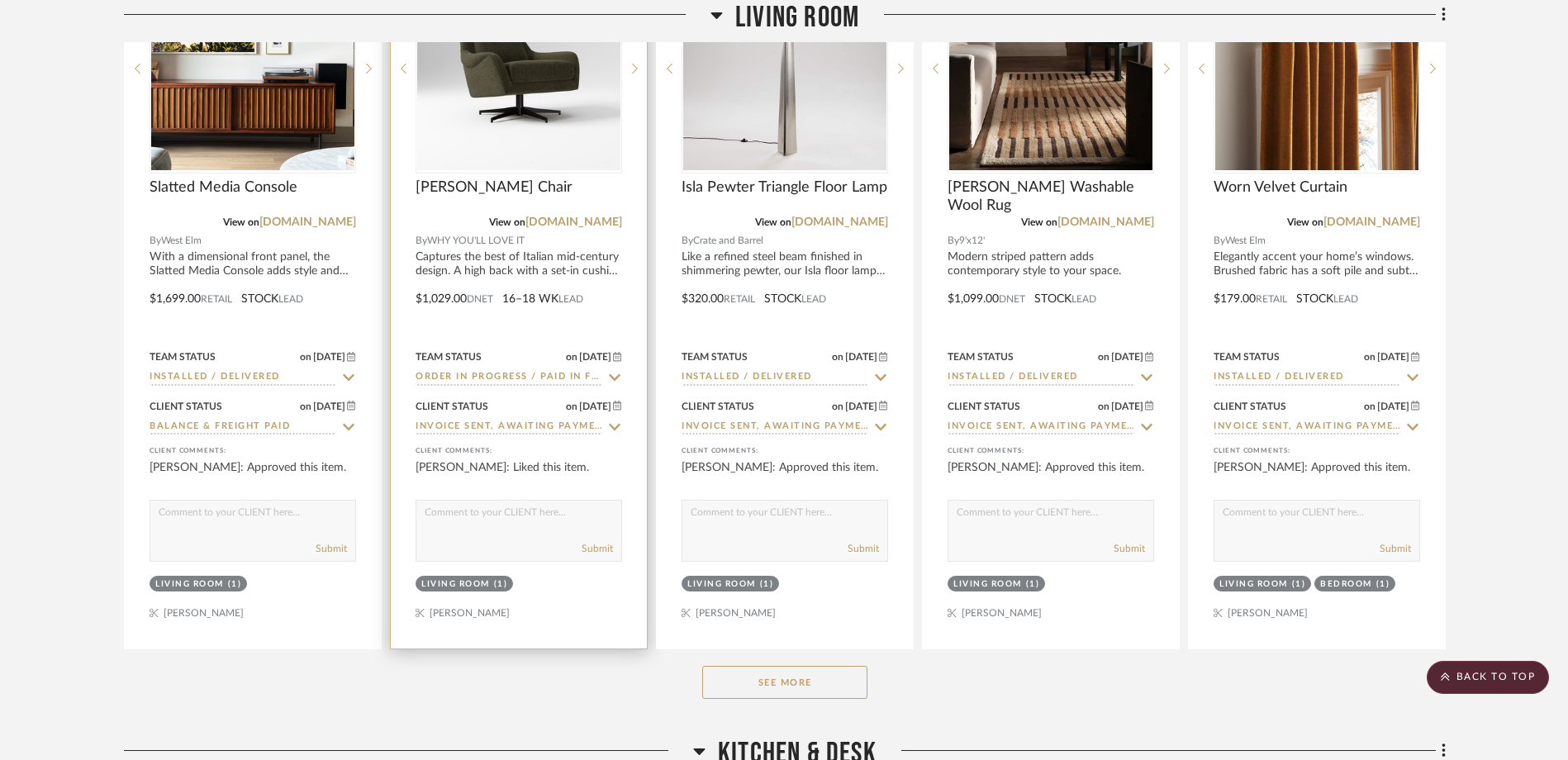 click 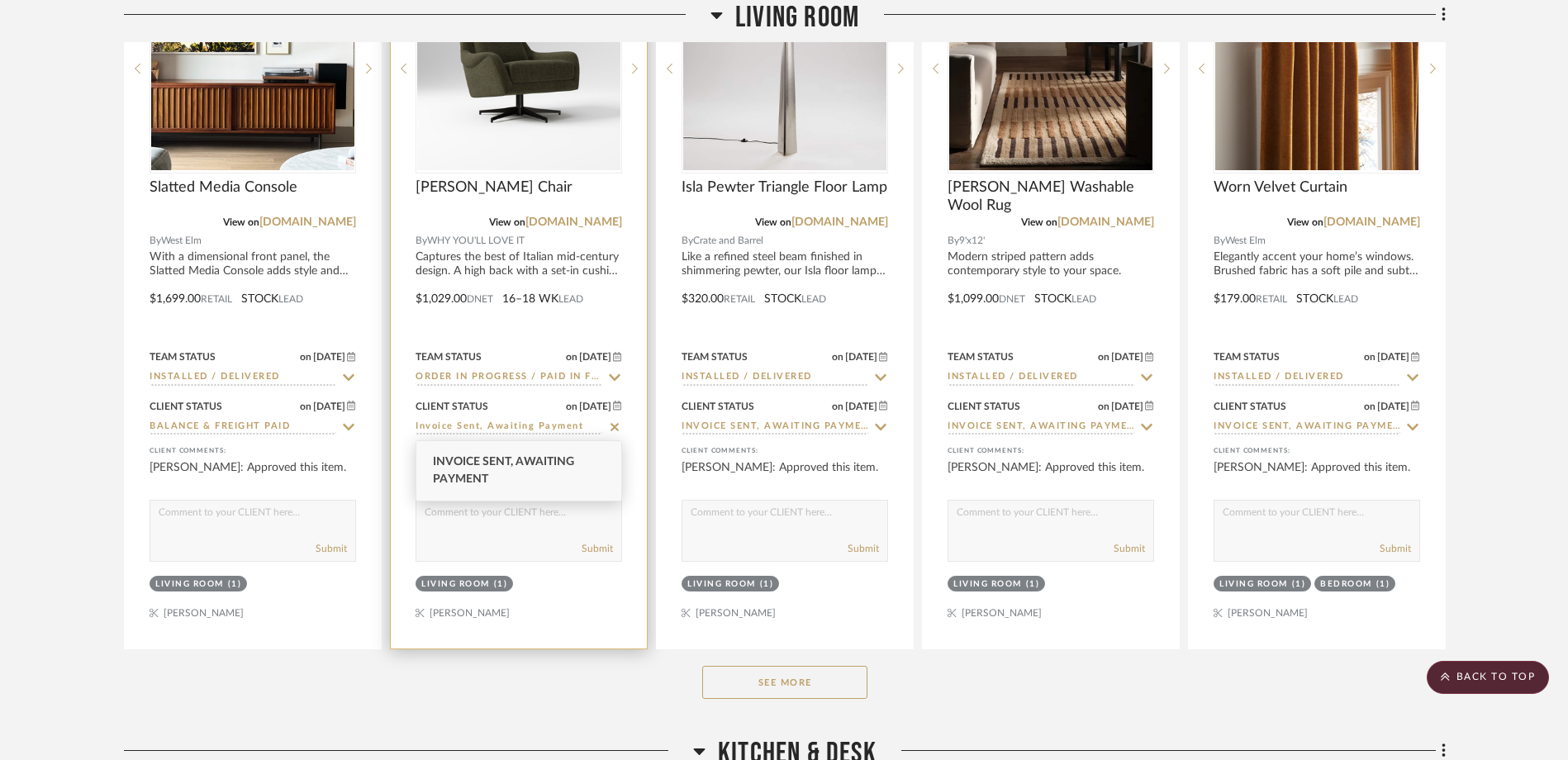 click 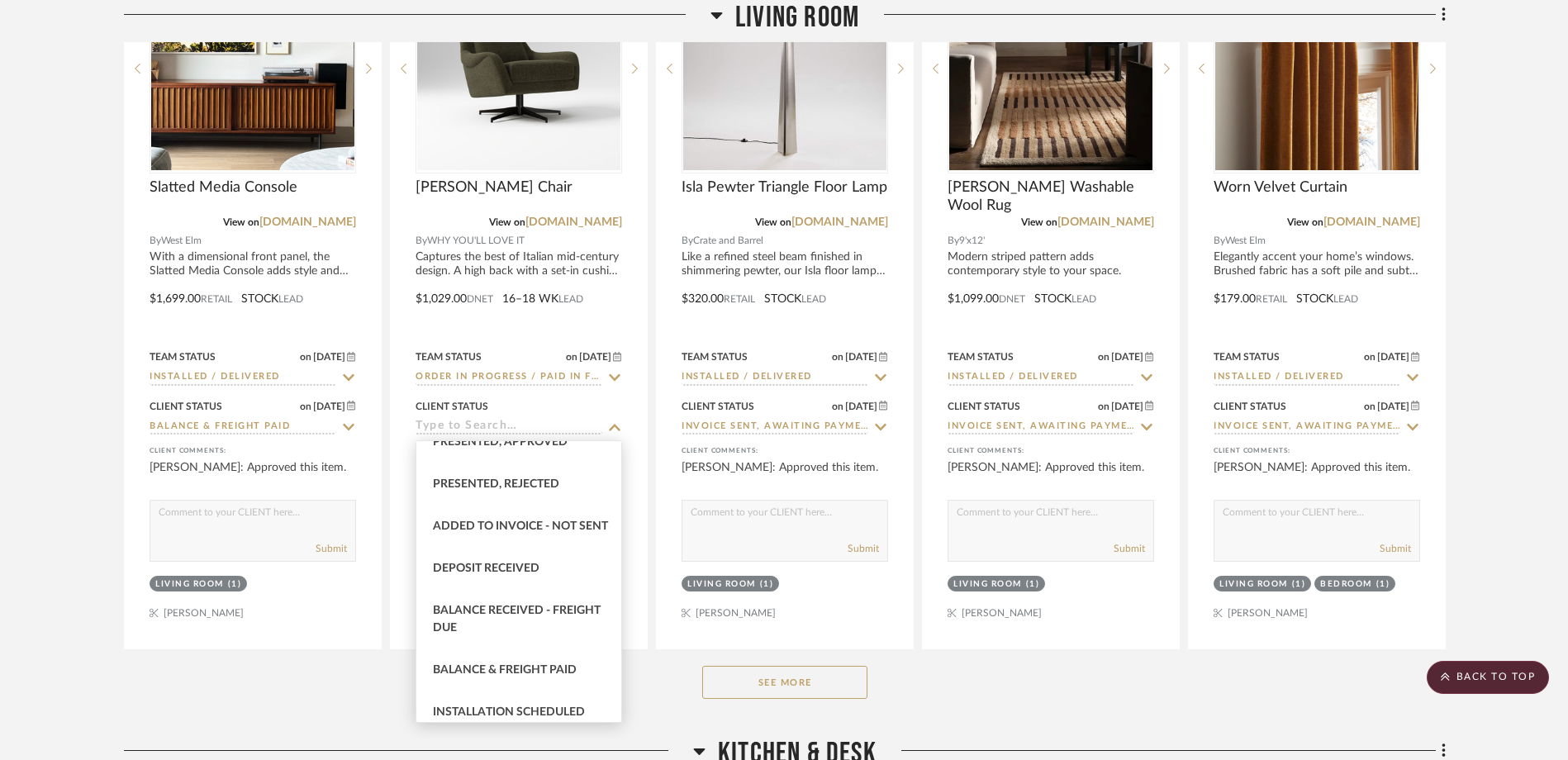 scroll, scrollTop: 330, scrollLeft: 0, axis: vertical 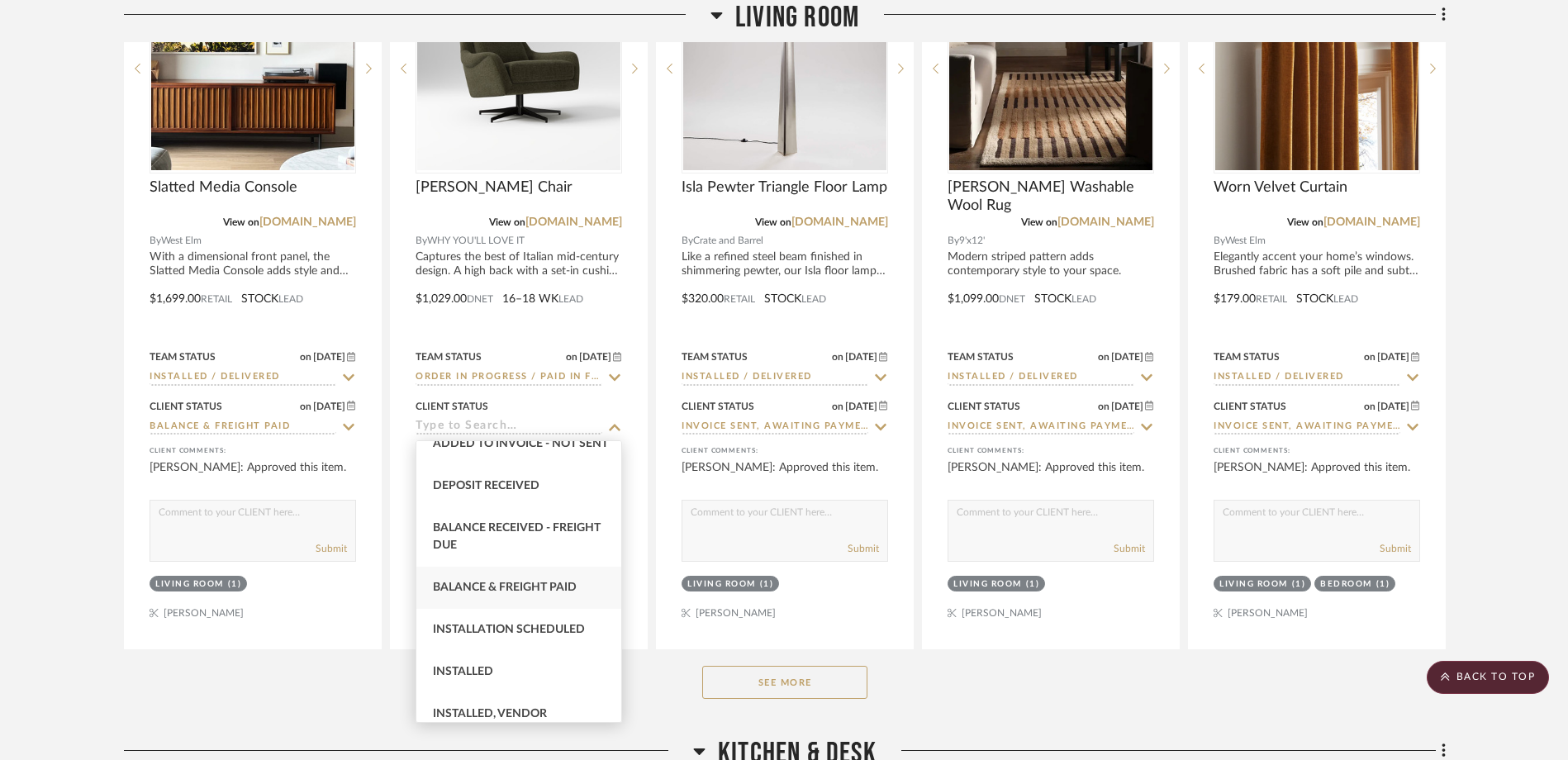 click on "Balance & Freight Paid" at bounding box center [519, 587] 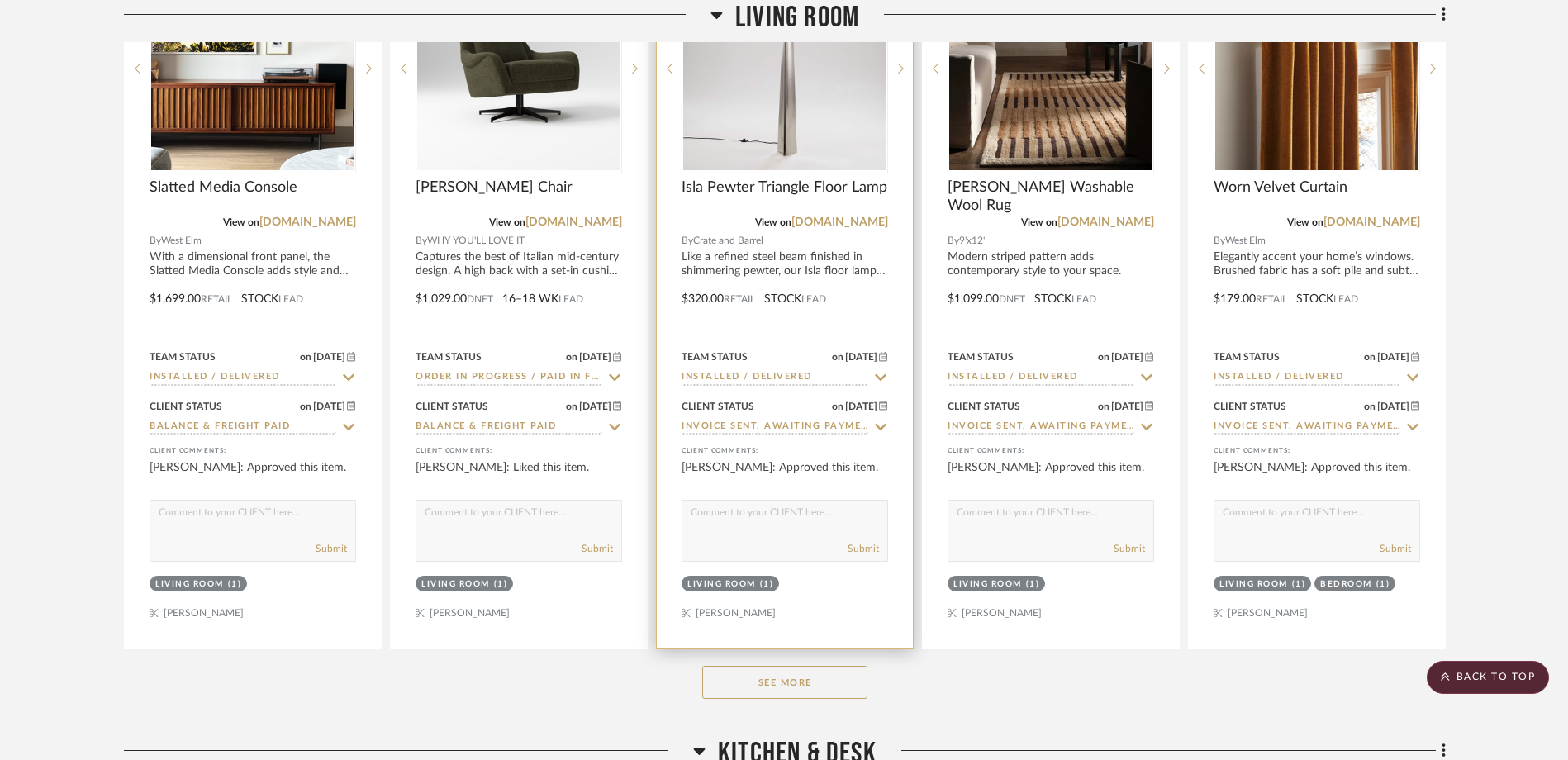 click 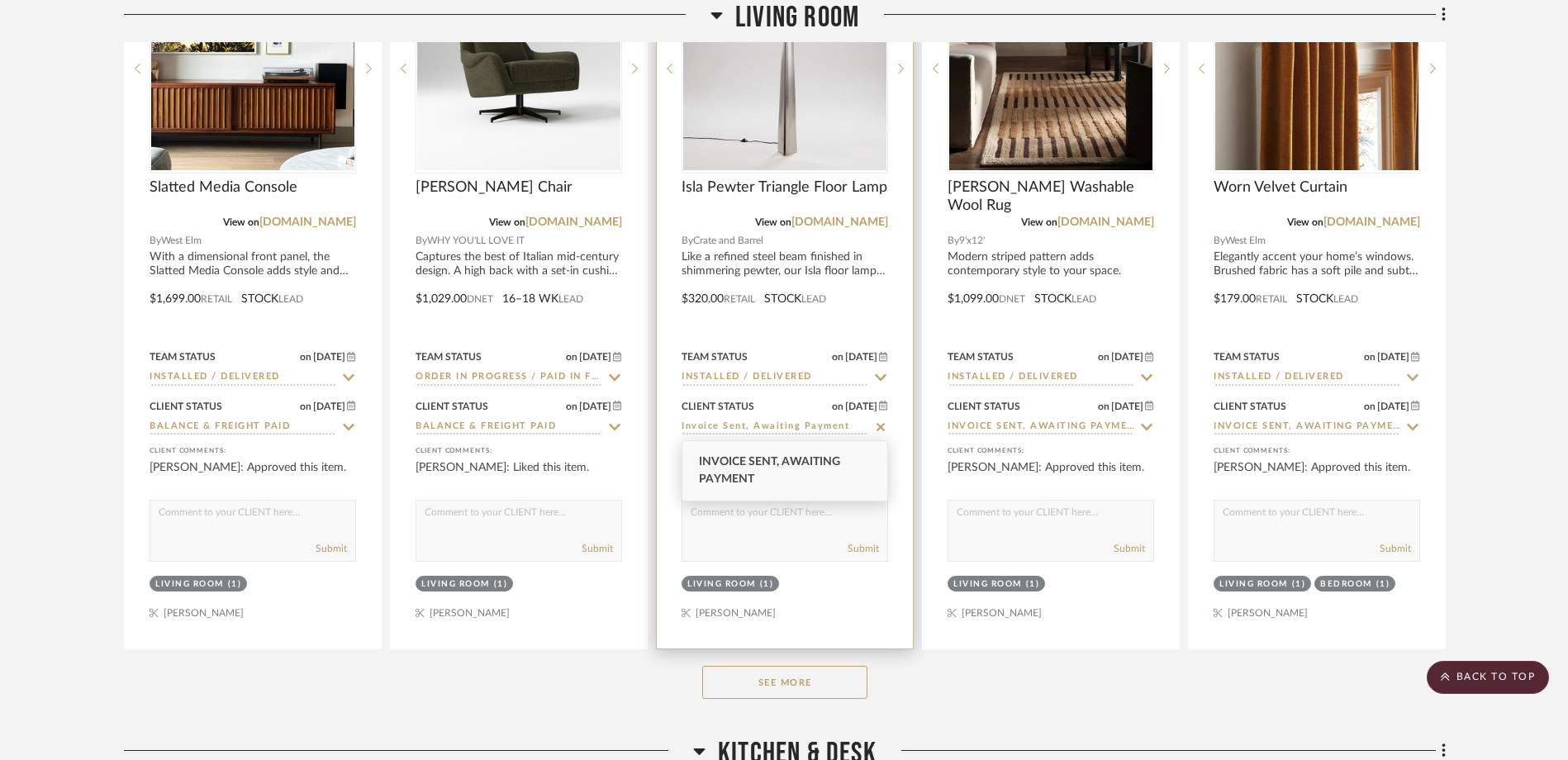 click 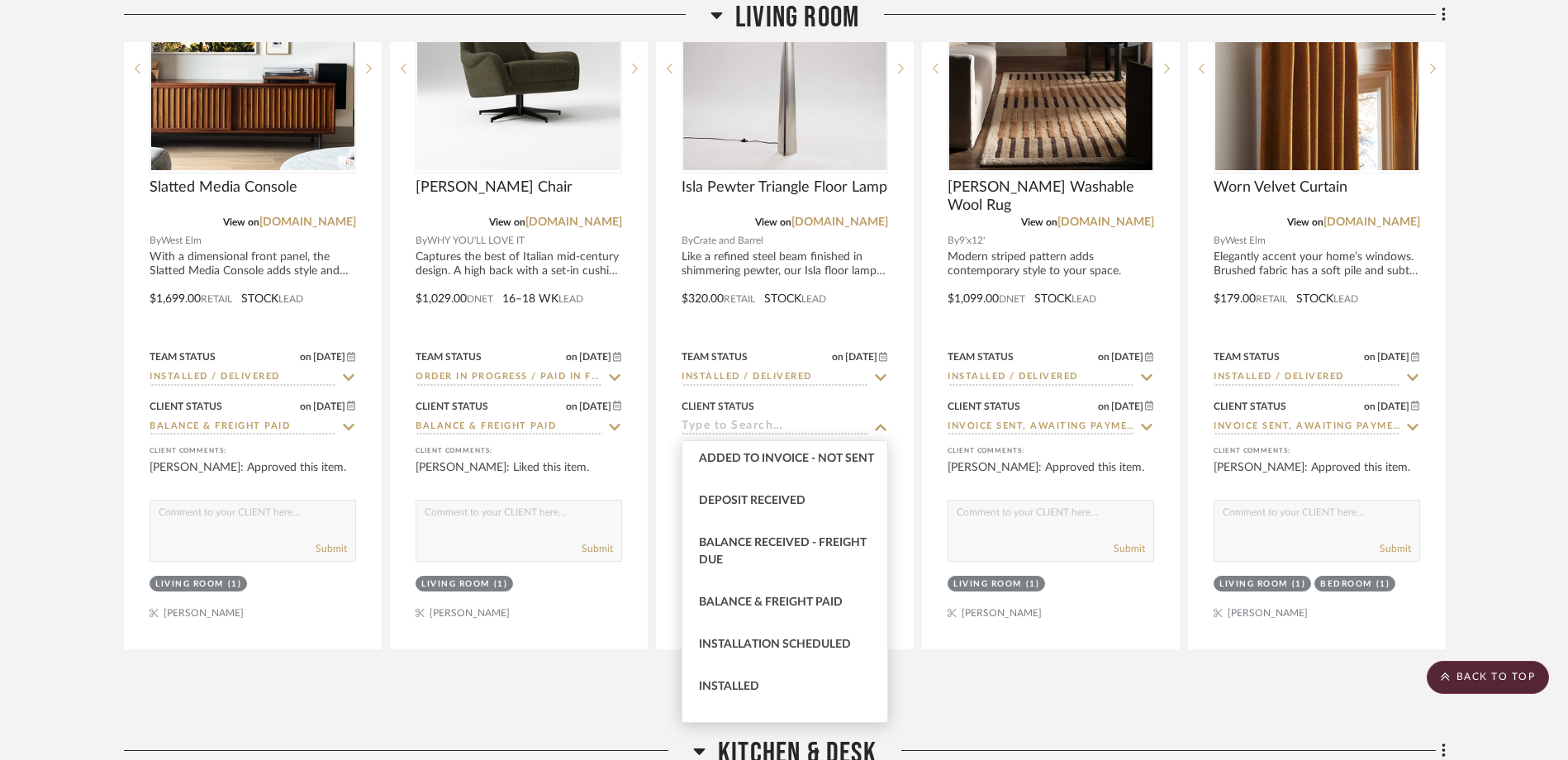 scroll, scrollTop: 330, scrollLeft: 0, axis: vertical 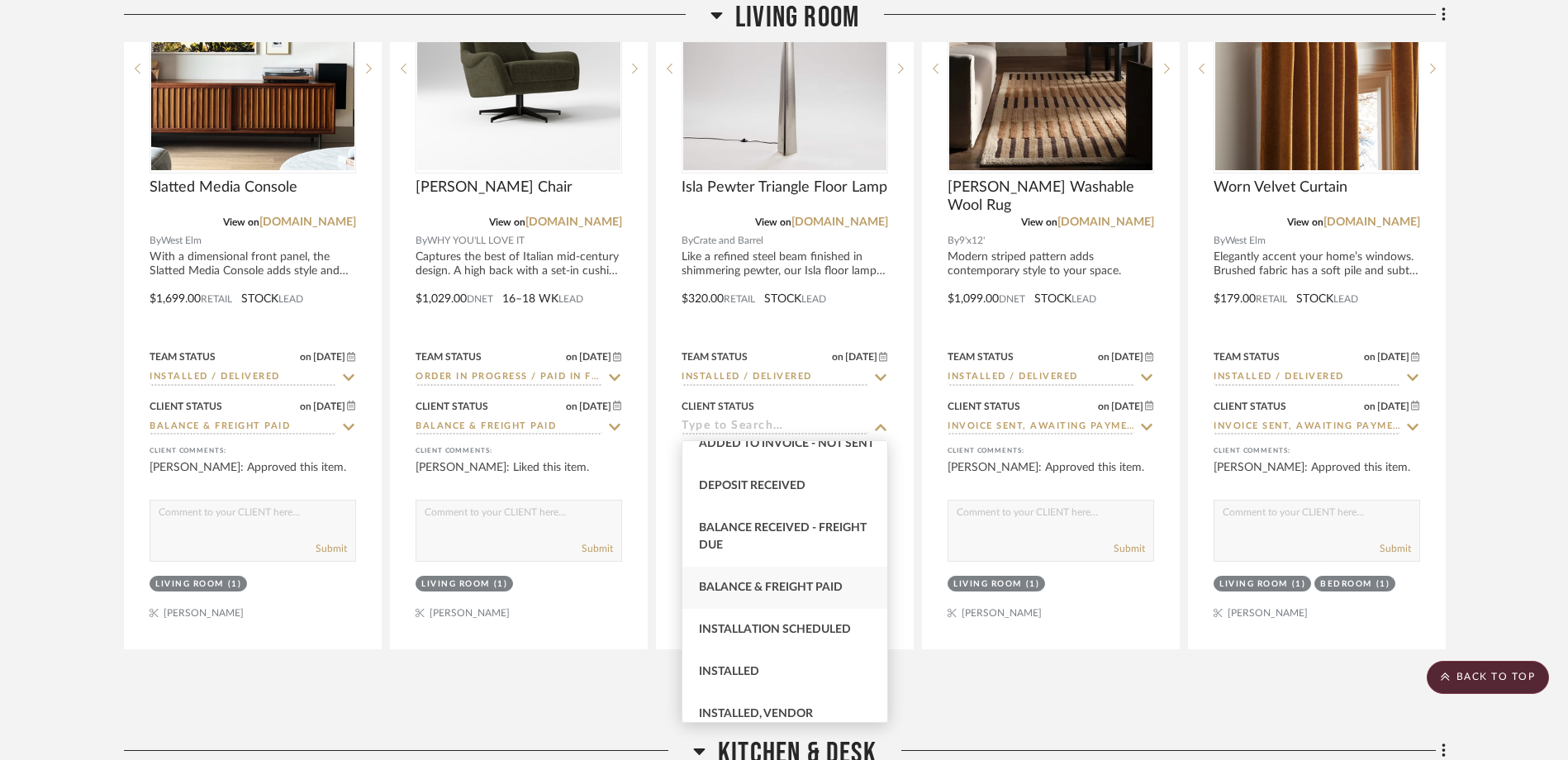 click on "Balance & Freight Paid" at bounding box center (785, 587) 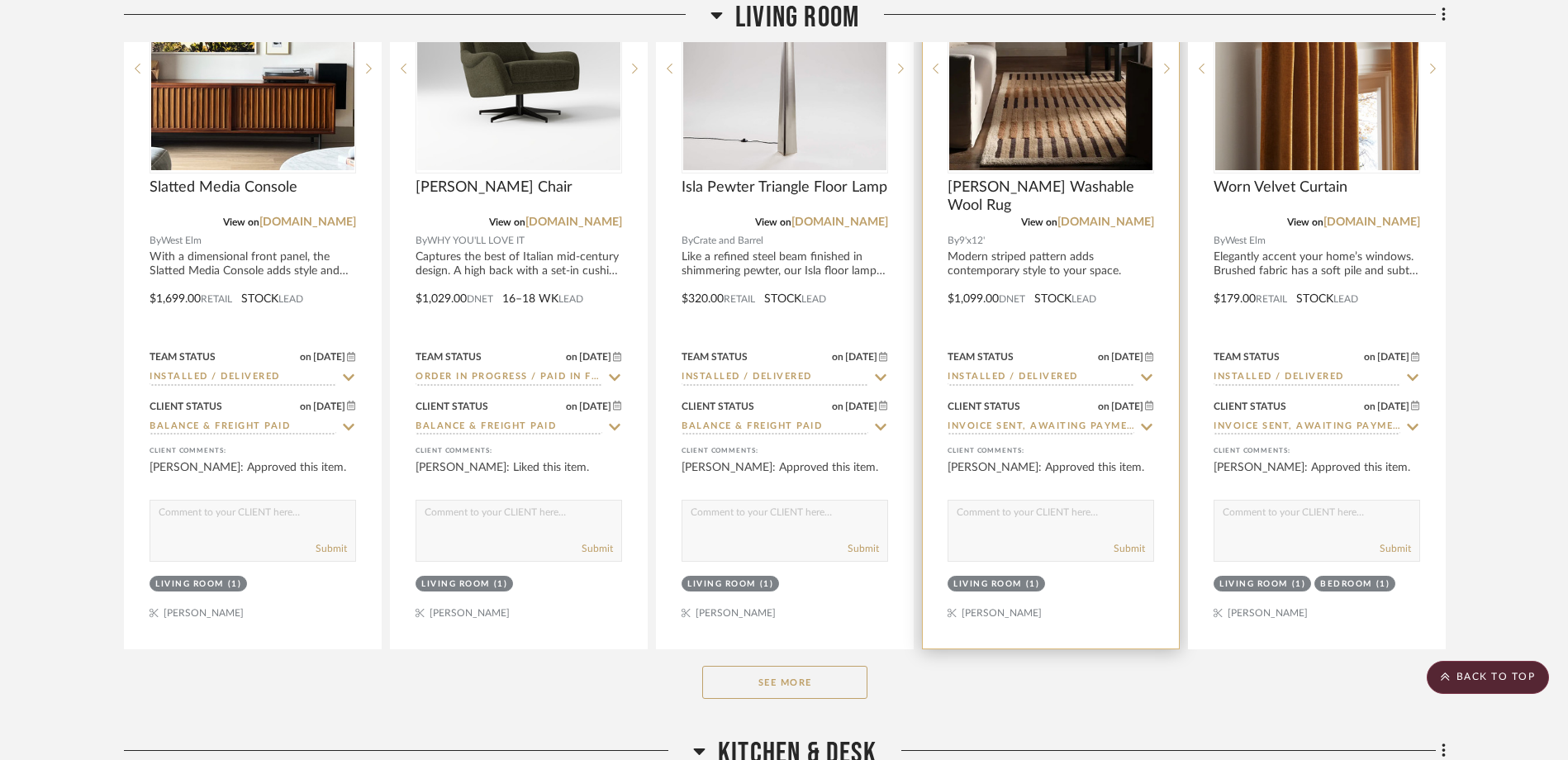 click 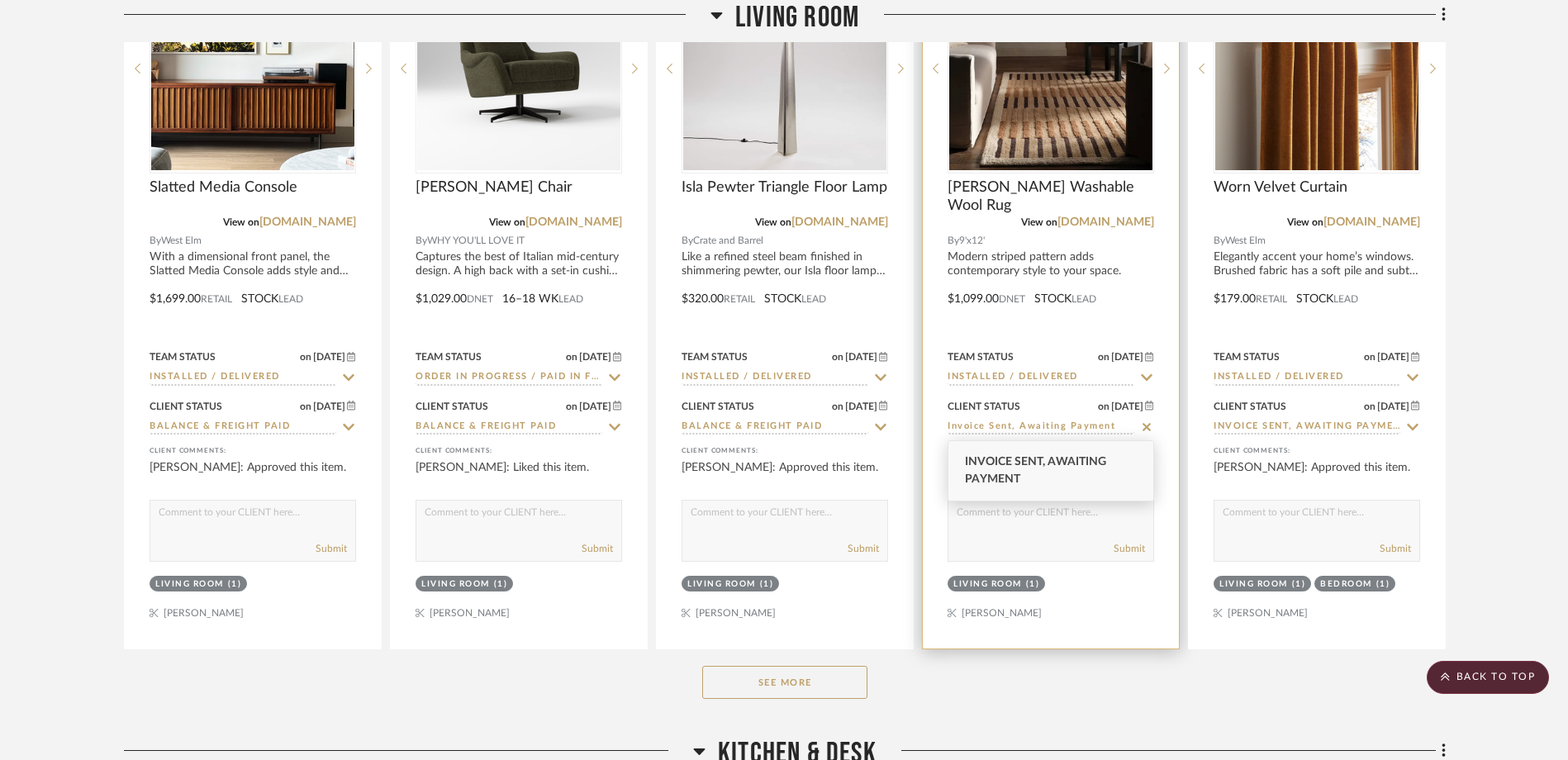 click 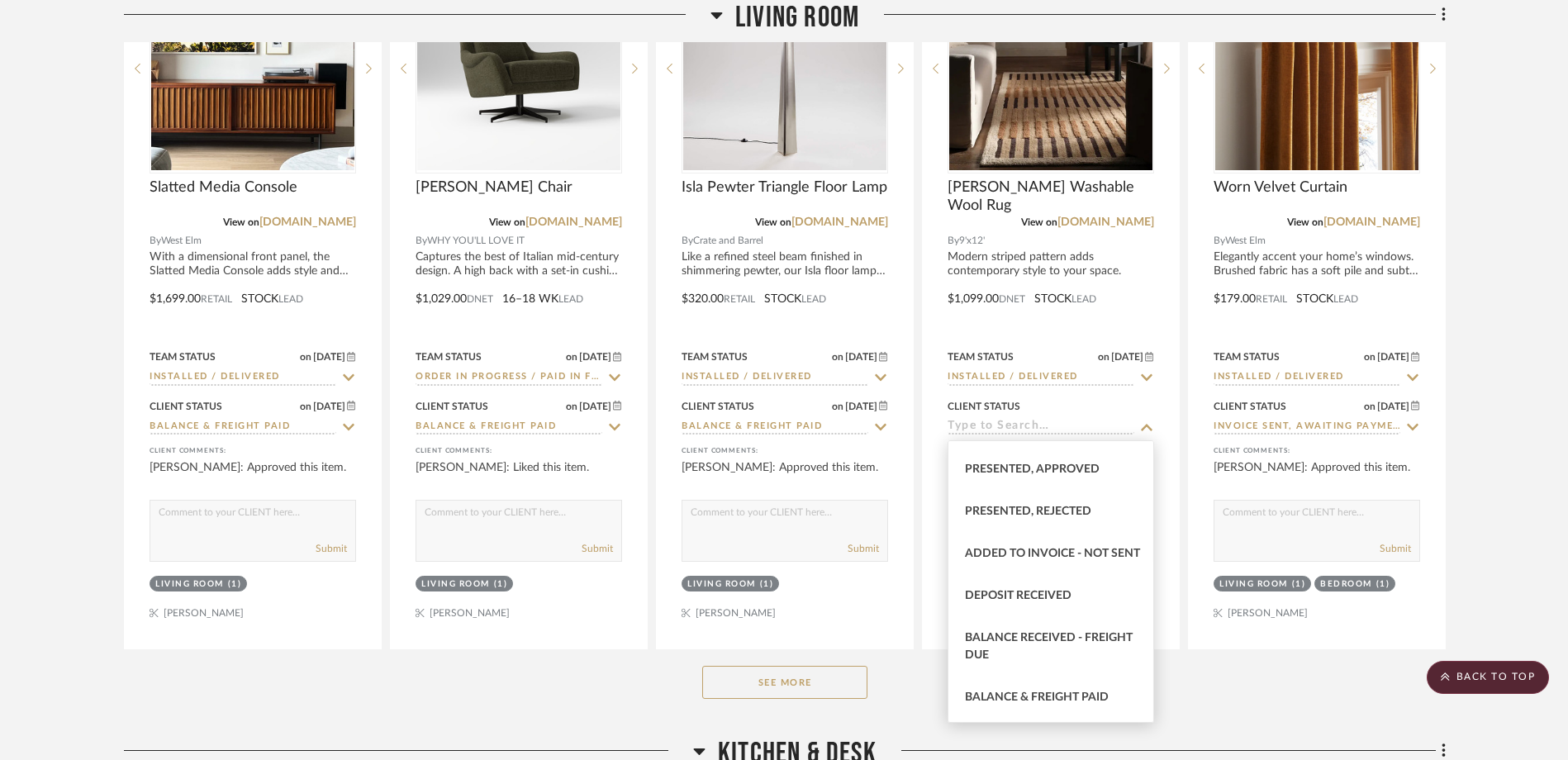 scroll, scrollTop: 248, scrollLeft: 0, axis: vertical 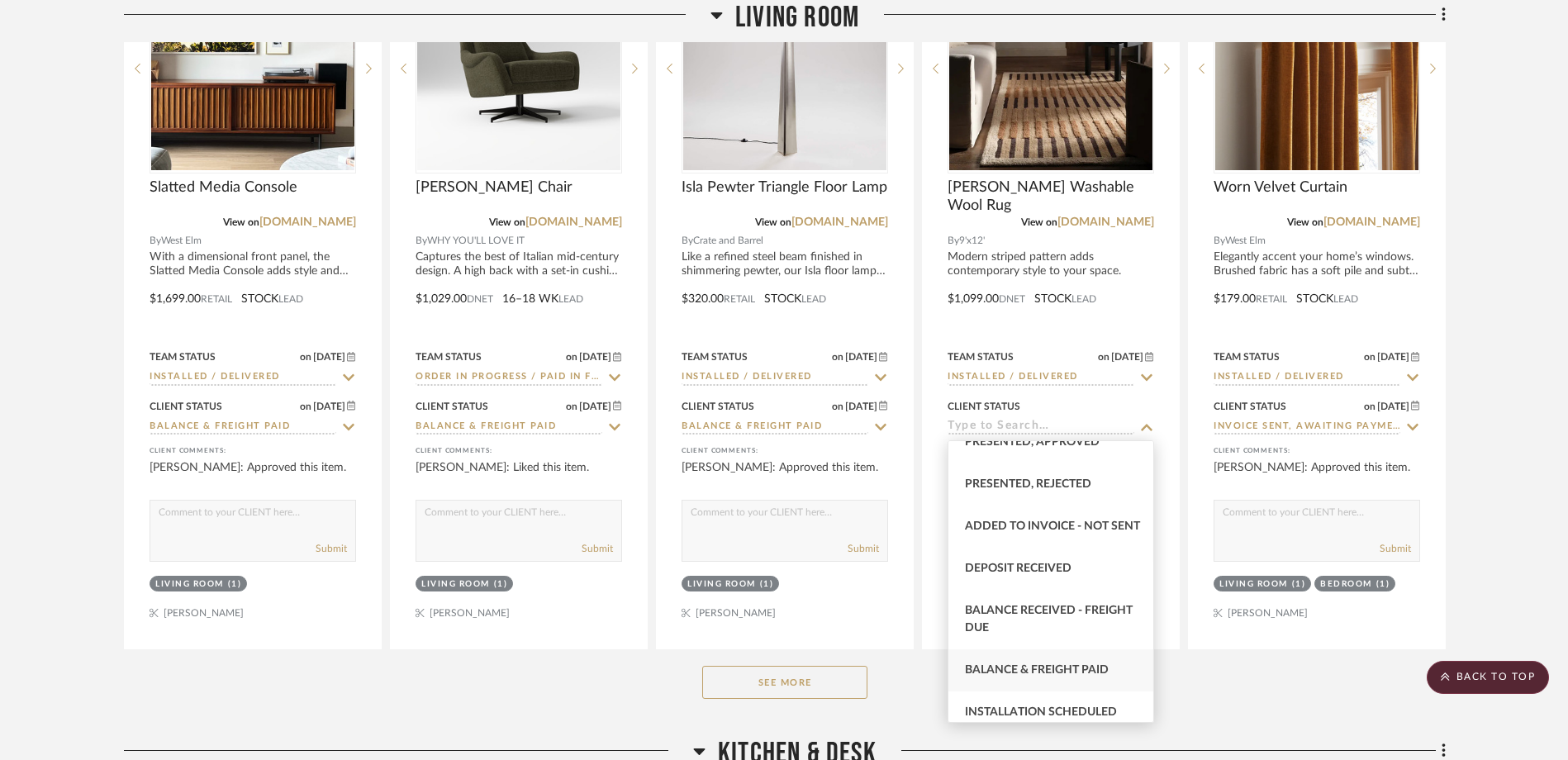 click on "Balance & Freight Paid" at bounding box center (1037, 670) 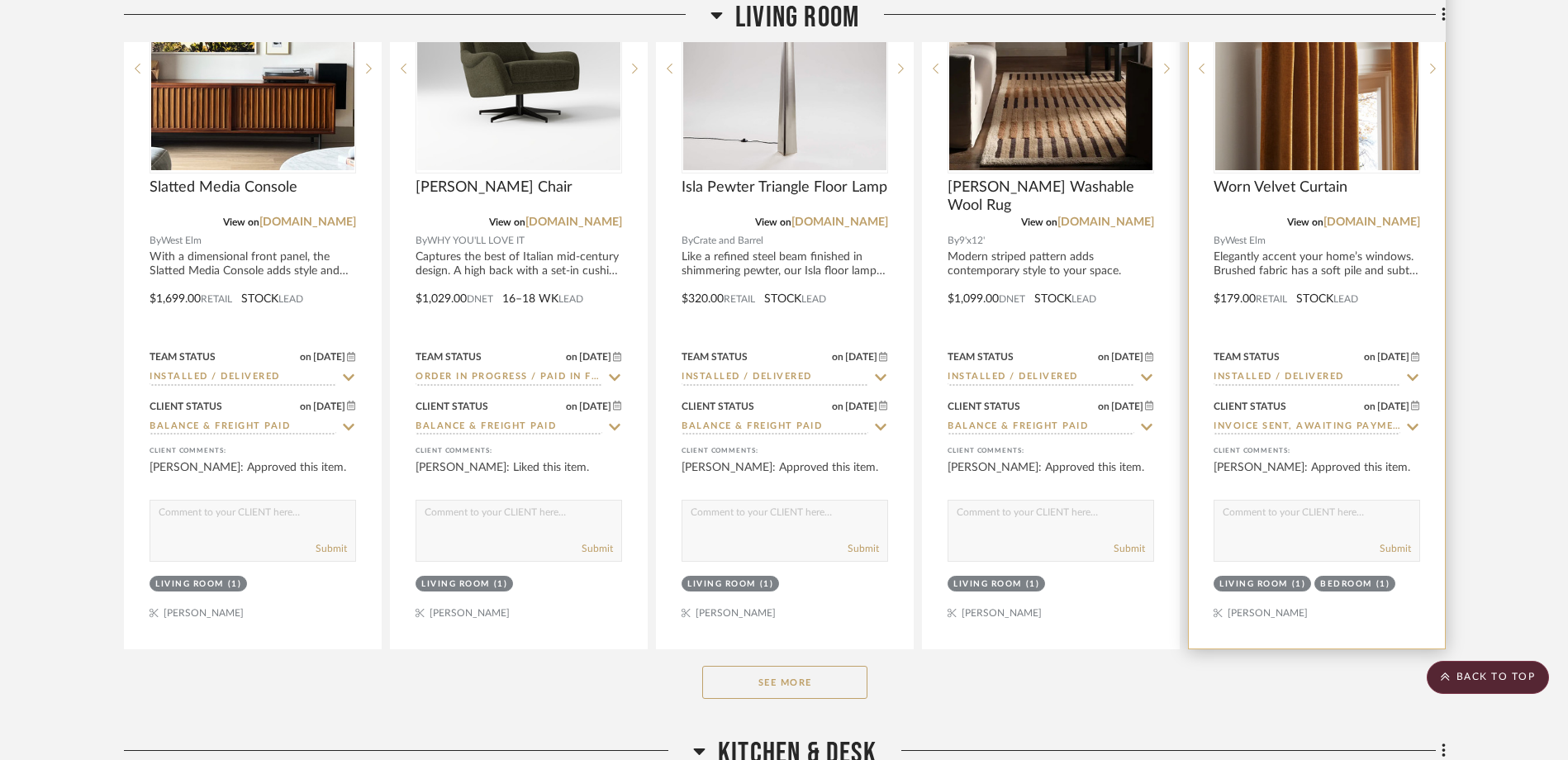 click 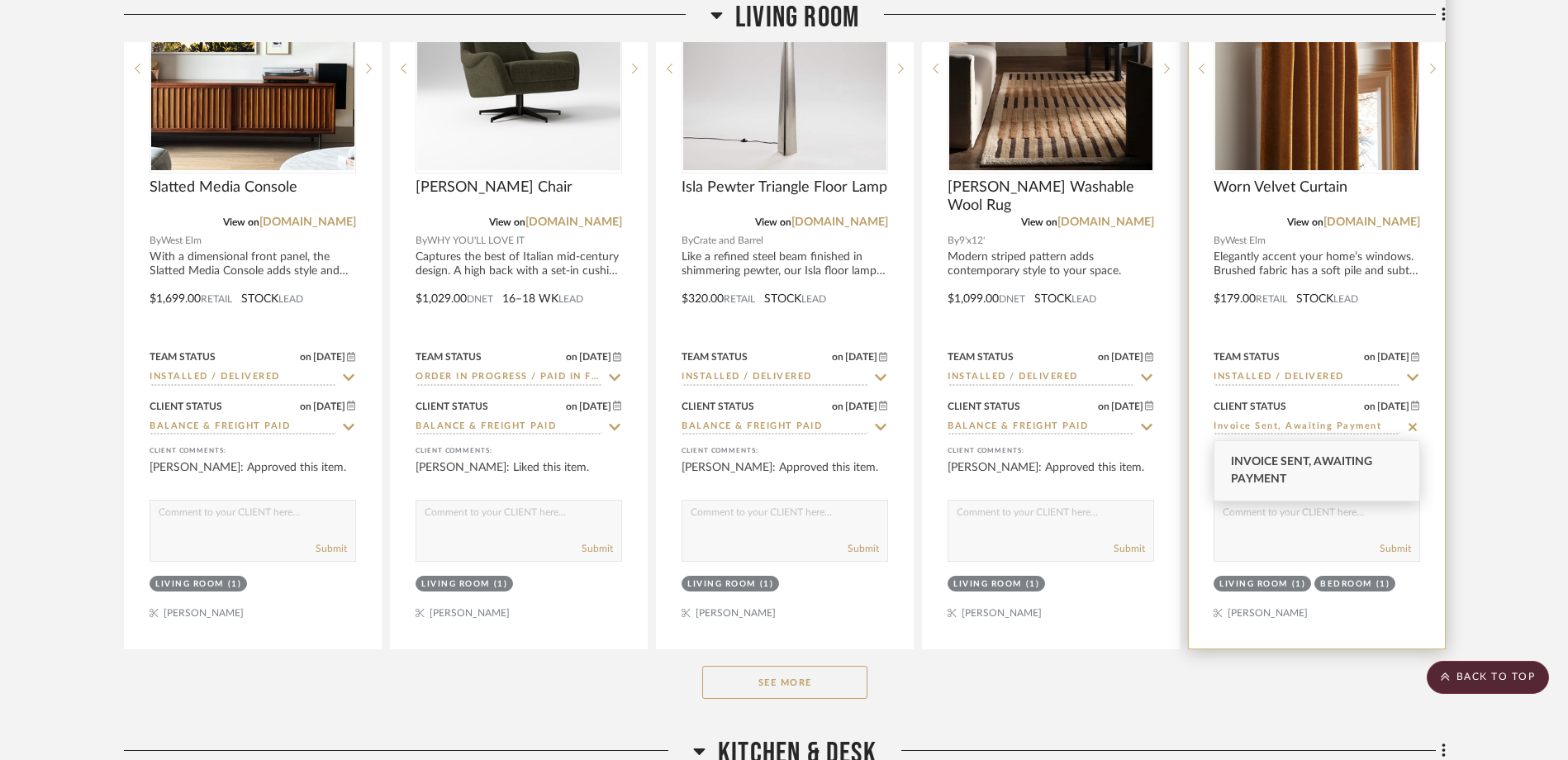 click 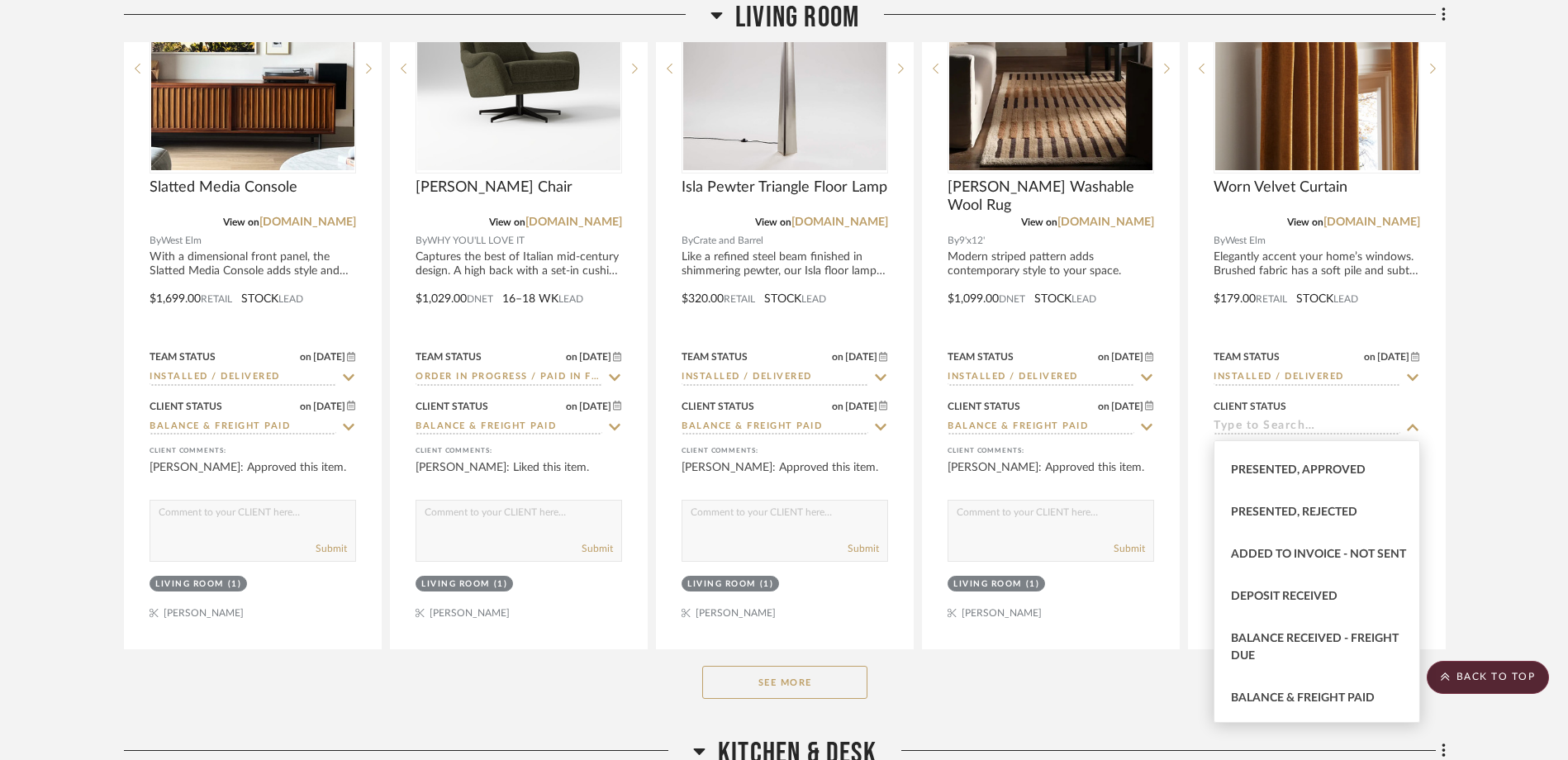 scroll, scrollTop: 248, scrollLeft: 0, axis: vertical 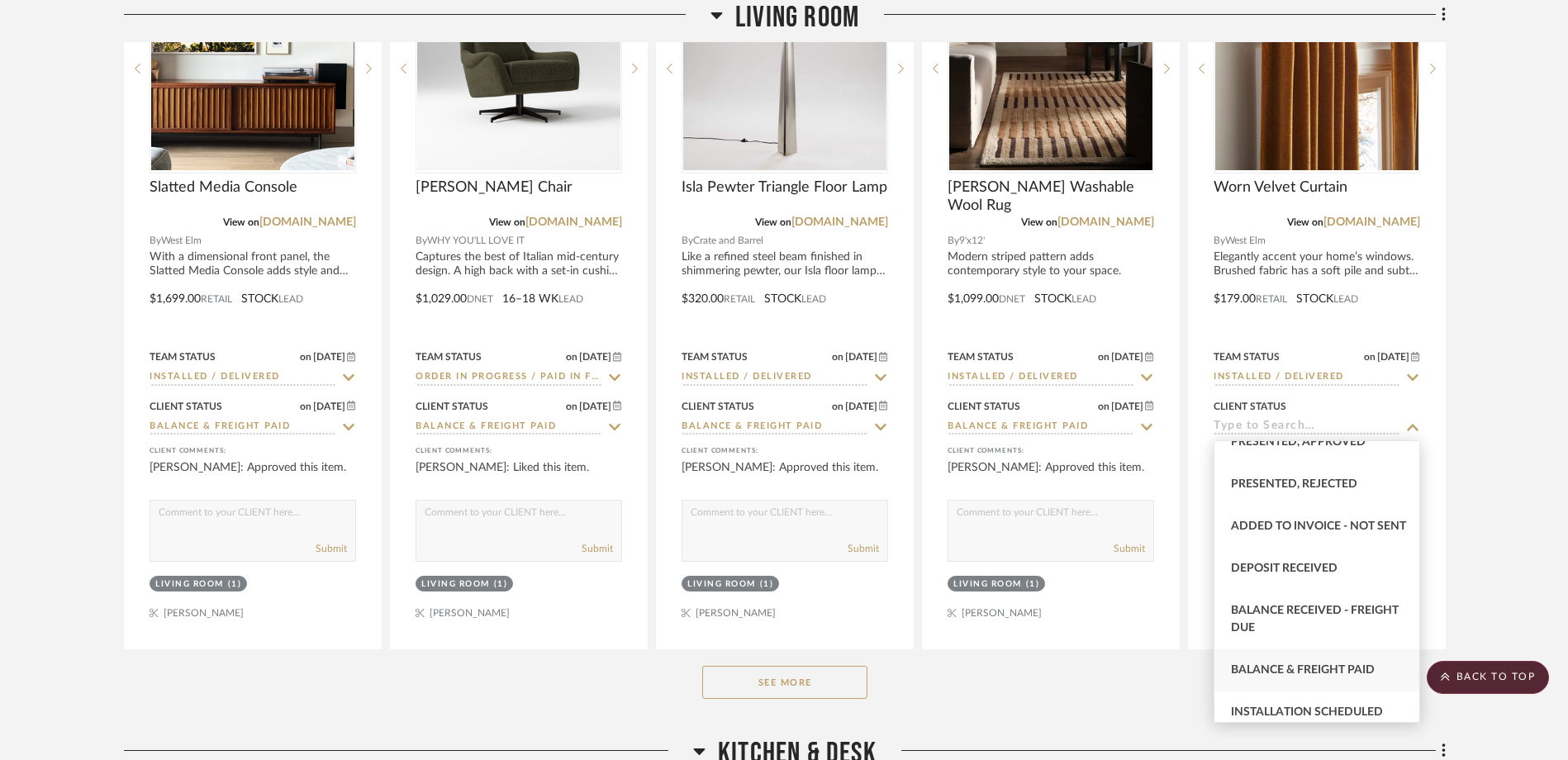 click on "Balance & Freight Paid" at bounding box center (1317, 670) 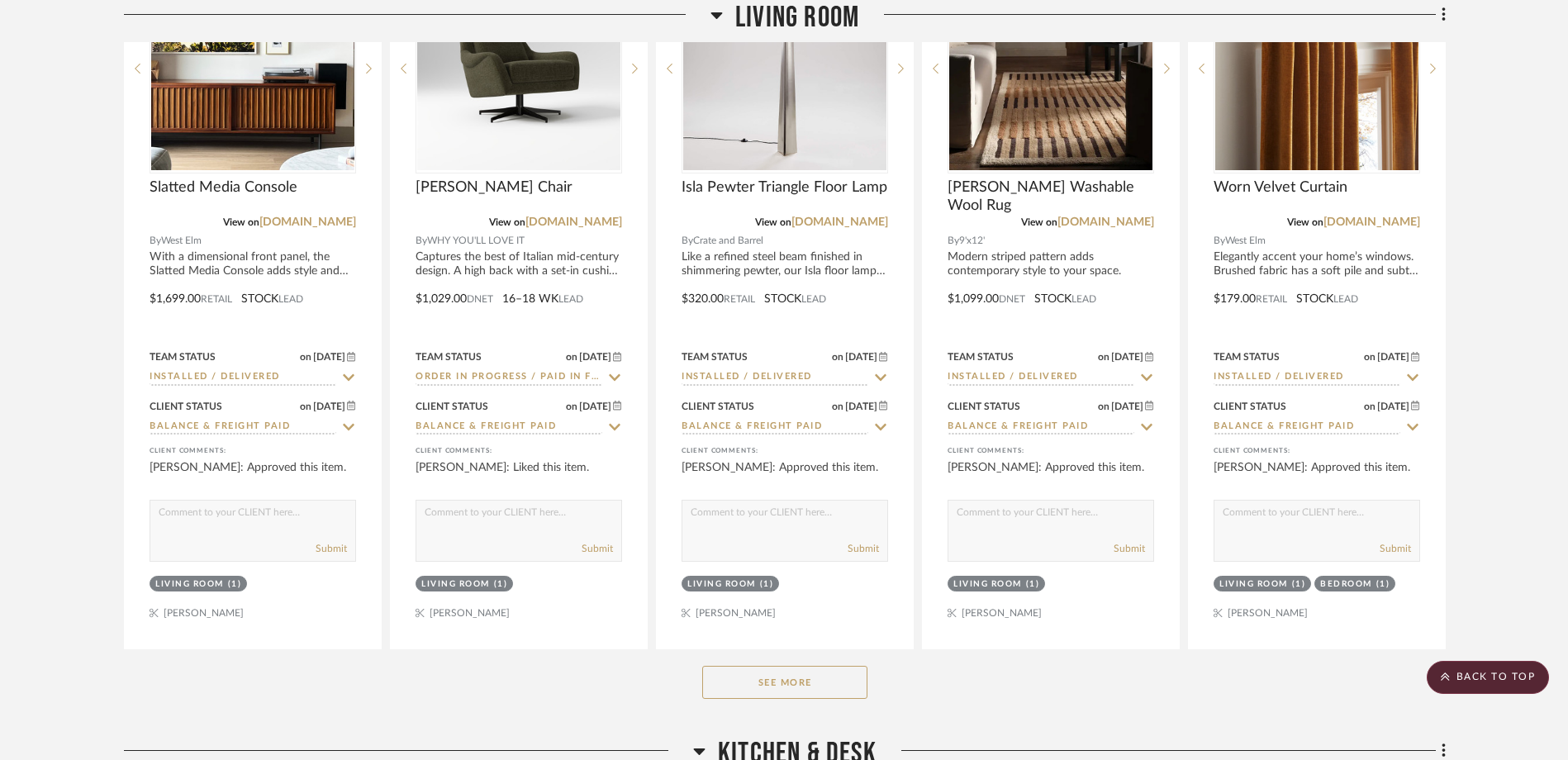 click on "See More" 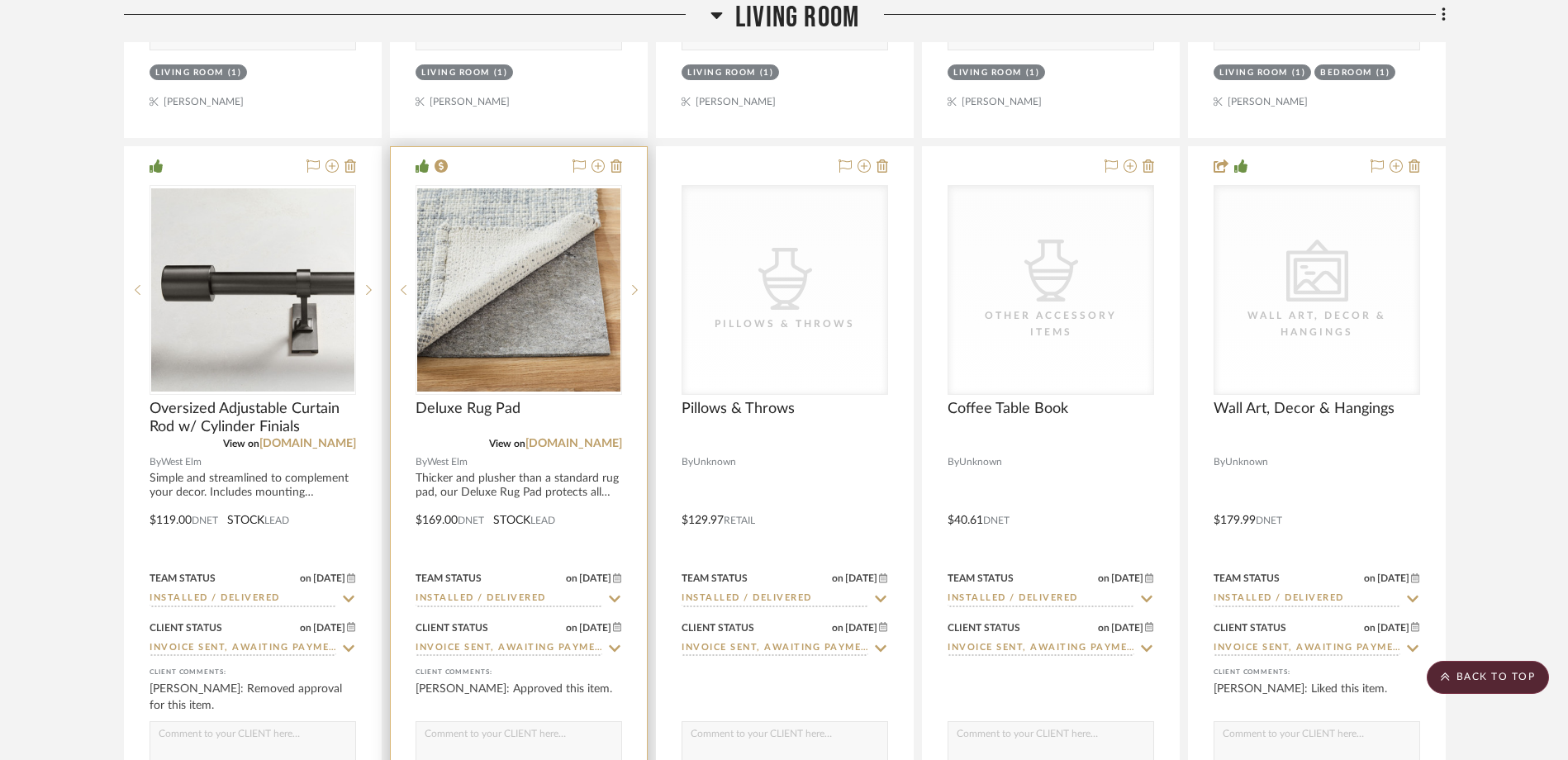 scroll, scrollTop: 1652, scrollLeft: 0, axis: vertical 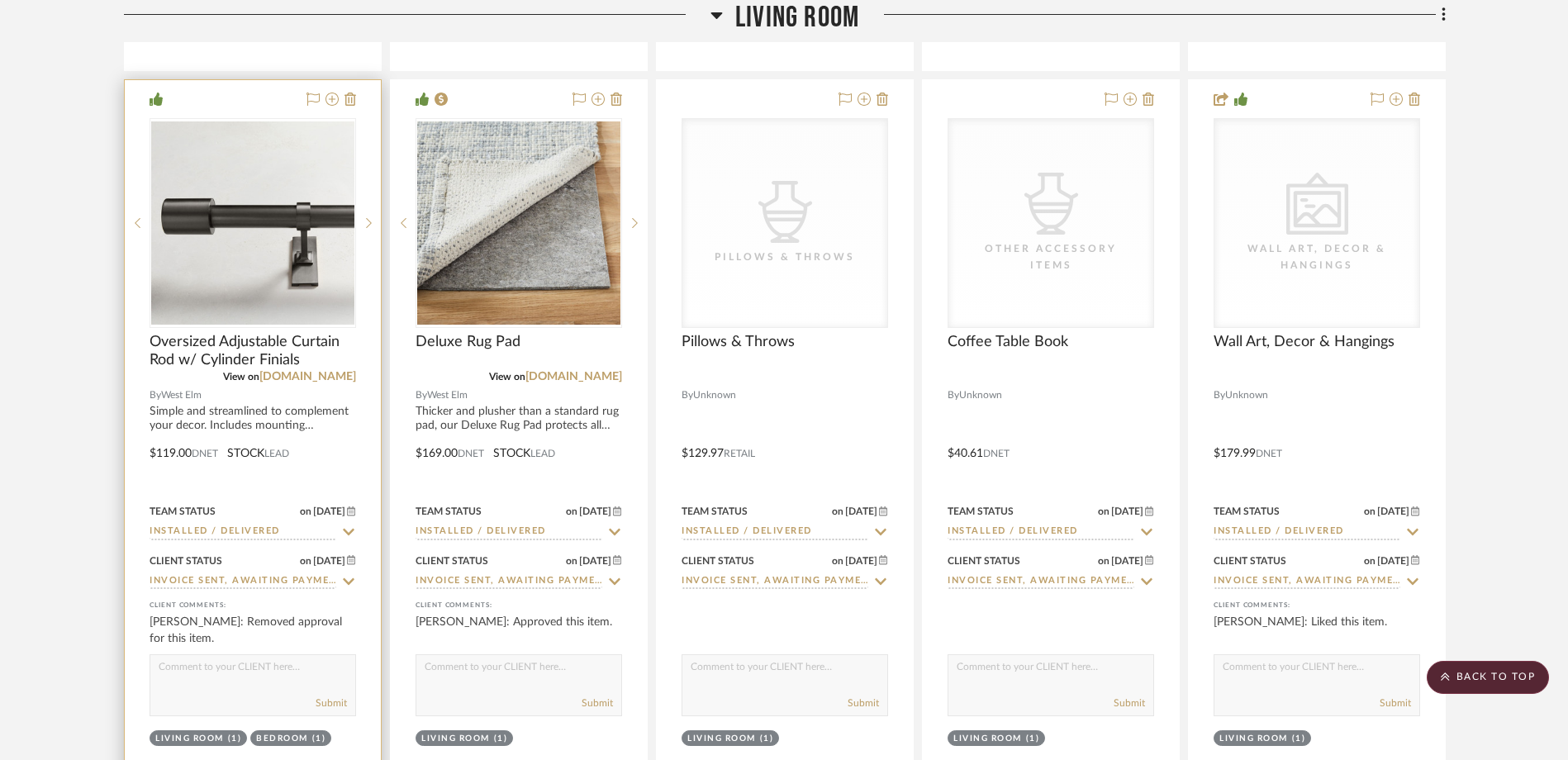 click 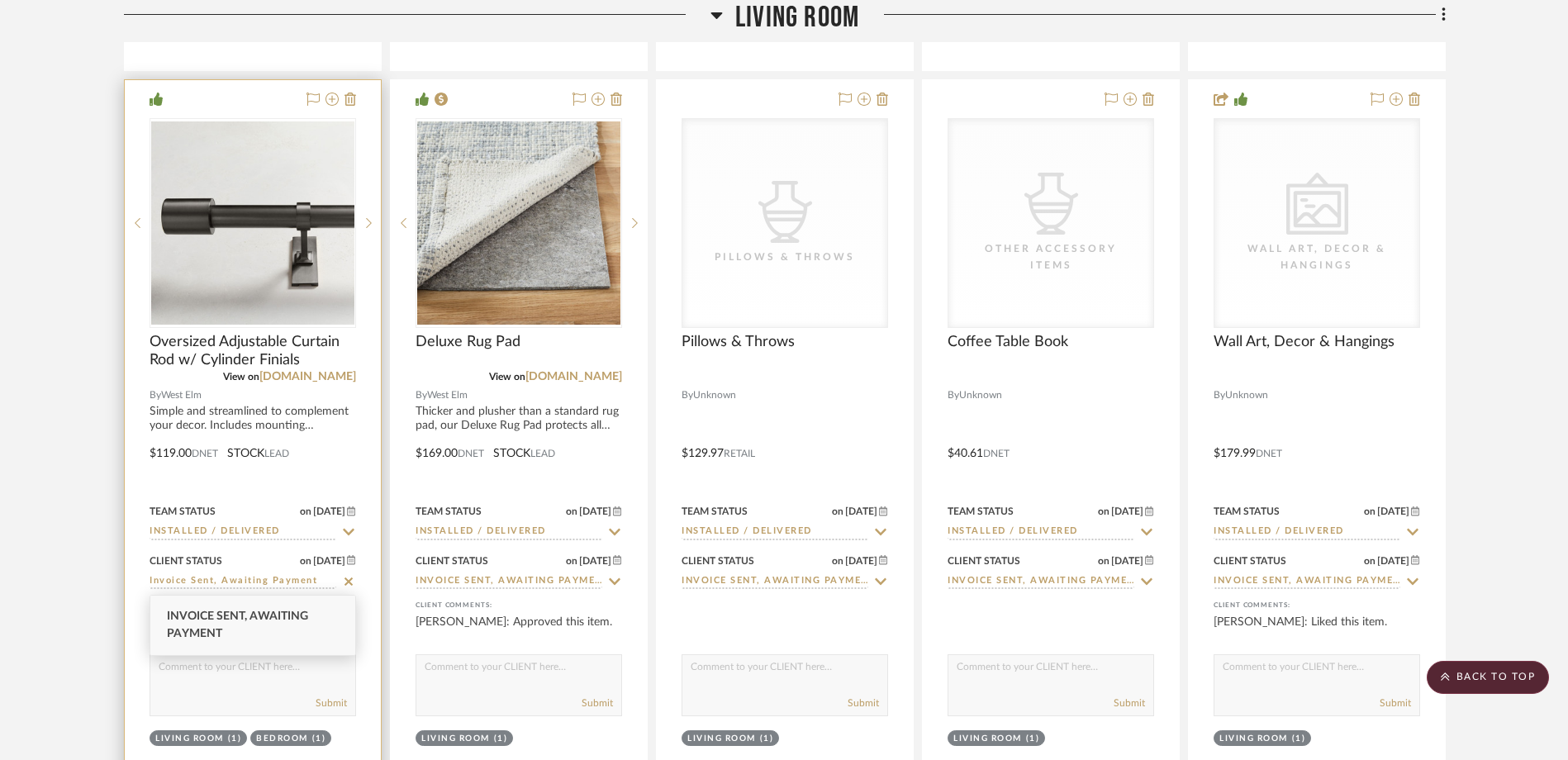 click 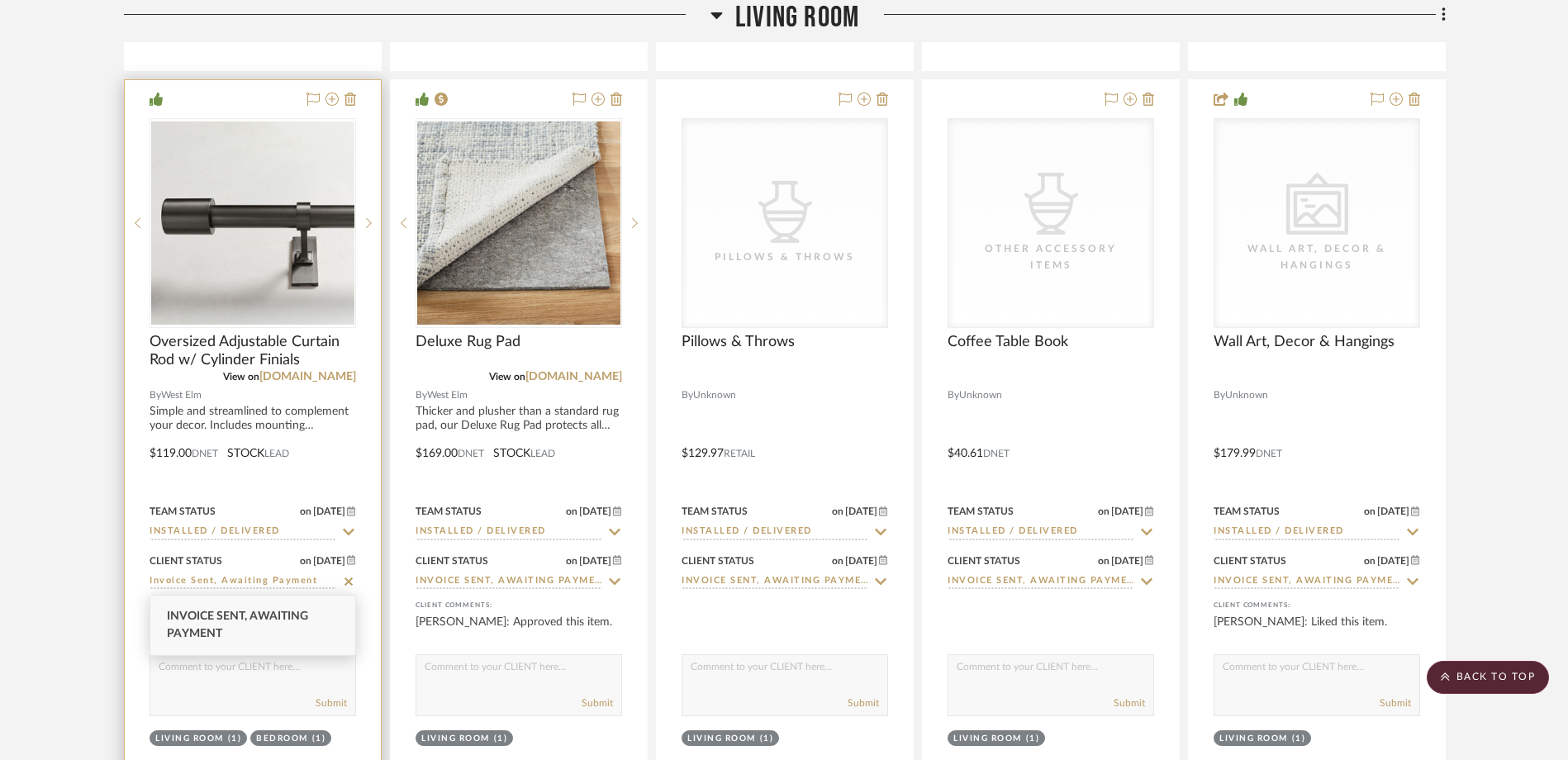 type on "[DATE]" 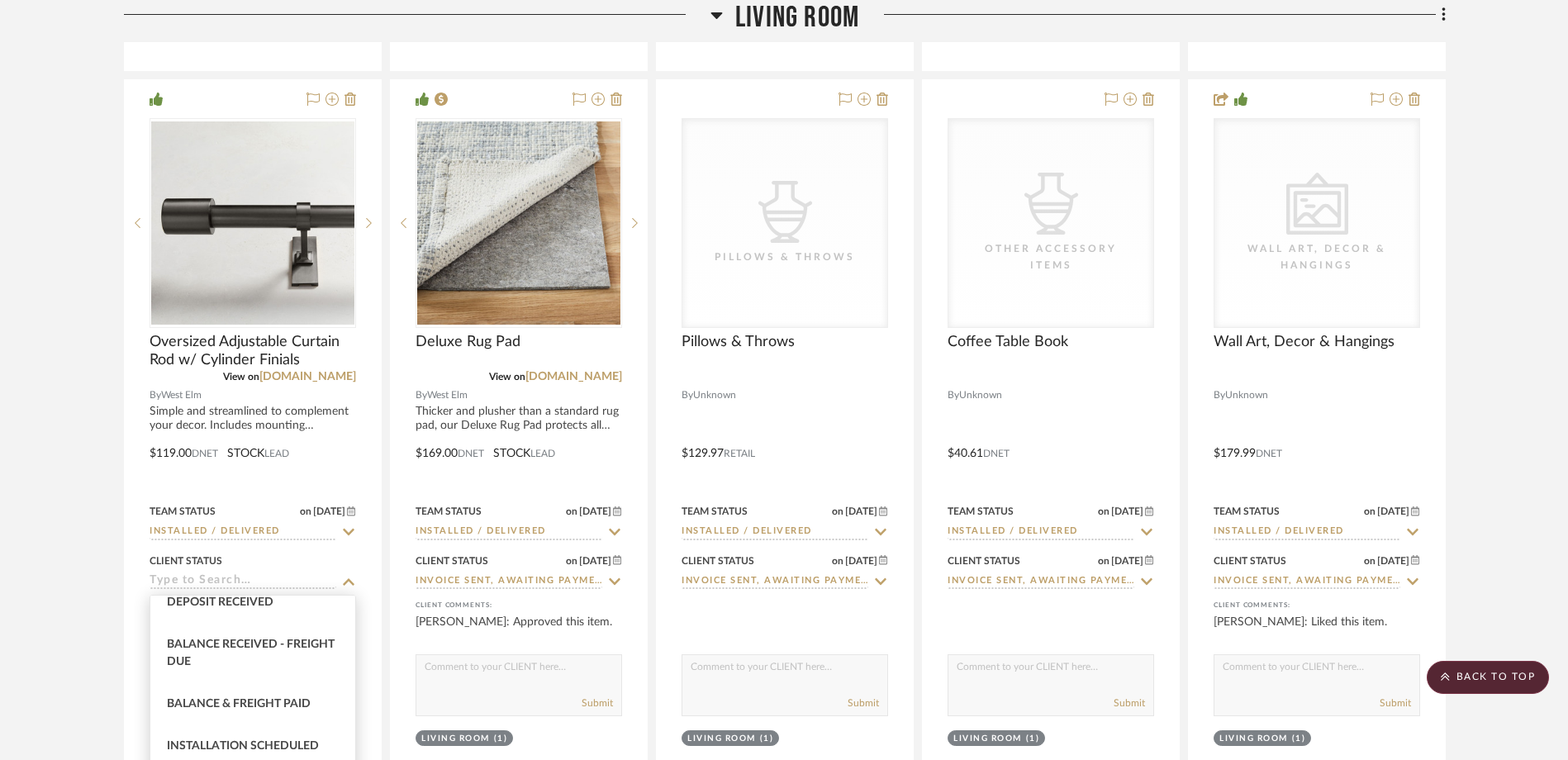 scroll, scrollTop: 413, scrollLeft: 0, axis: vertical 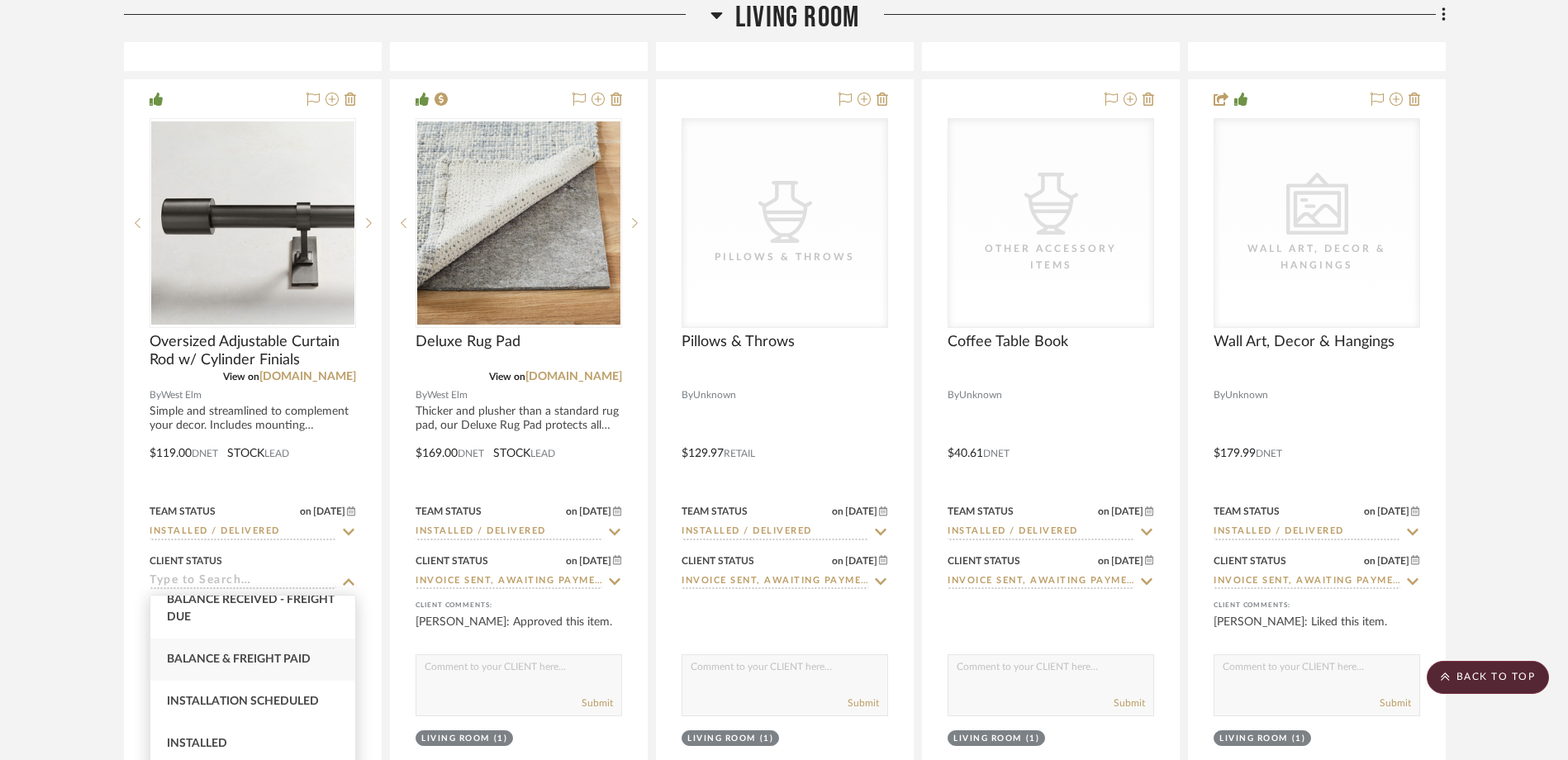 click on "Balance & Freight Paid" at bounding box center [239, 659] 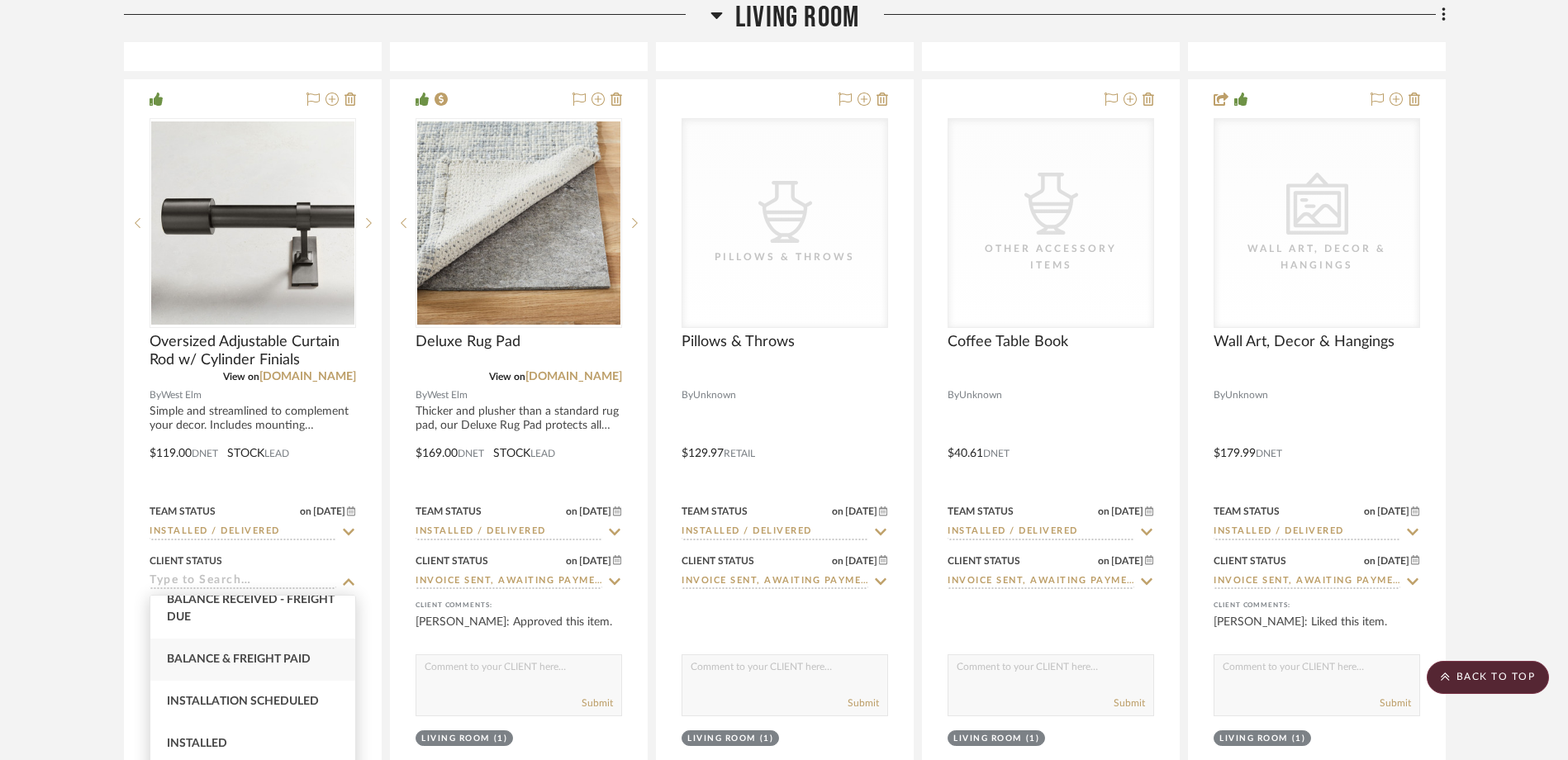 type on "Balance & Freight Paid" 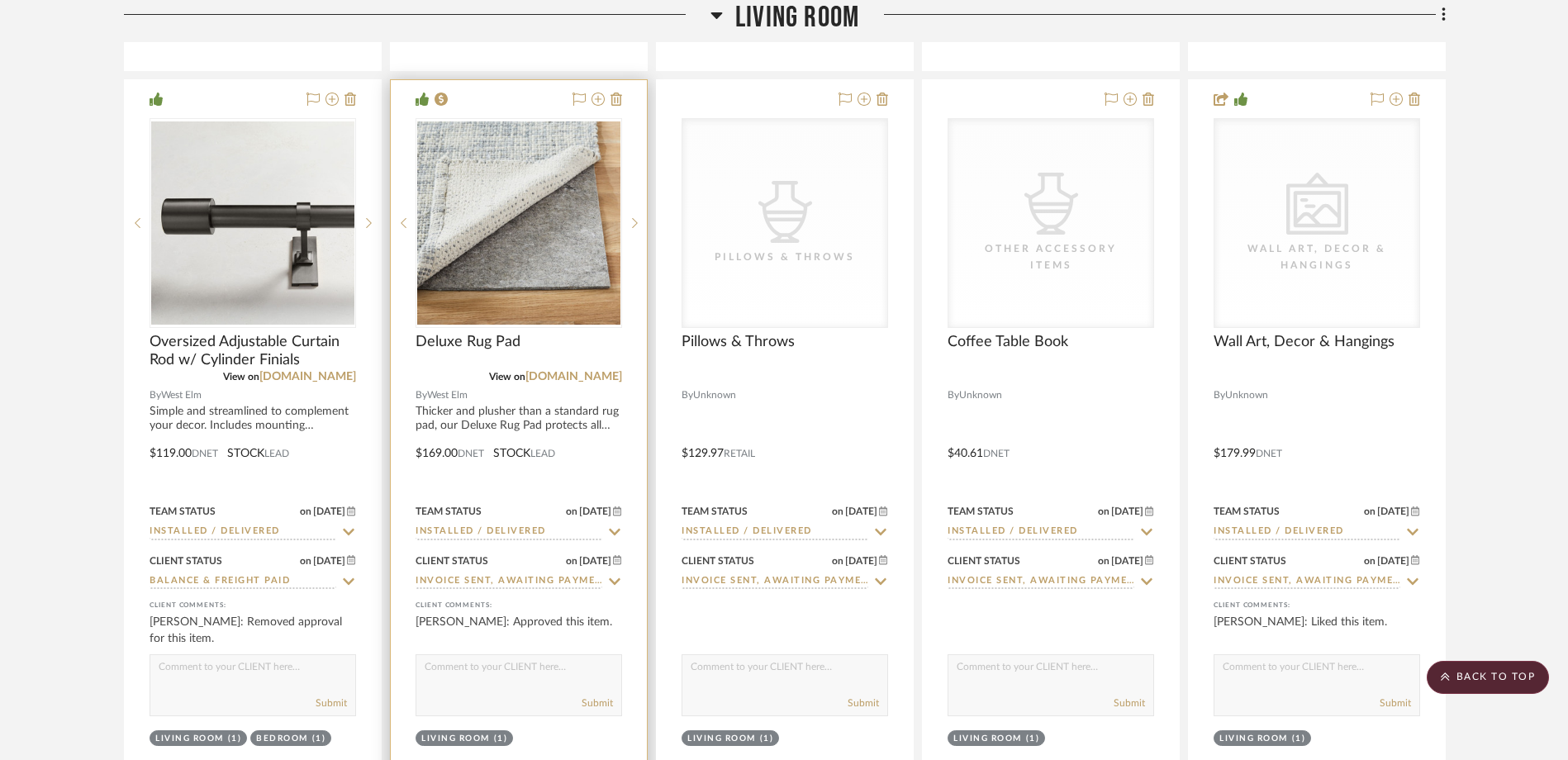 click 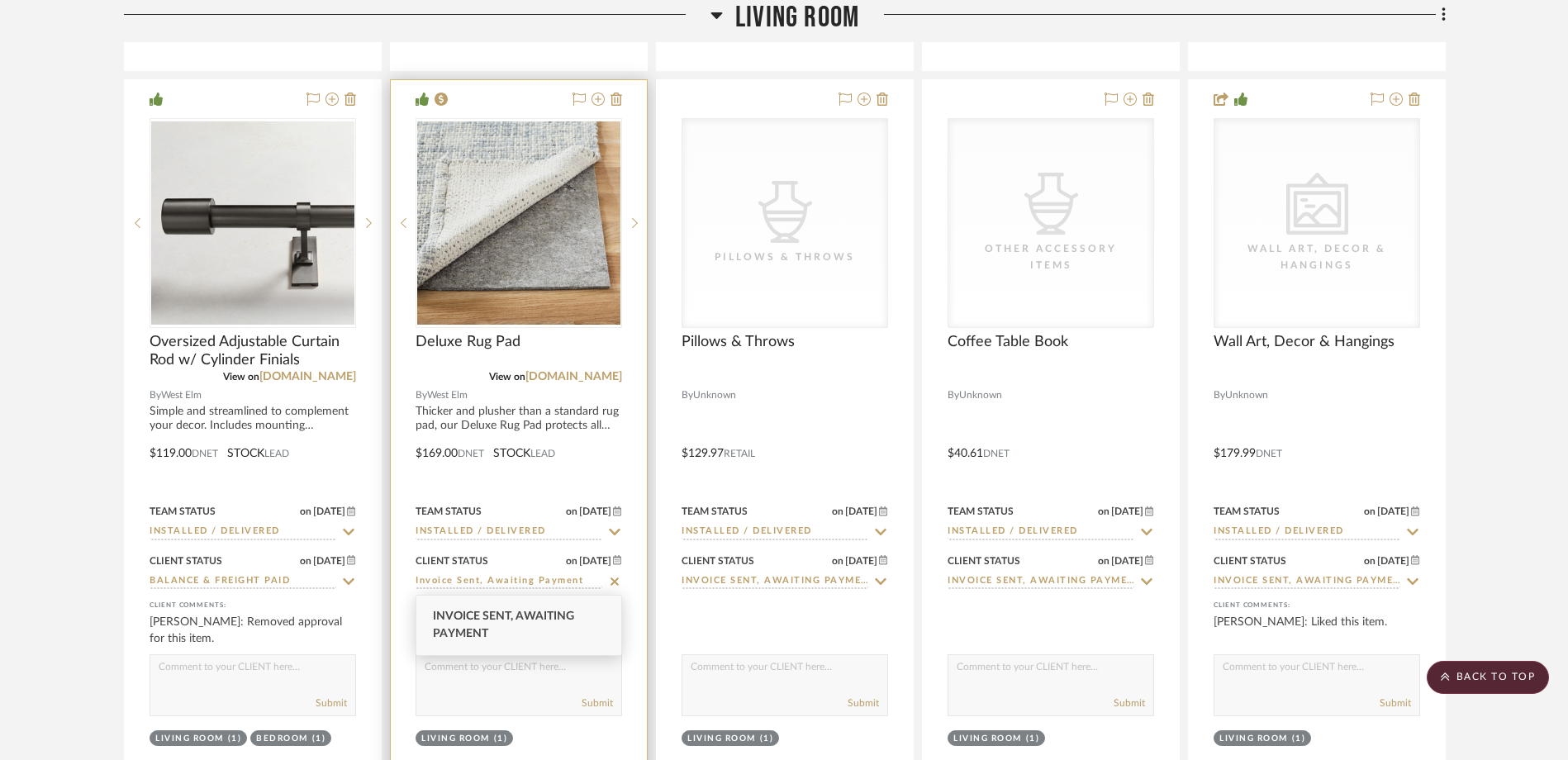 click 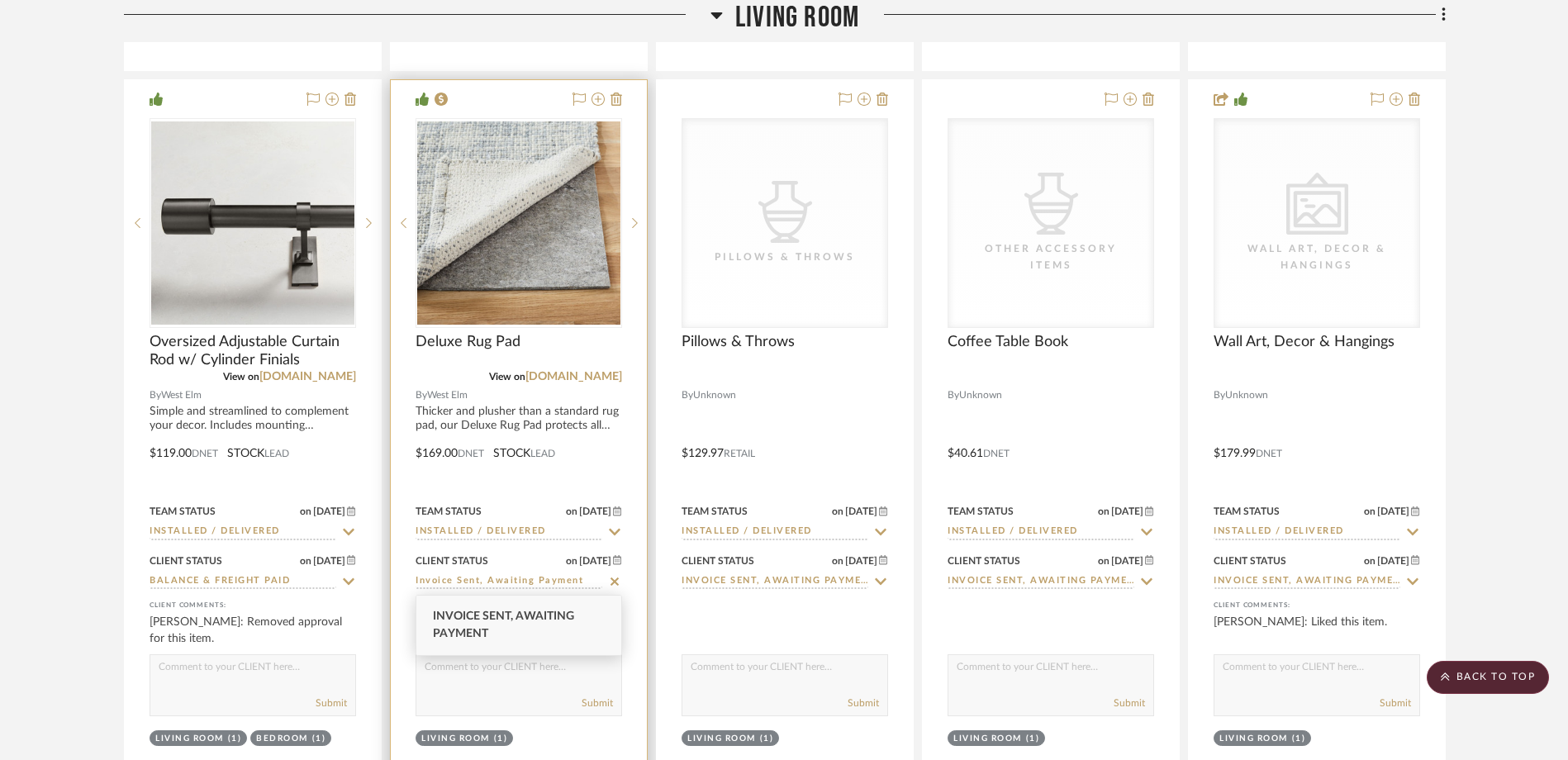 type on "[DATE]" 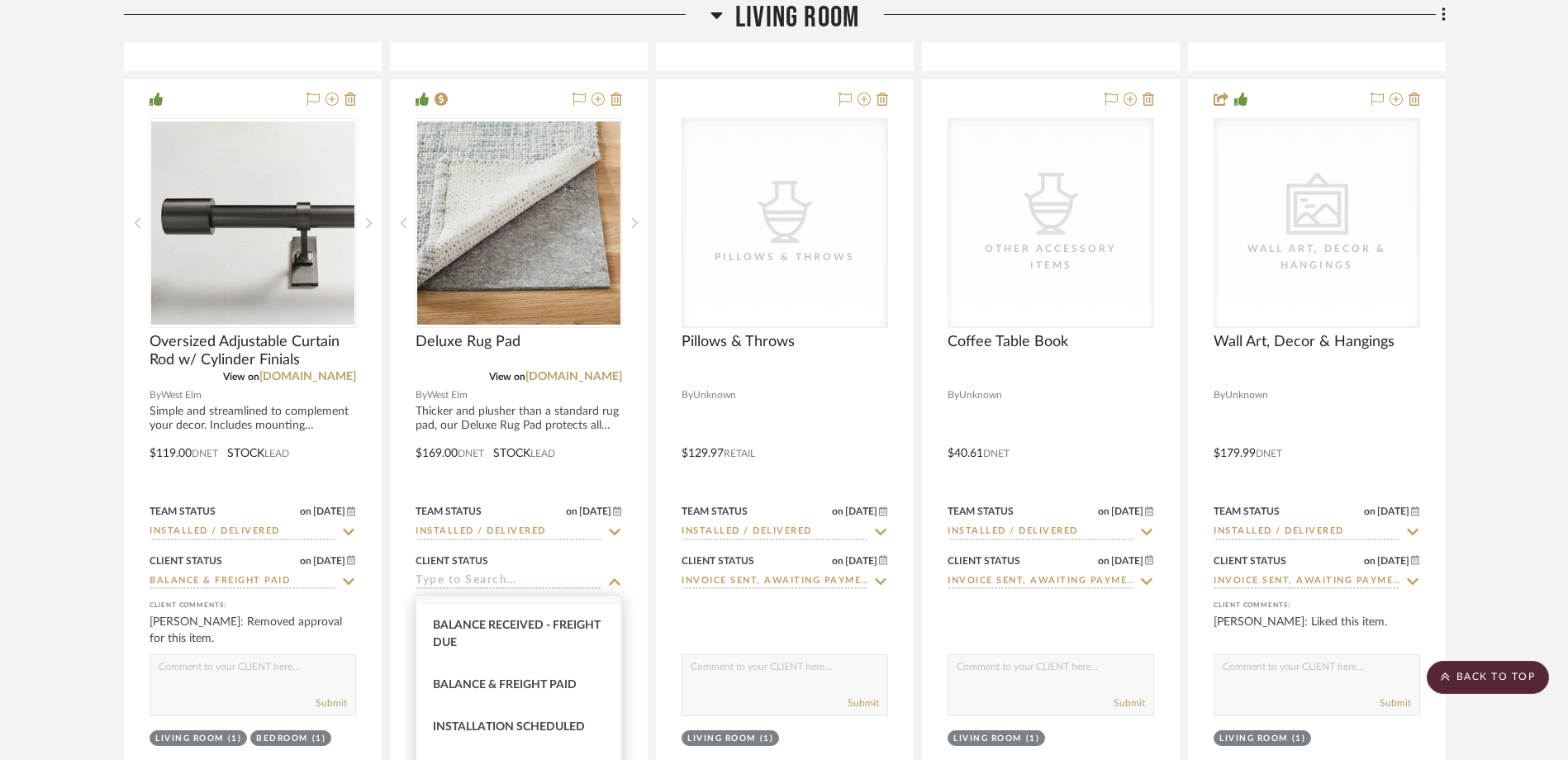 scroll, scrollTop: 413, scrollLeft: 0, axis: vertical 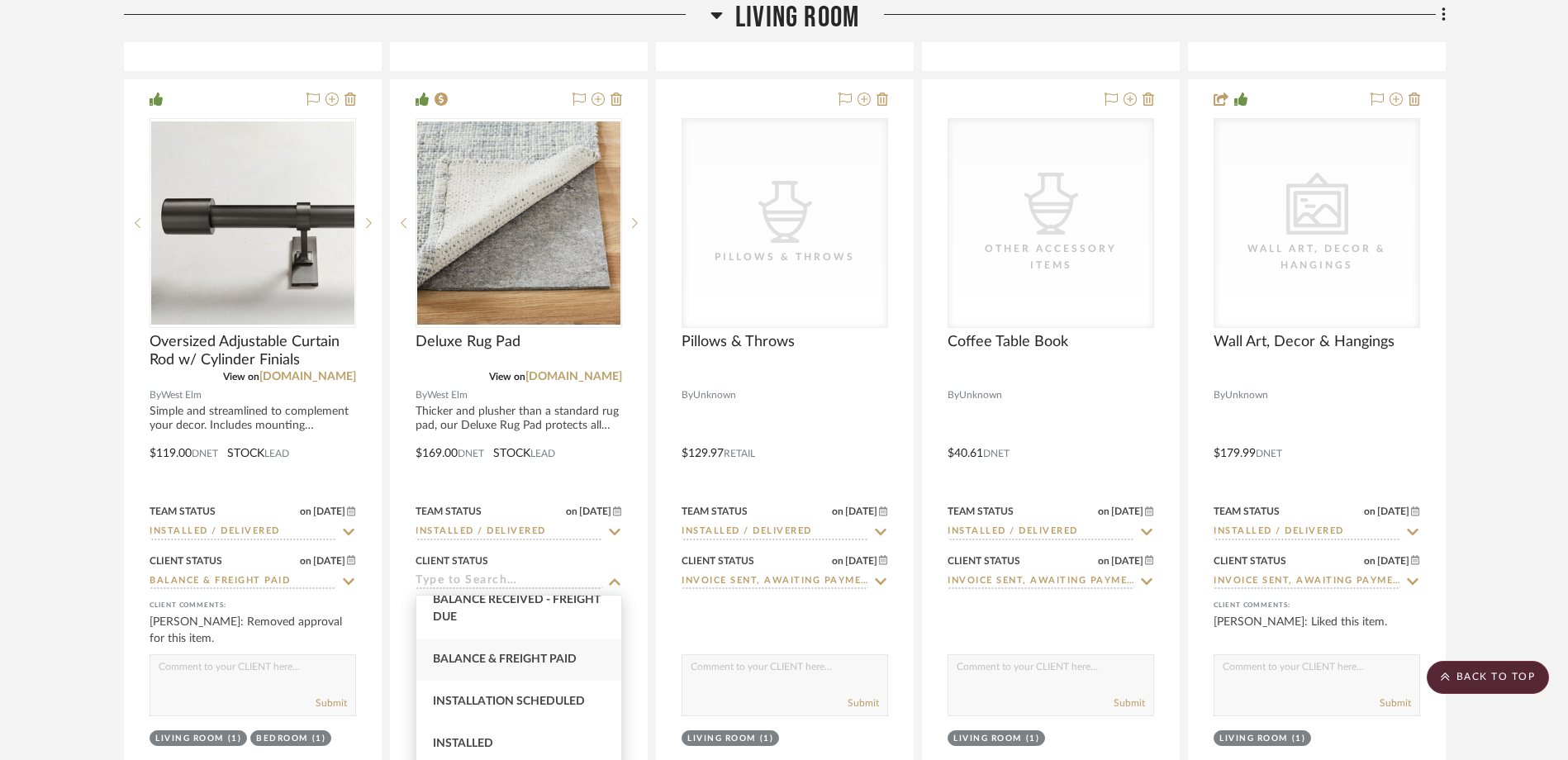 click on "Balance & Freight Paid" at bounding box center (519, 659) 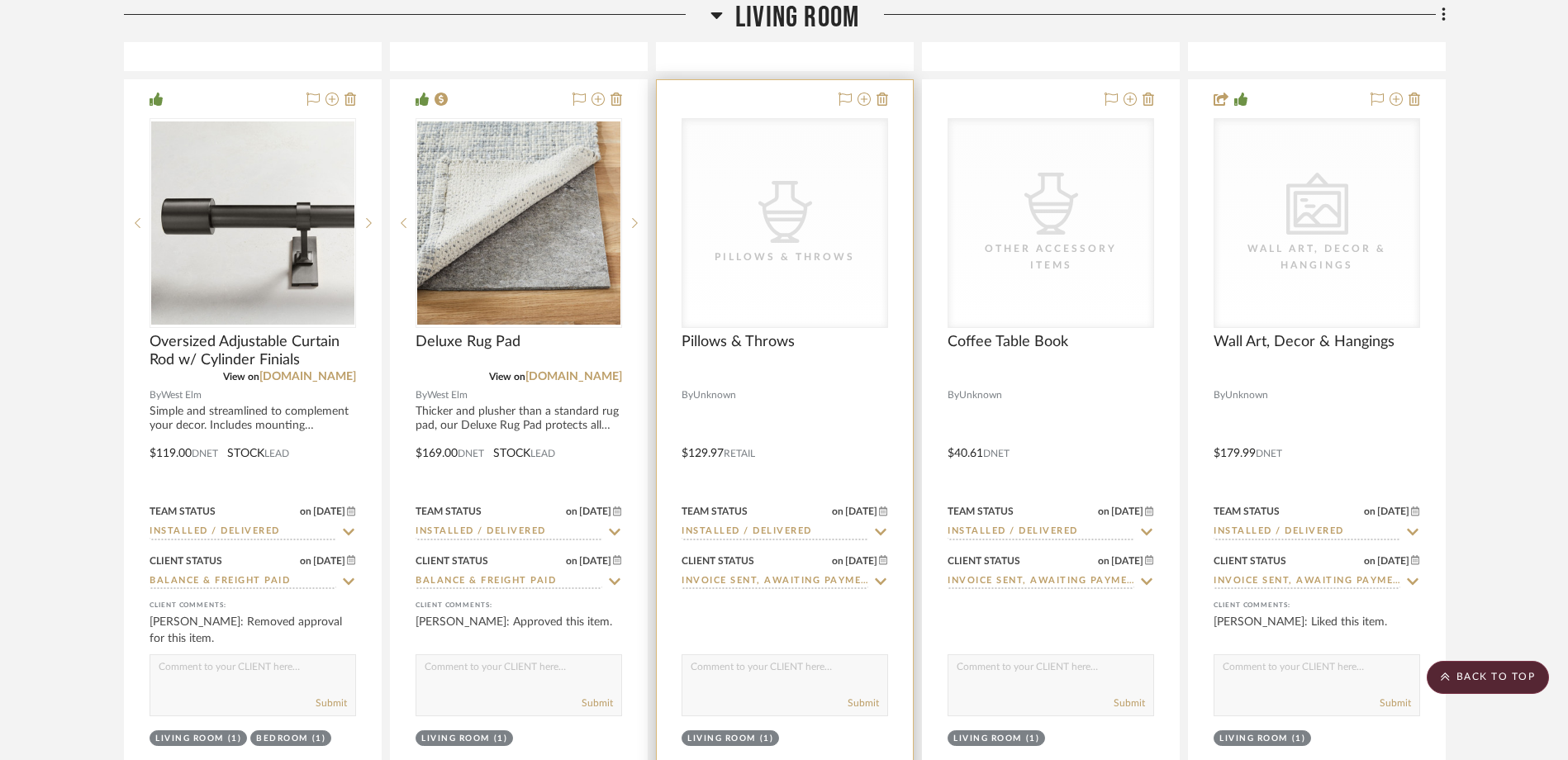 click 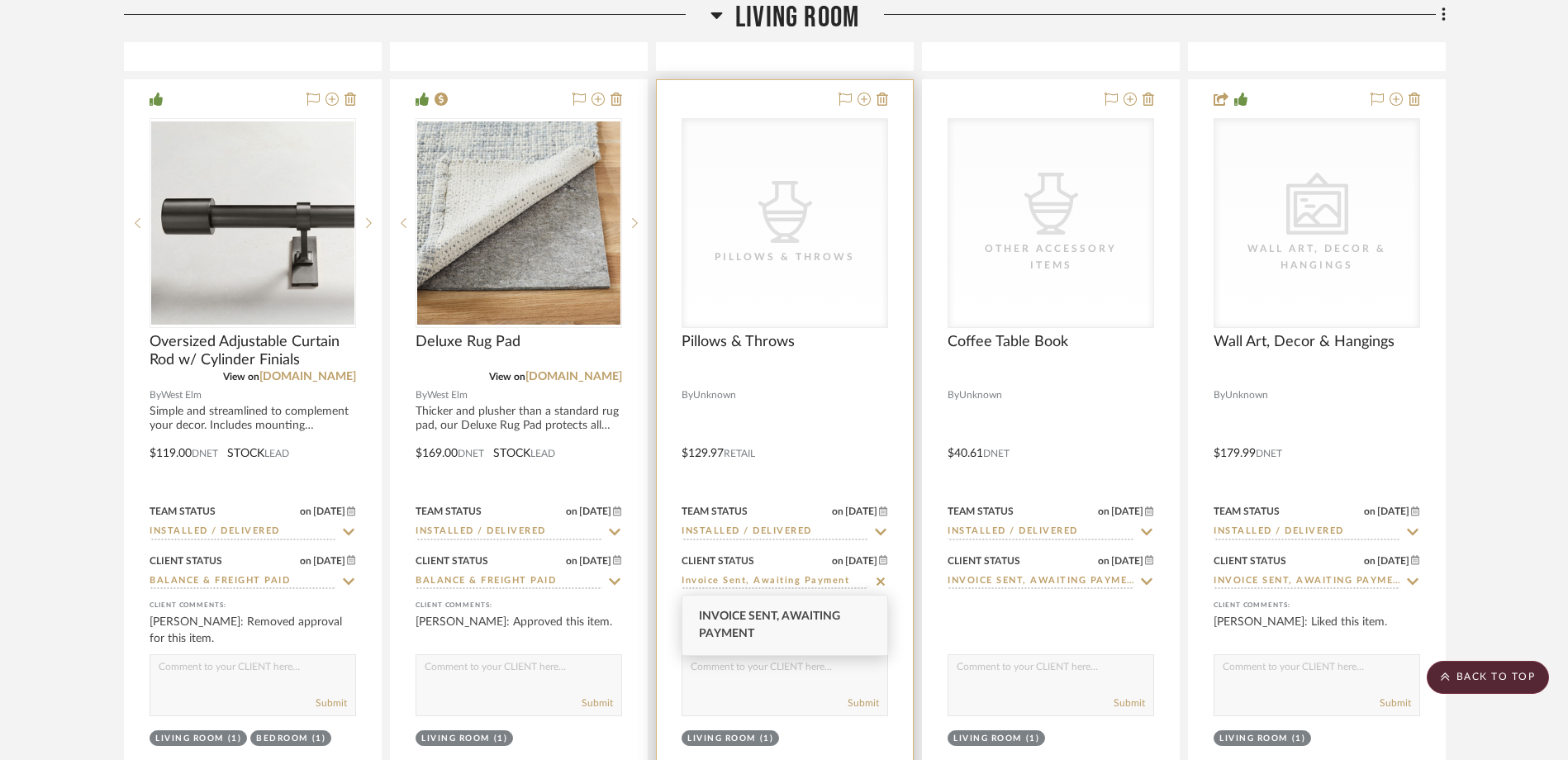 click 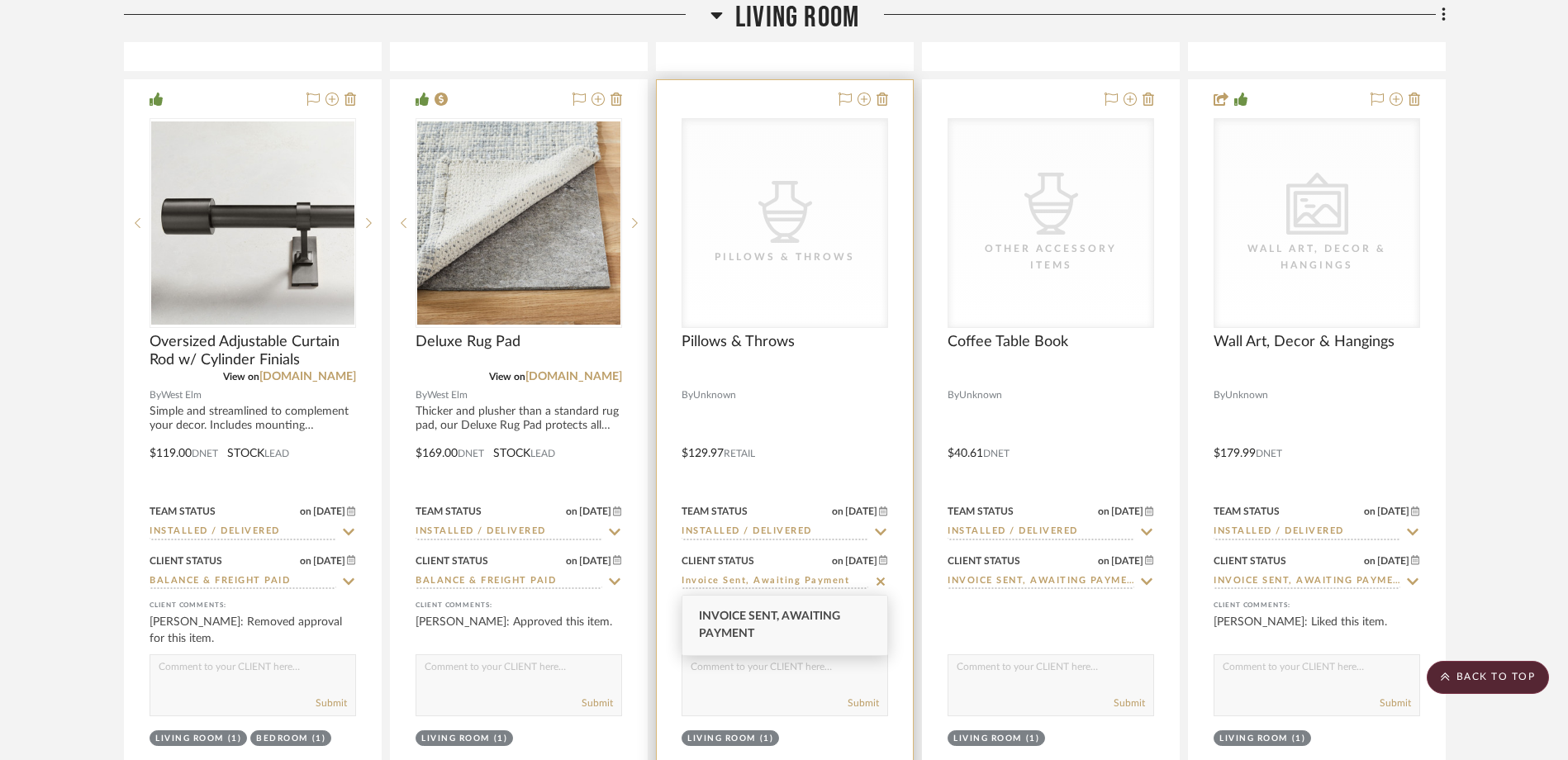 type on "[DATE]" 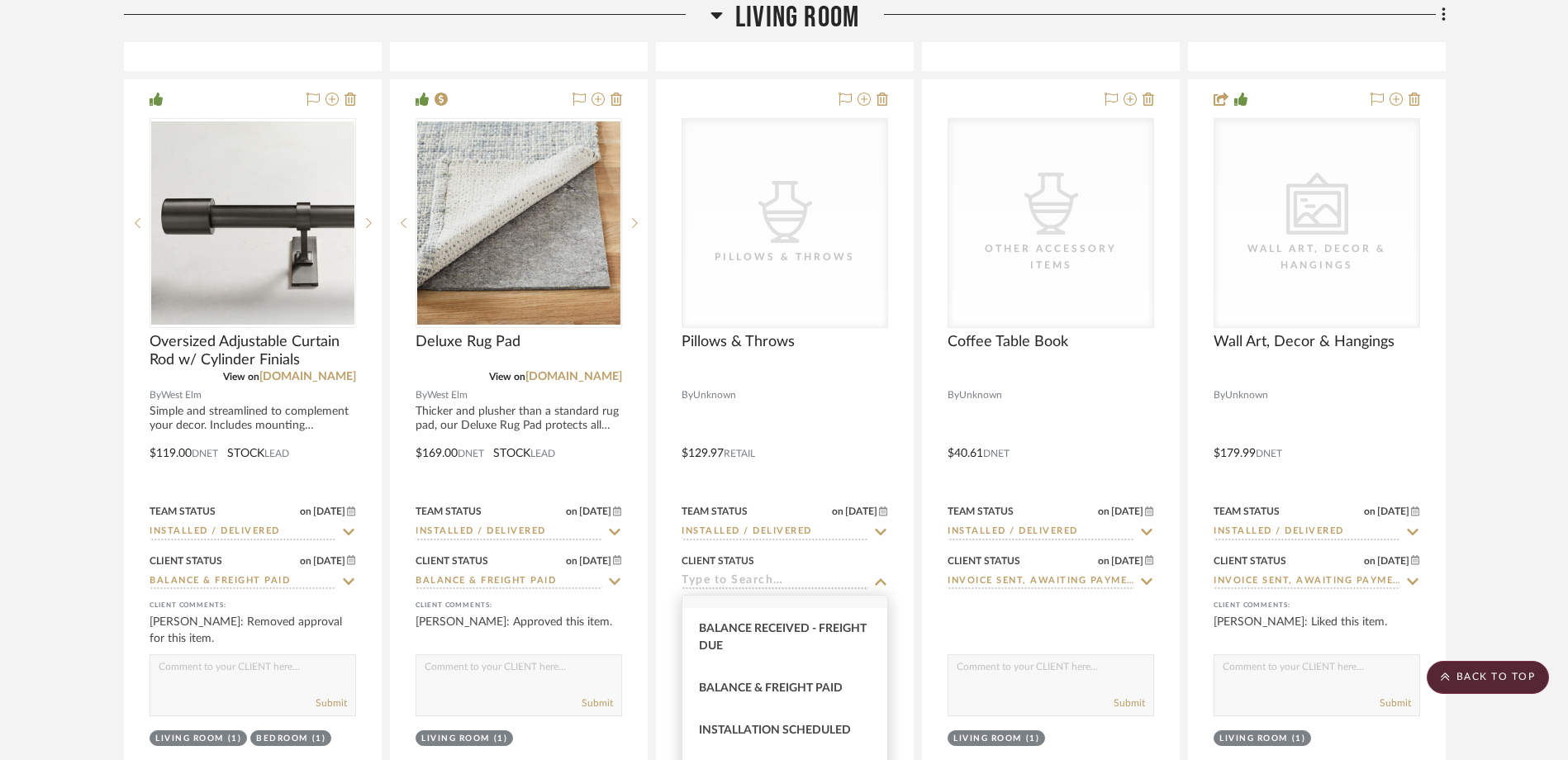 scroll, scrollTop: 413, scrollLeft: 0, axis: vertical 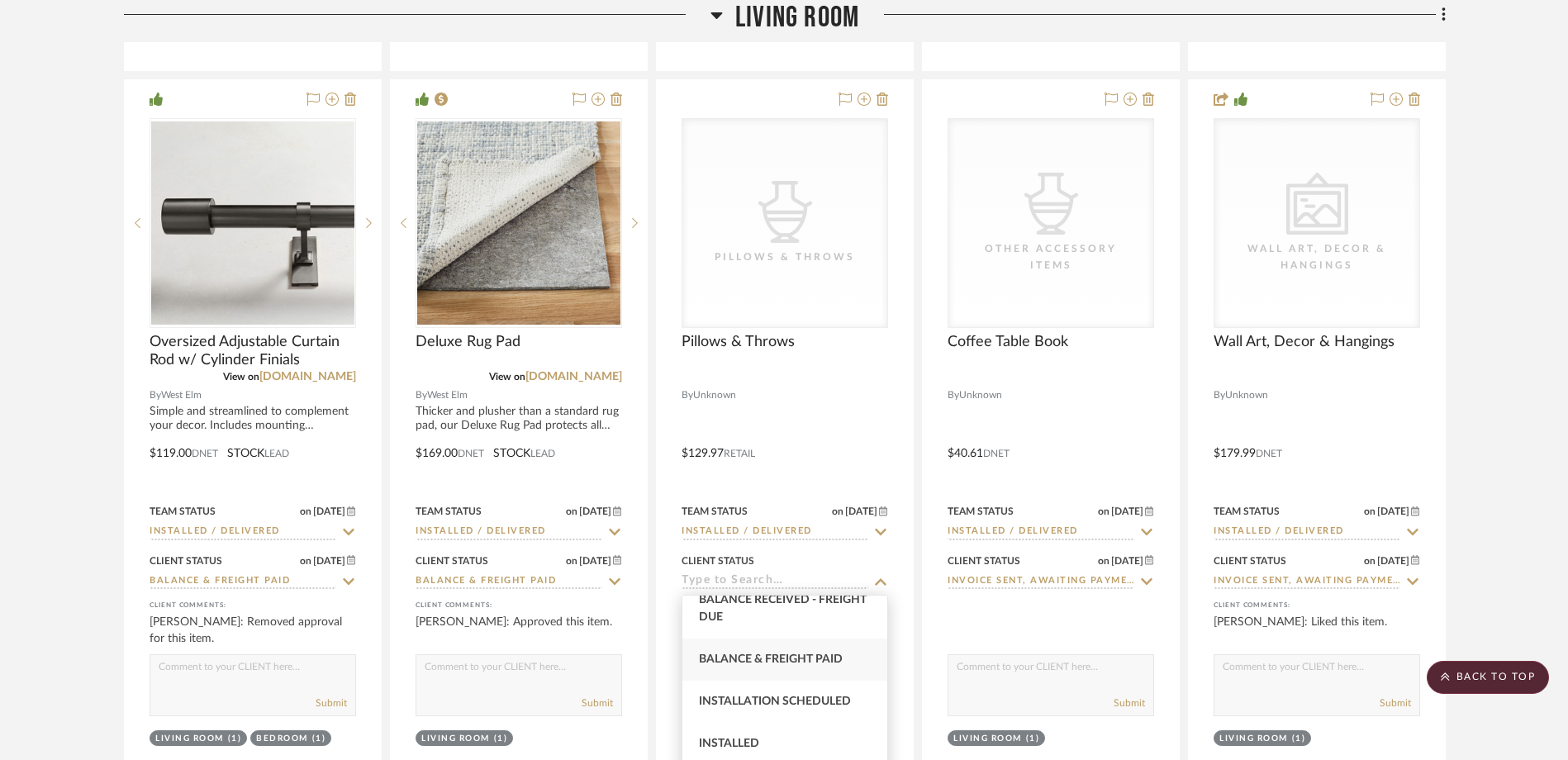 click on "Balance & Freight Paid" at bounding box center [785, 659] 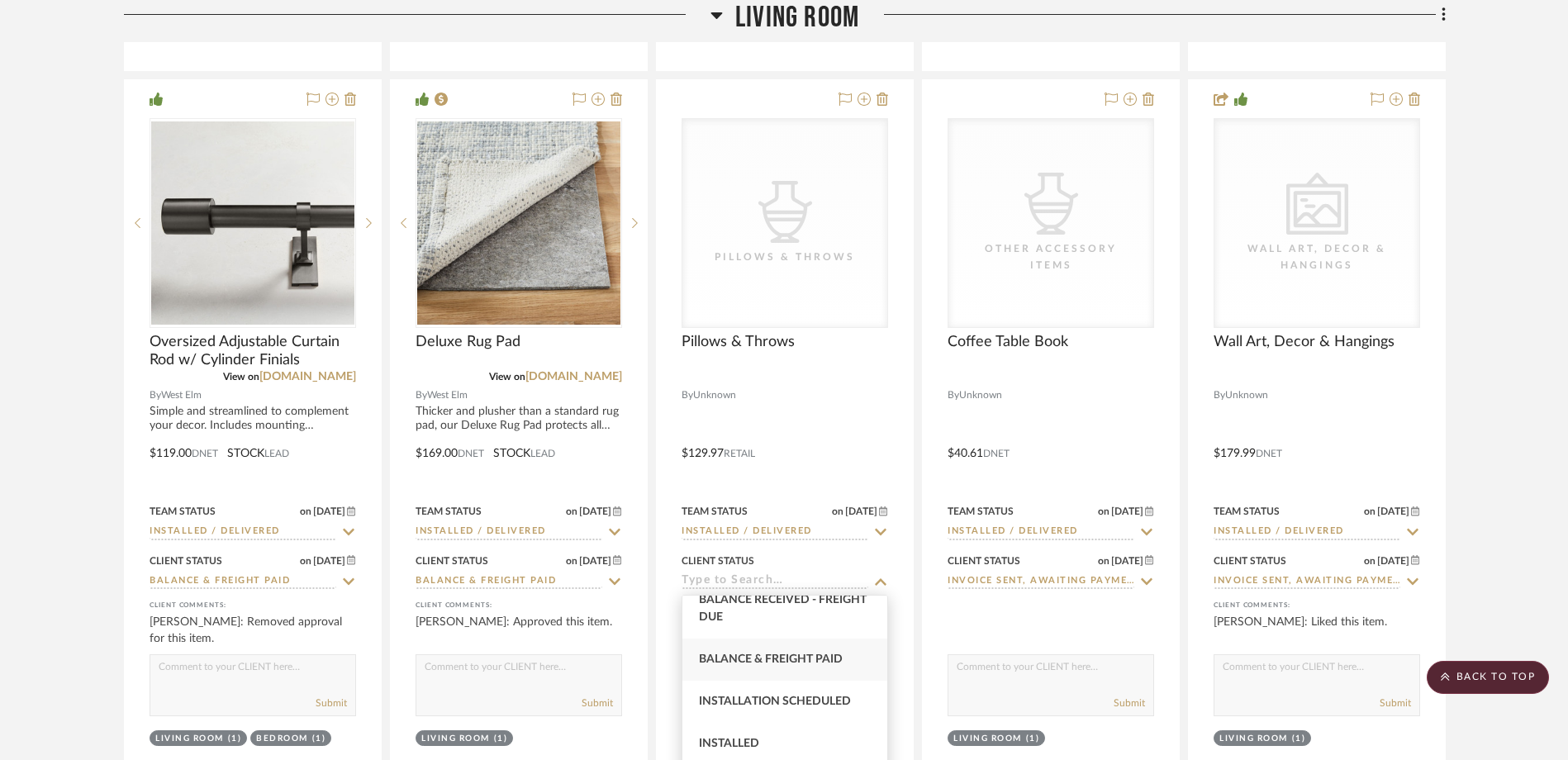 type on "Balance & Freight Paid" 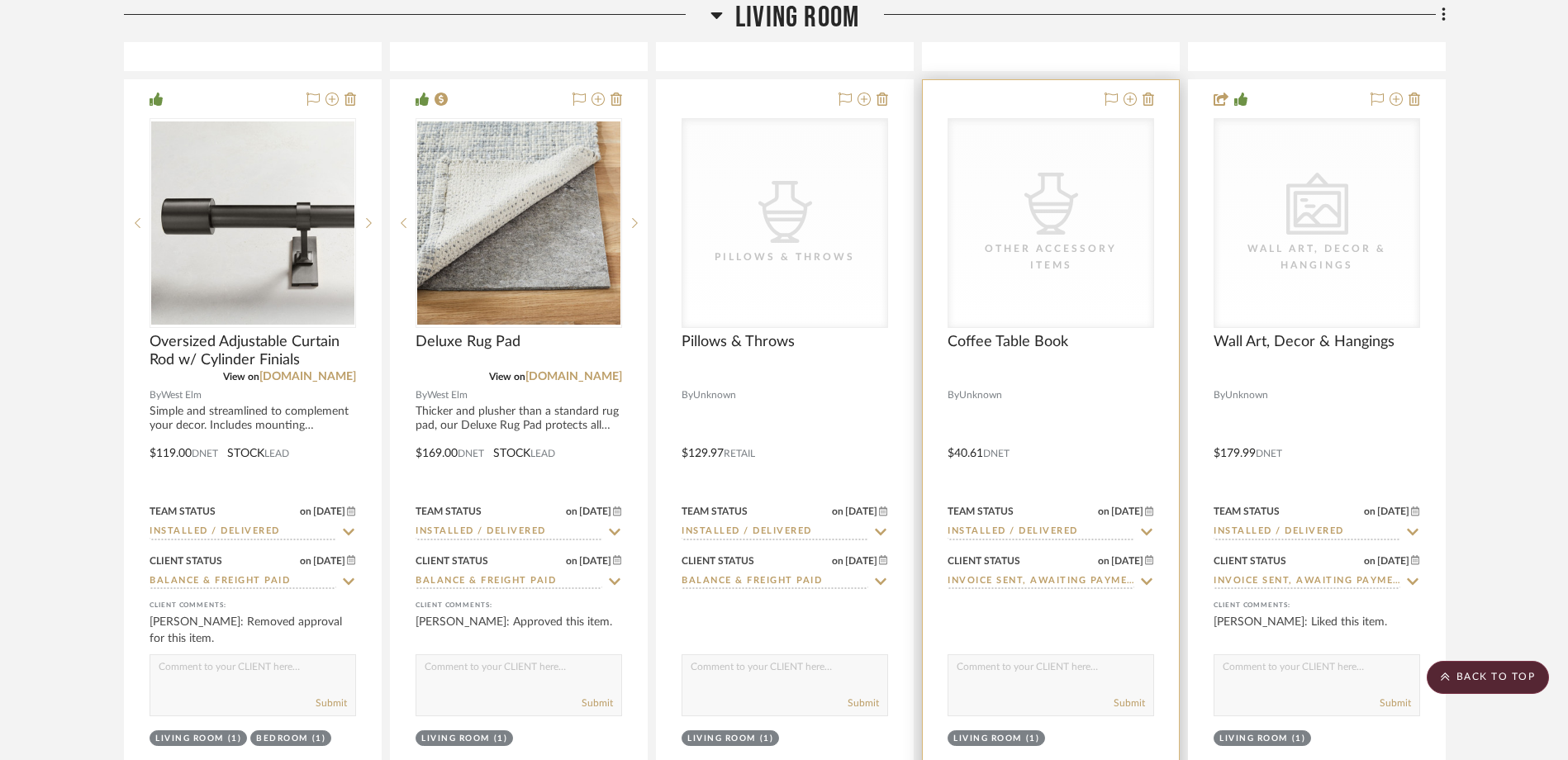 click 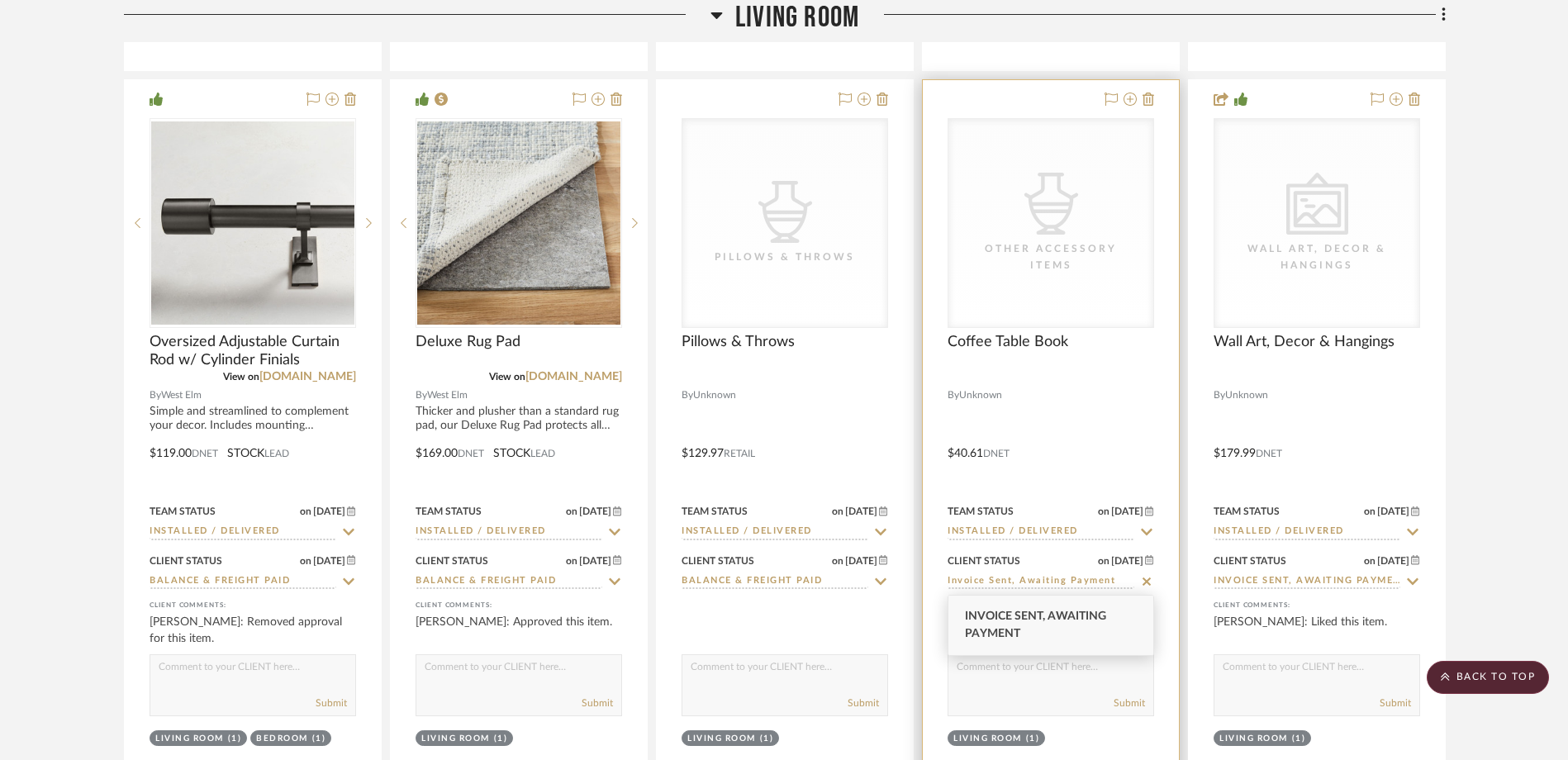 click 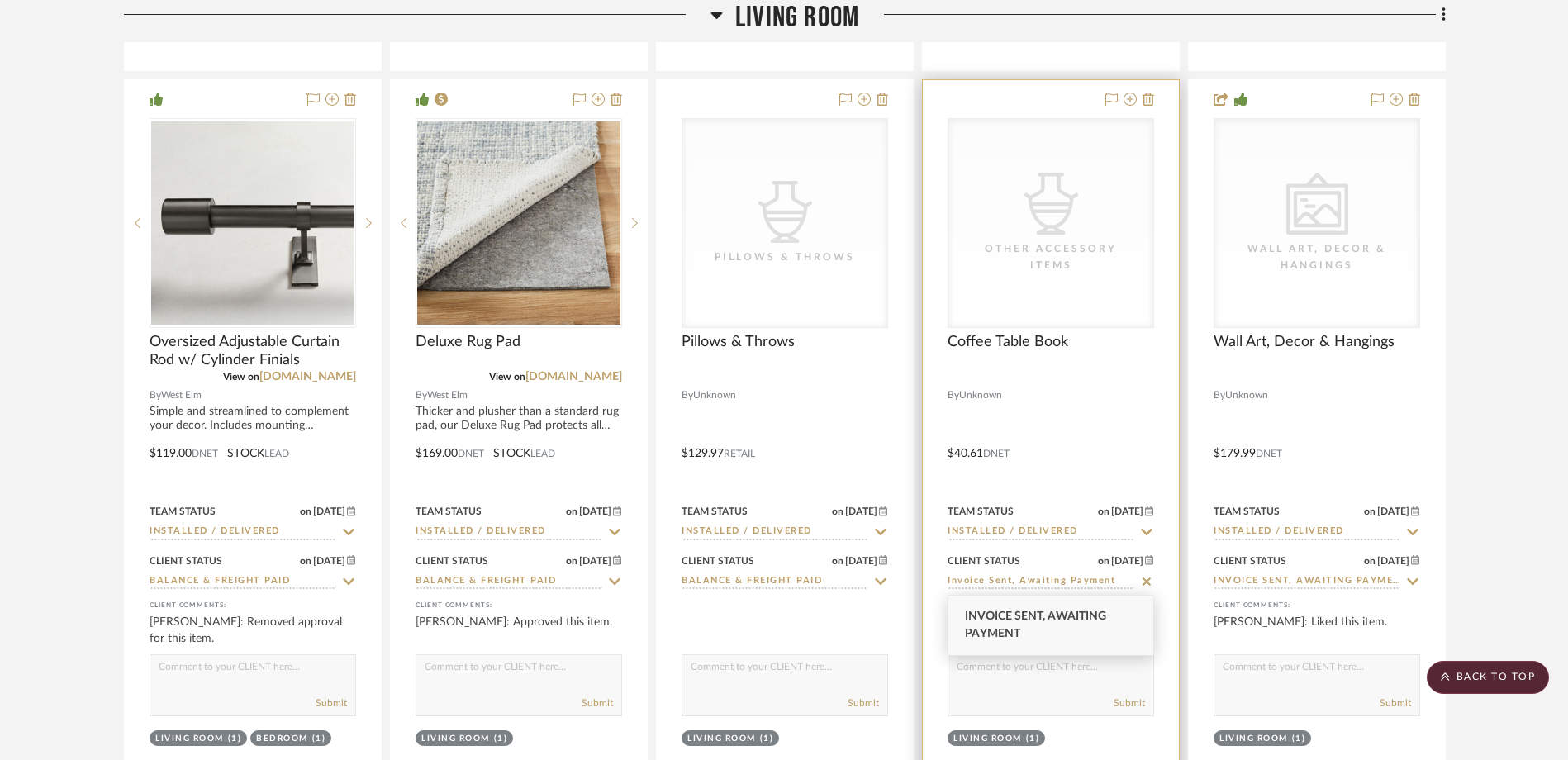 type on "[DATE]" 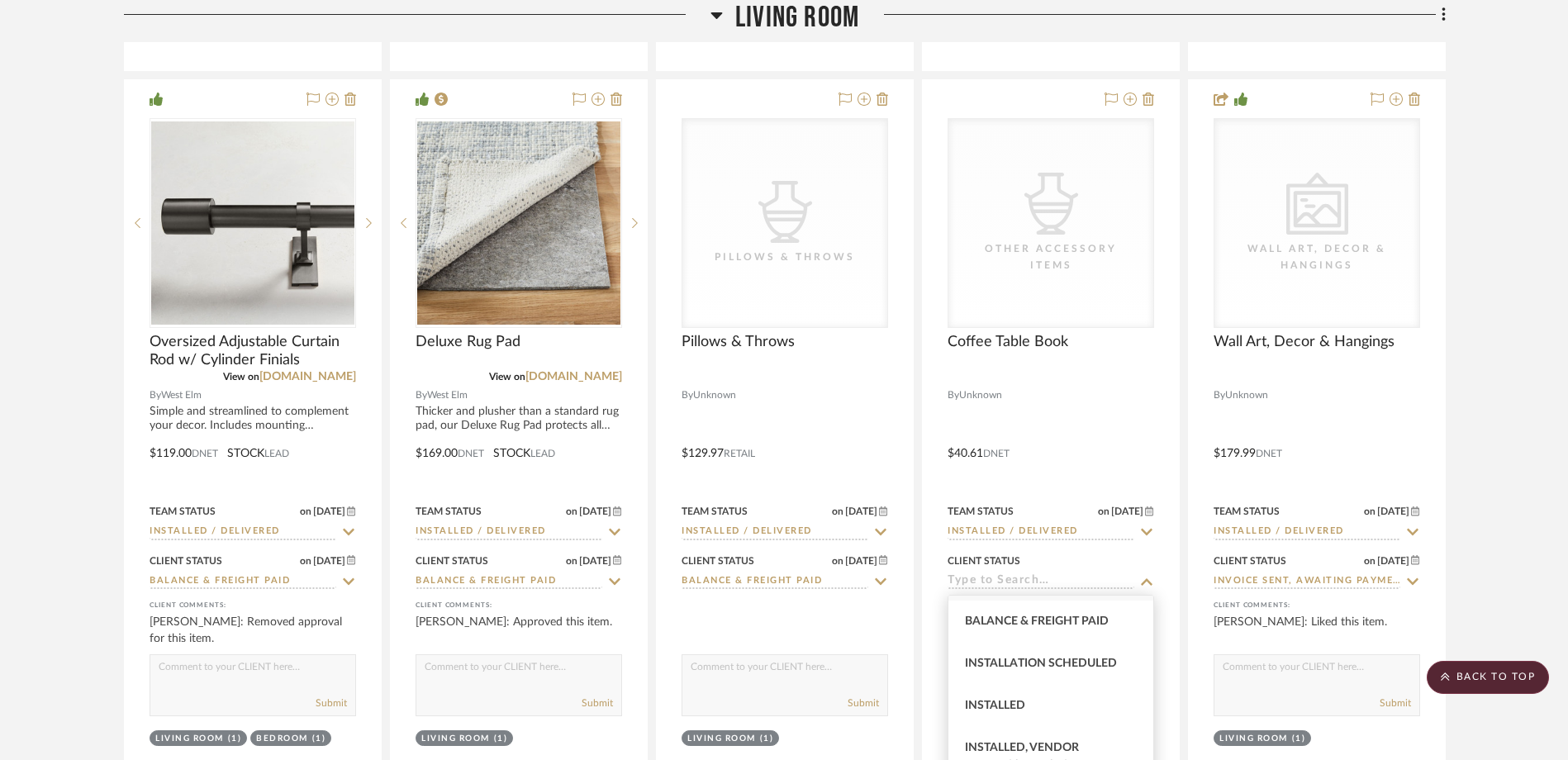 scroll, scrollTop: 413, scrollLeft: 0, axis: vertical 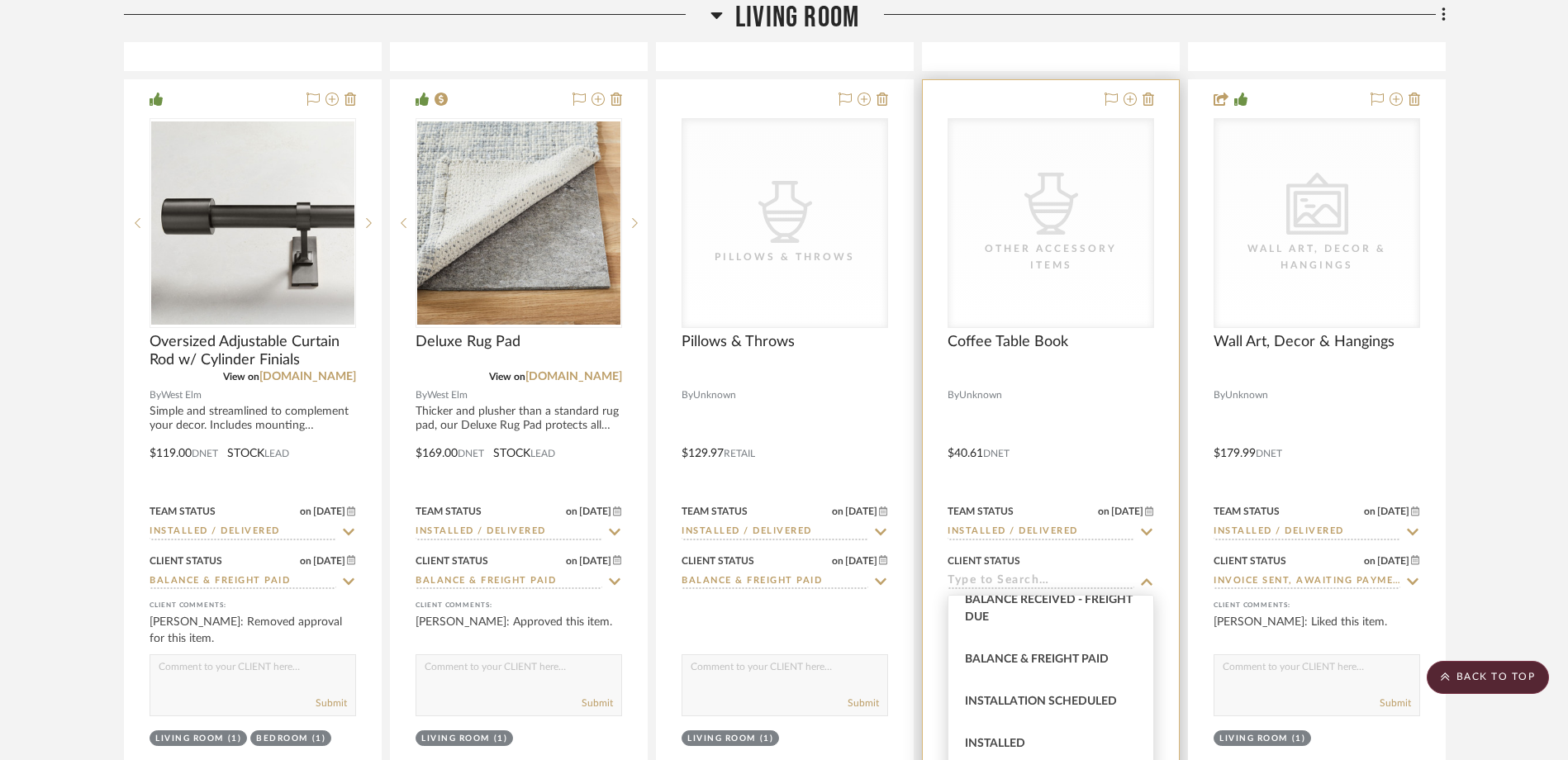 click on "Balance & Freight Paid" at bounding box center (1037, 659) 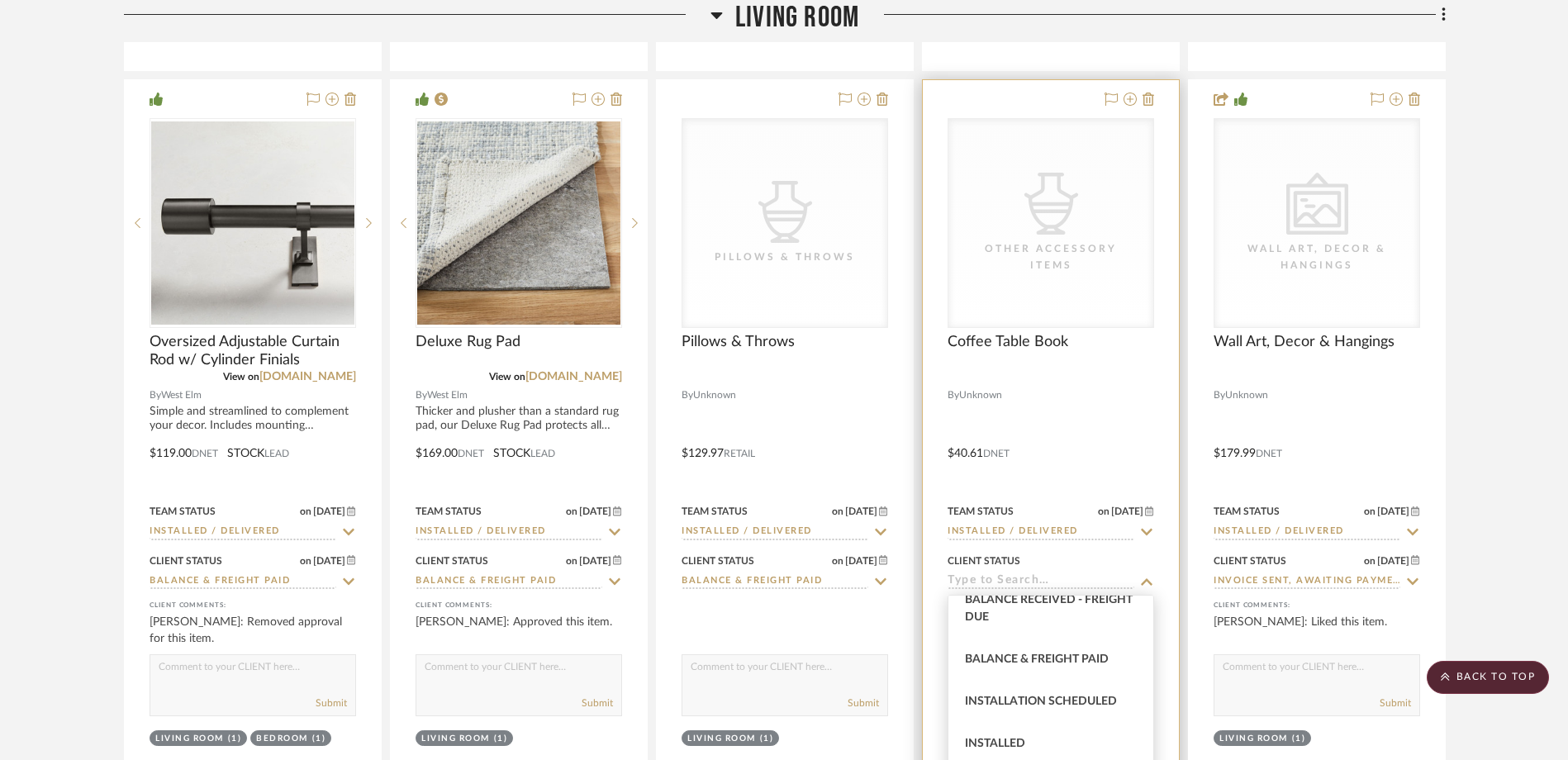 type on "Balance & Freight Paid" 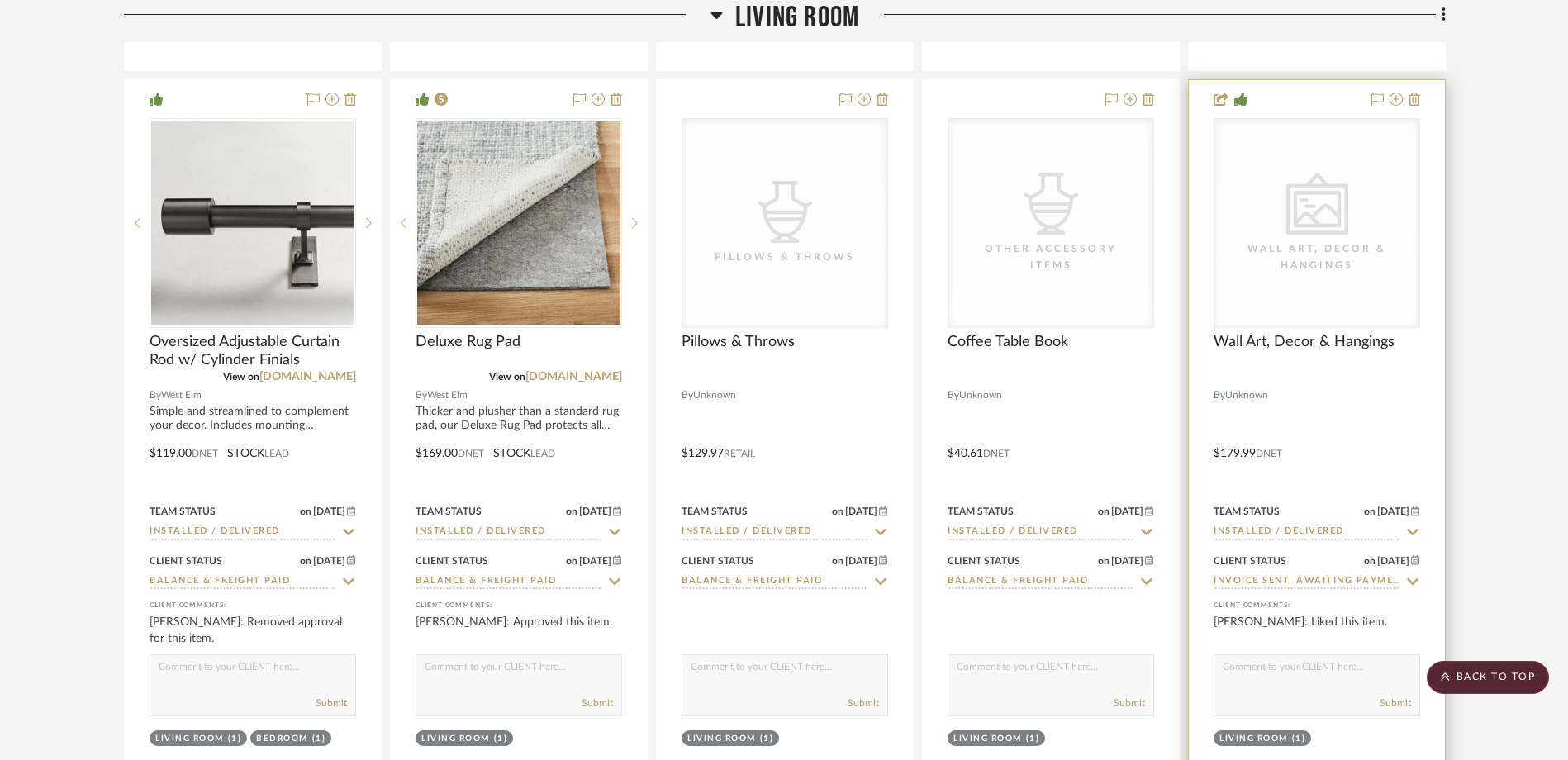 click 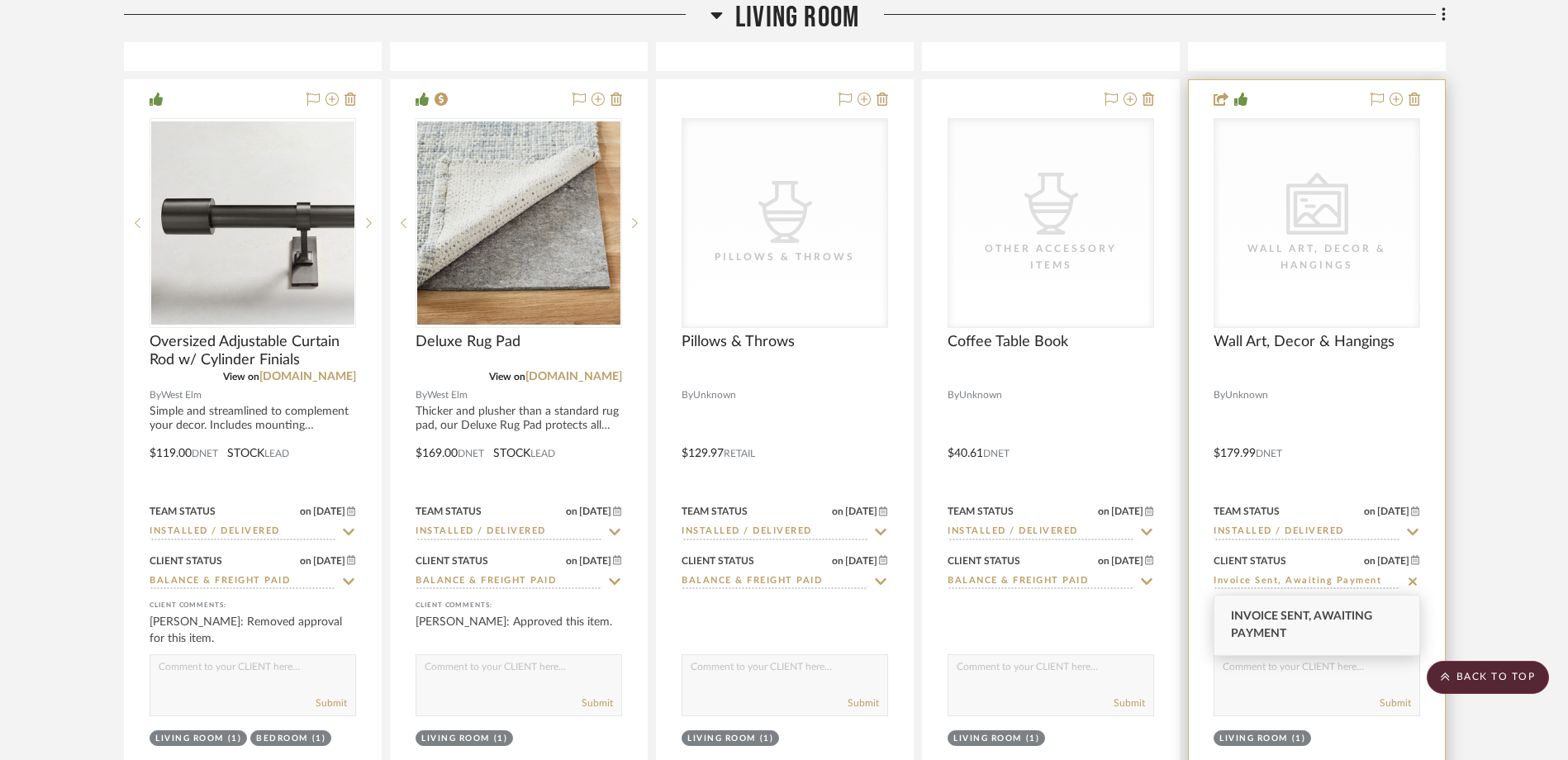 click 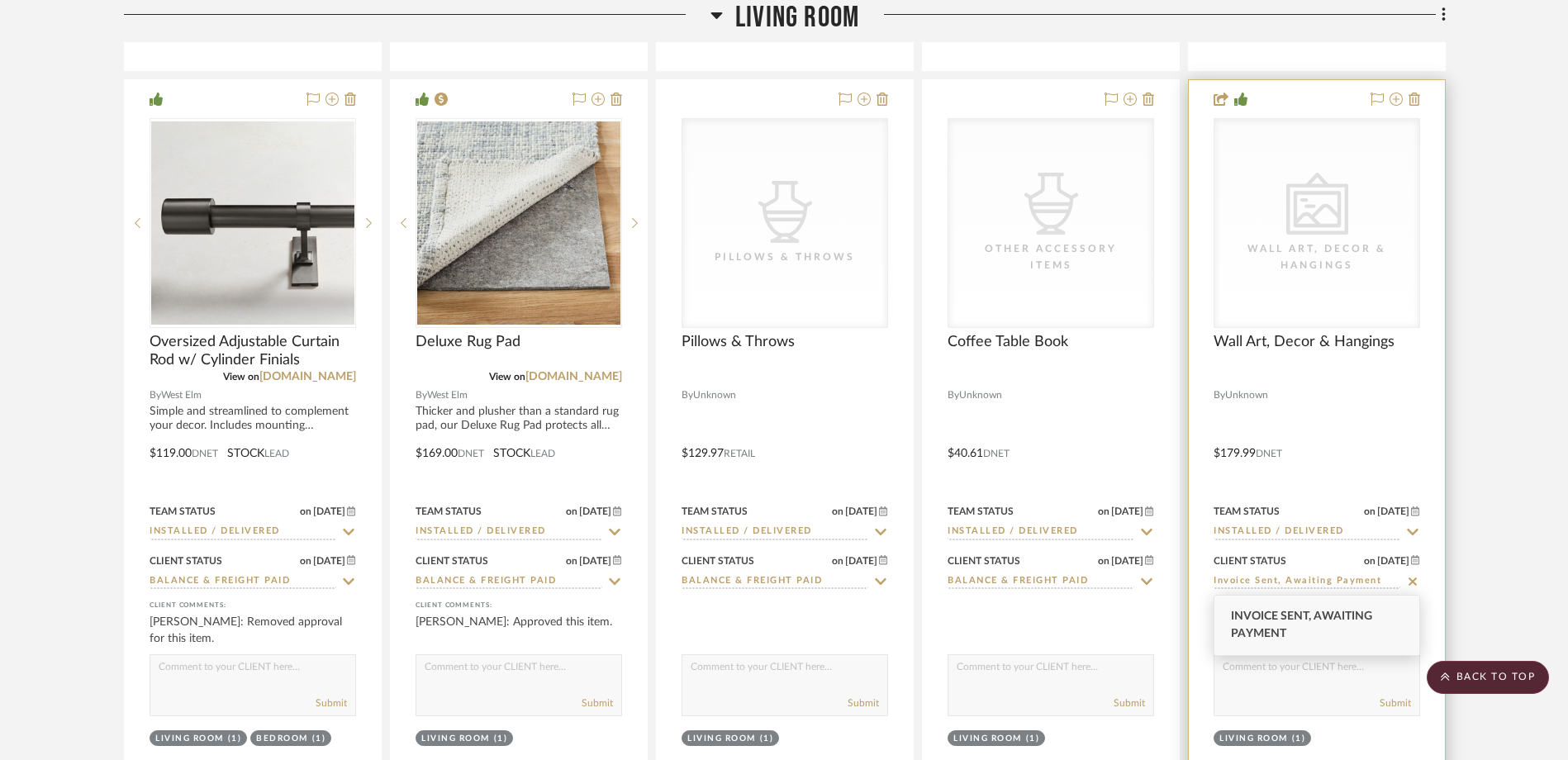 type on "[DATE]" 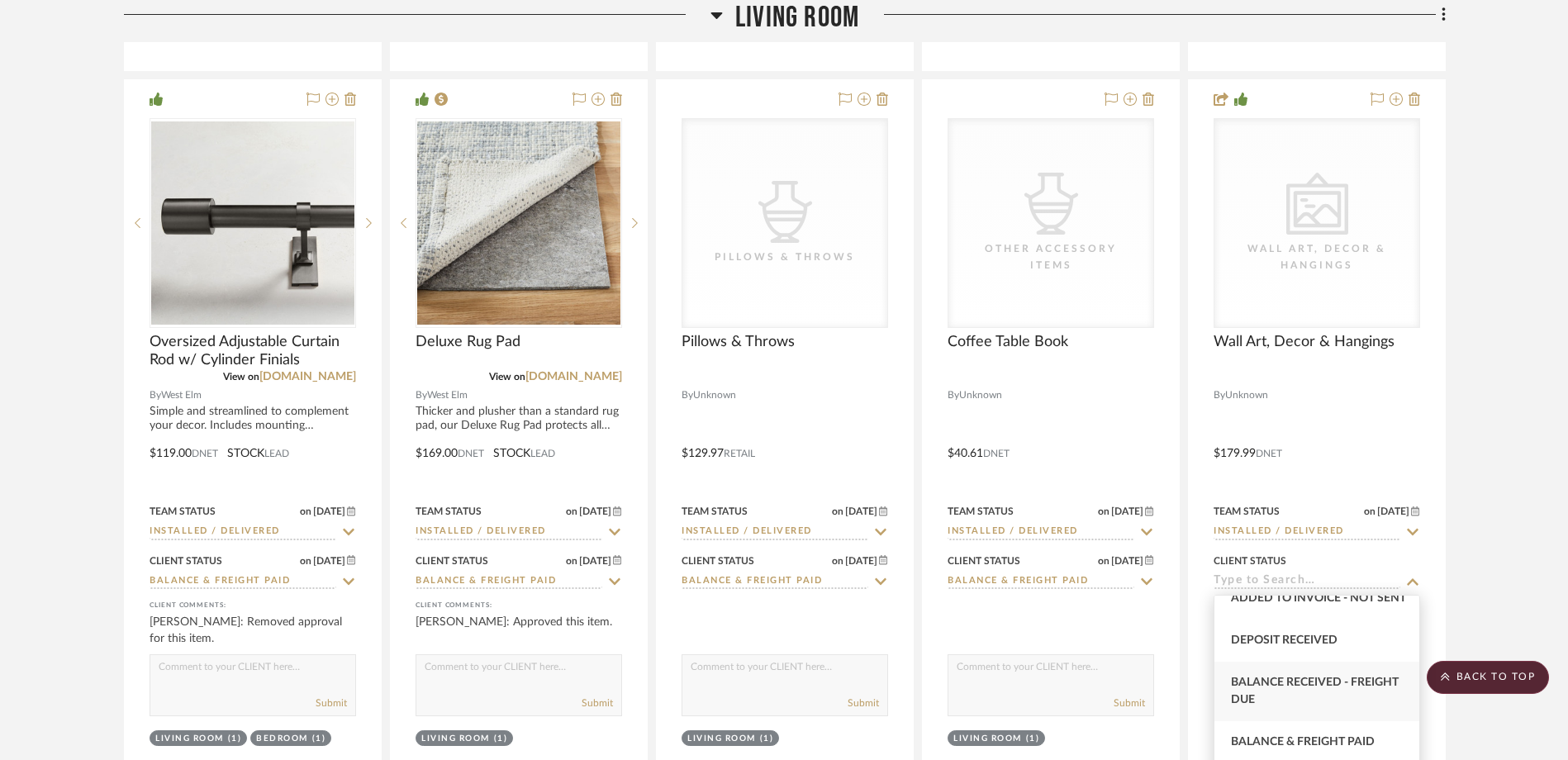 scroll, scrollTop: 413, scrollLeft: 0, axis: vertical 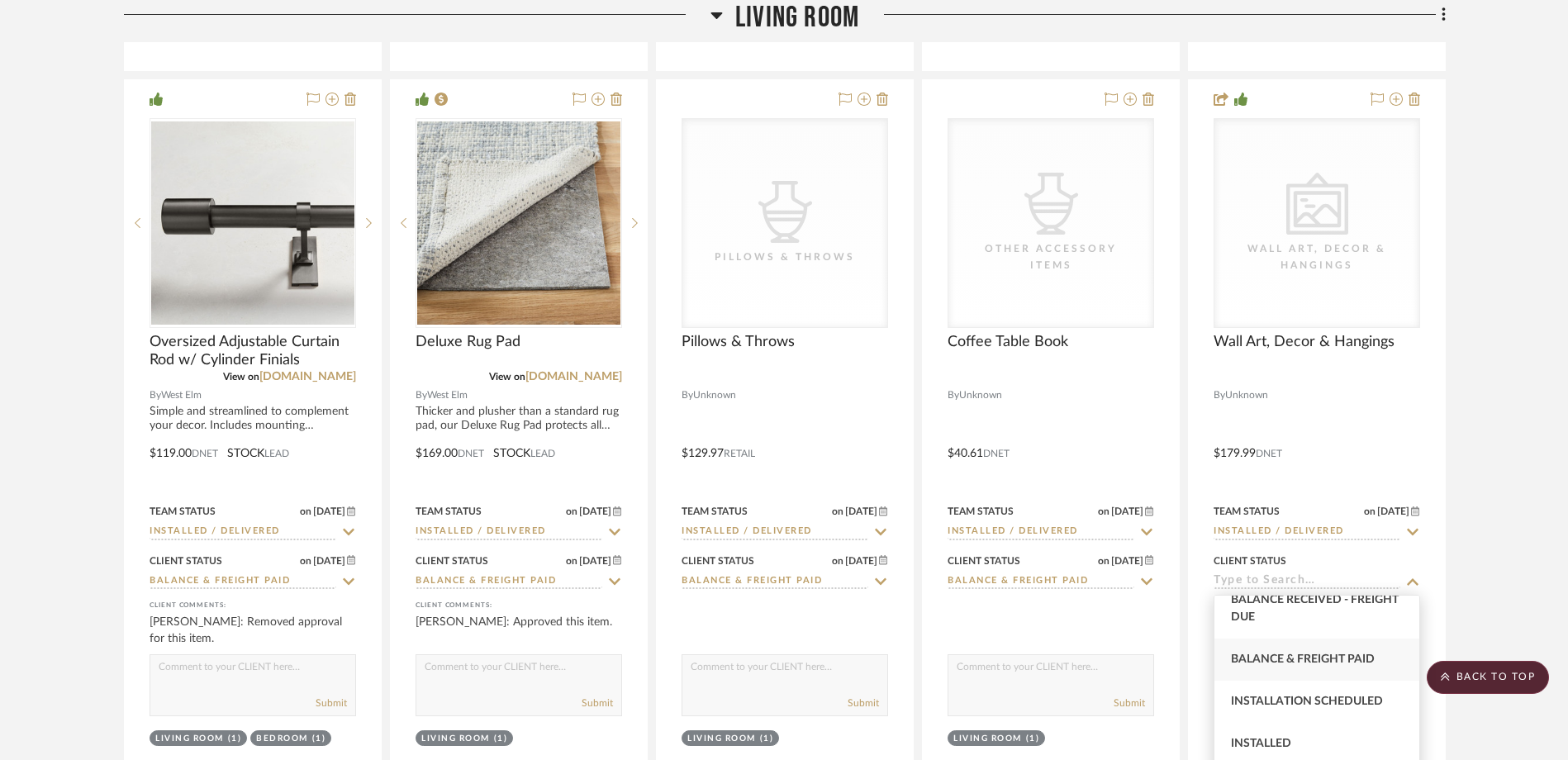 click on "Balance & Freight Paid" at bounding box center [1303, 659] 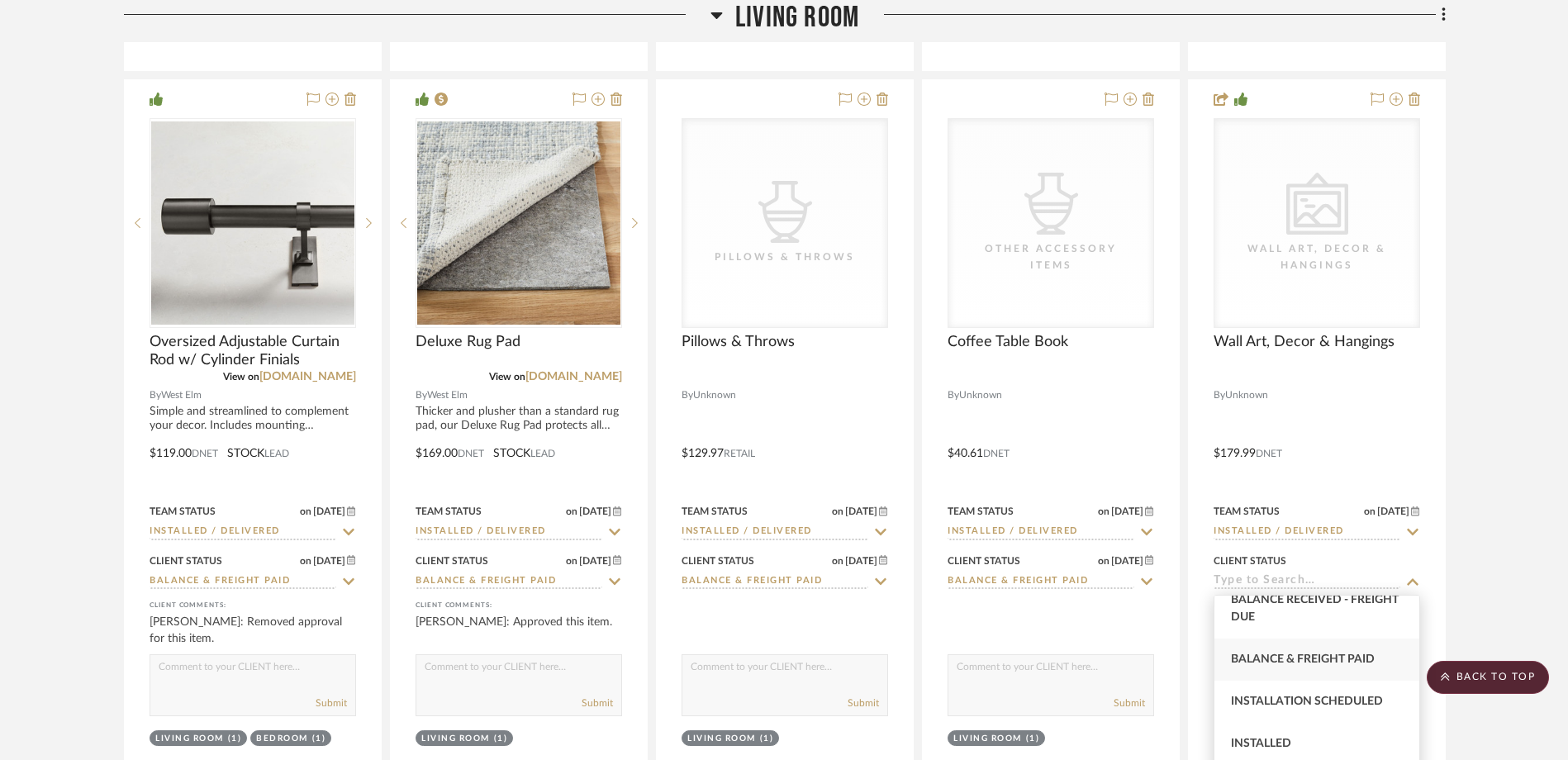 type on "Balance & Freight Paid" 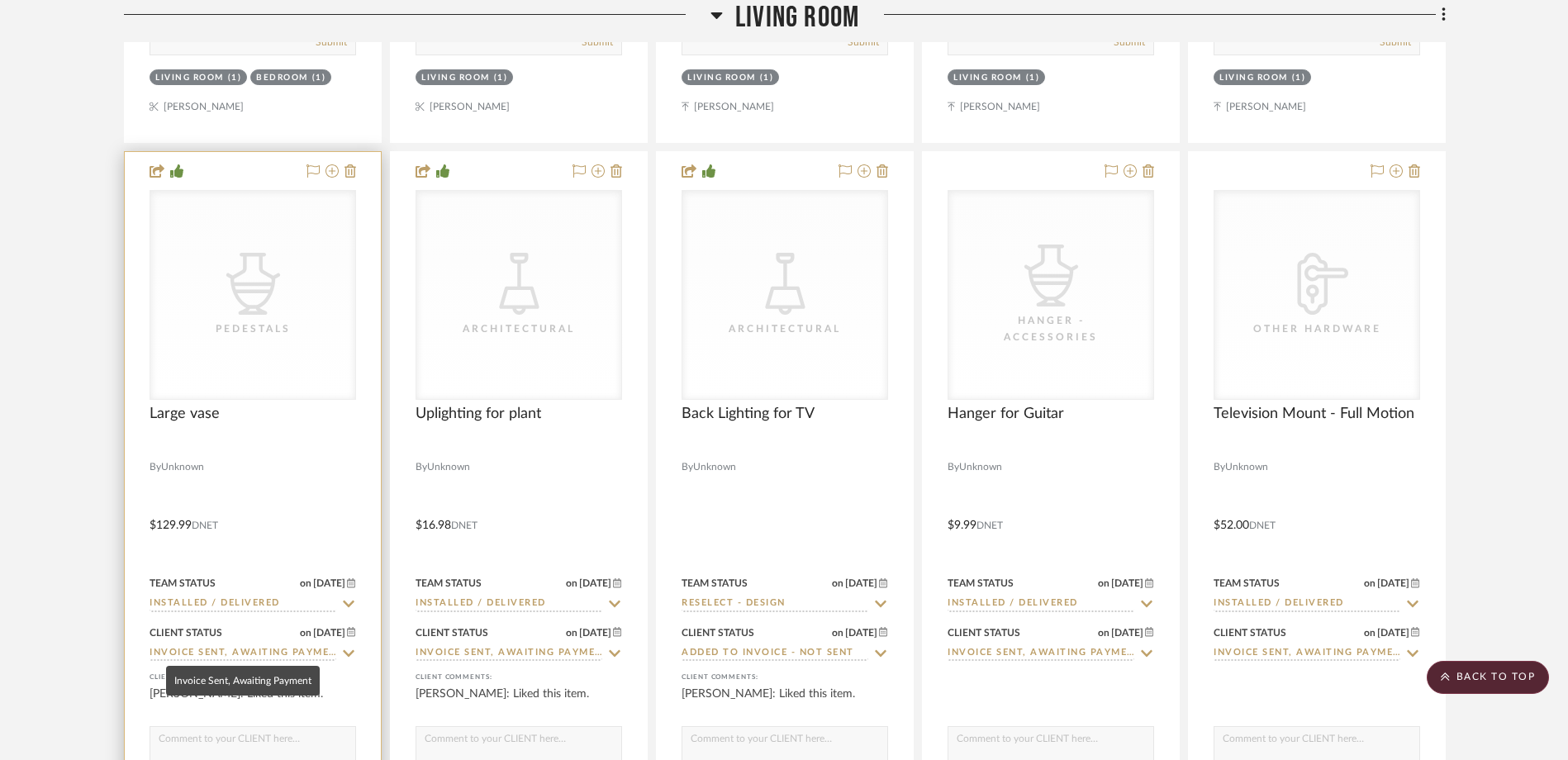 scroll, scrollTop: 2396, scrollLeft: 0, axis: vertical 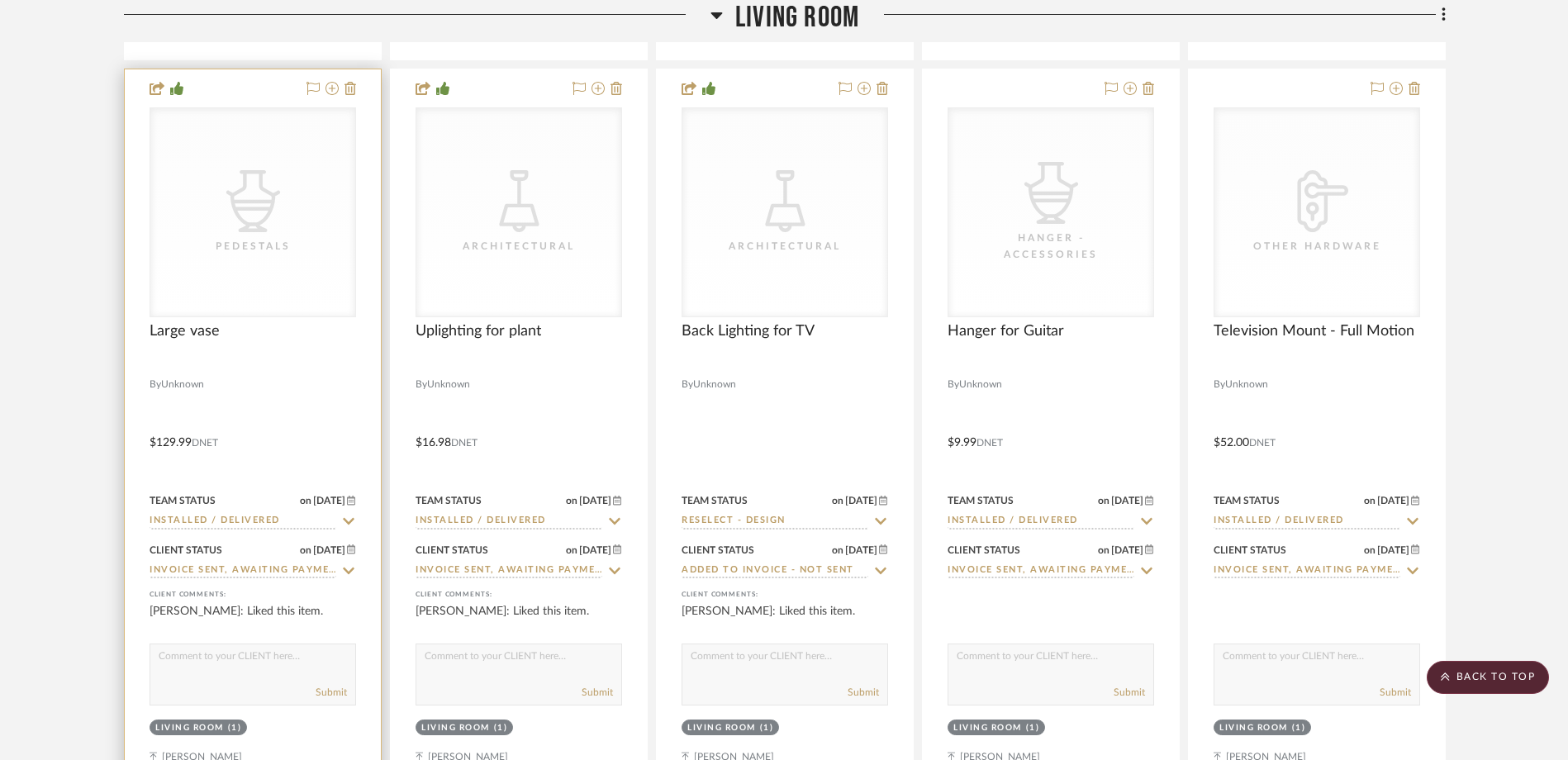click 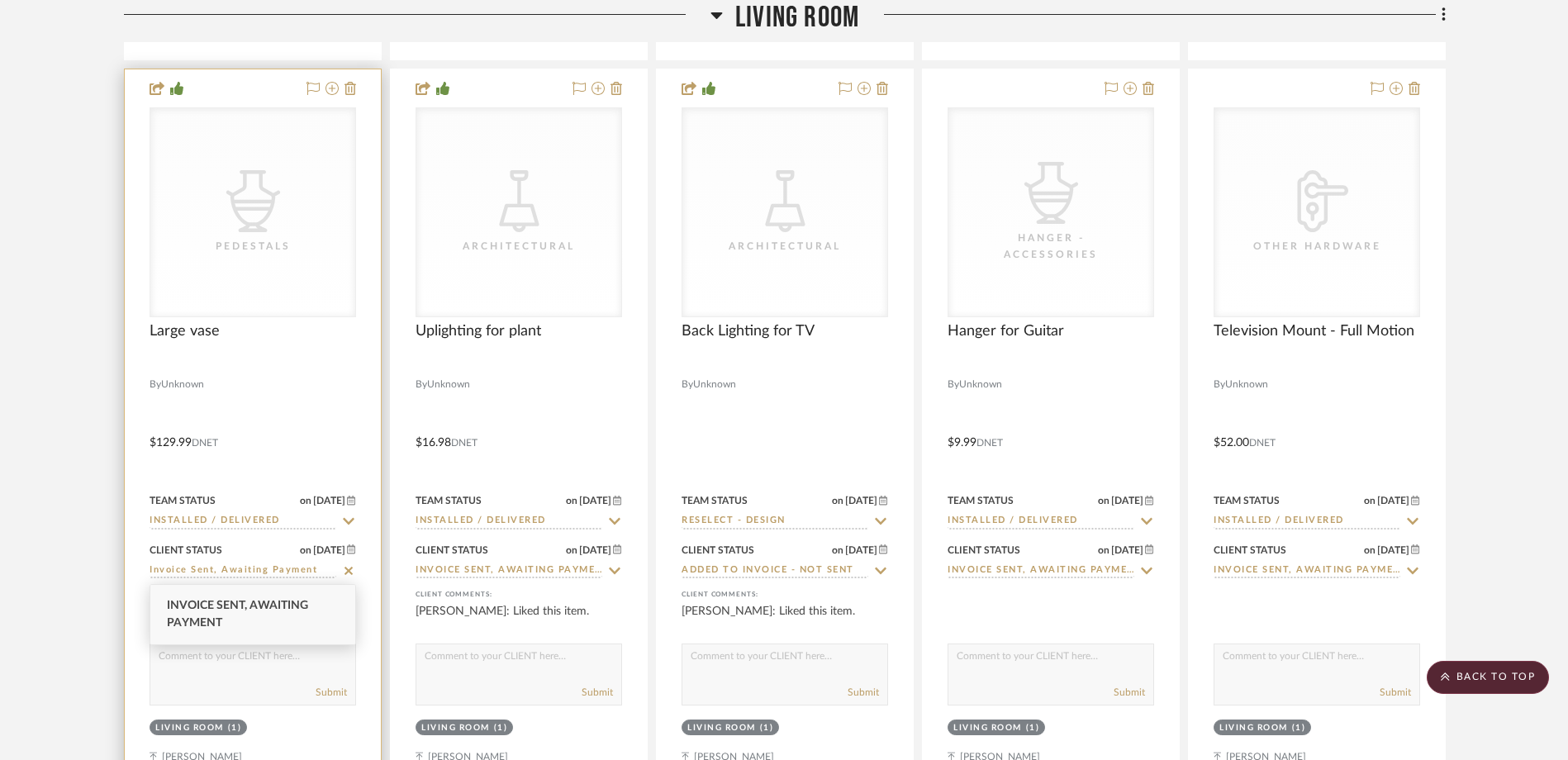 click 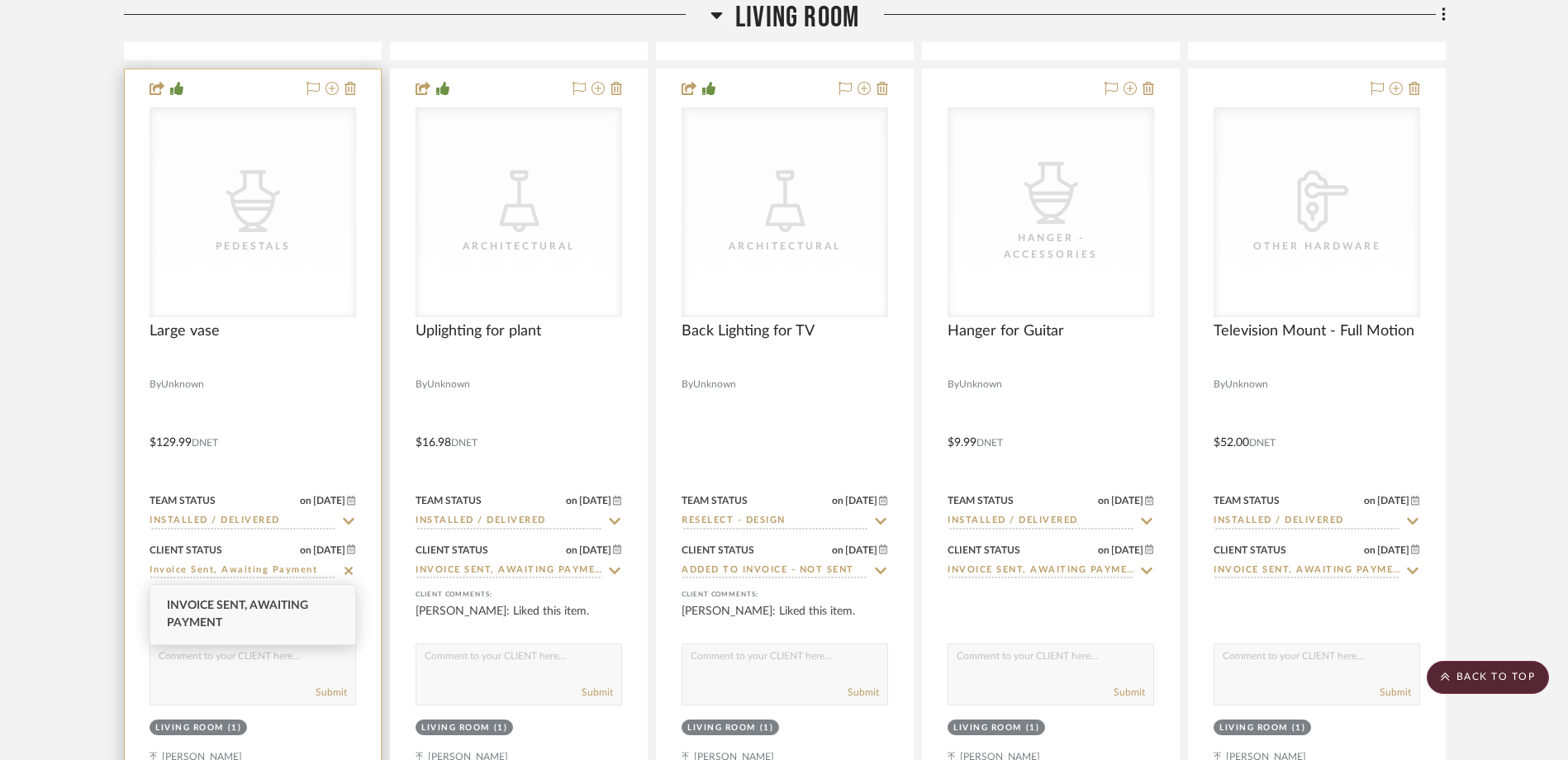 type on "[DATE]" 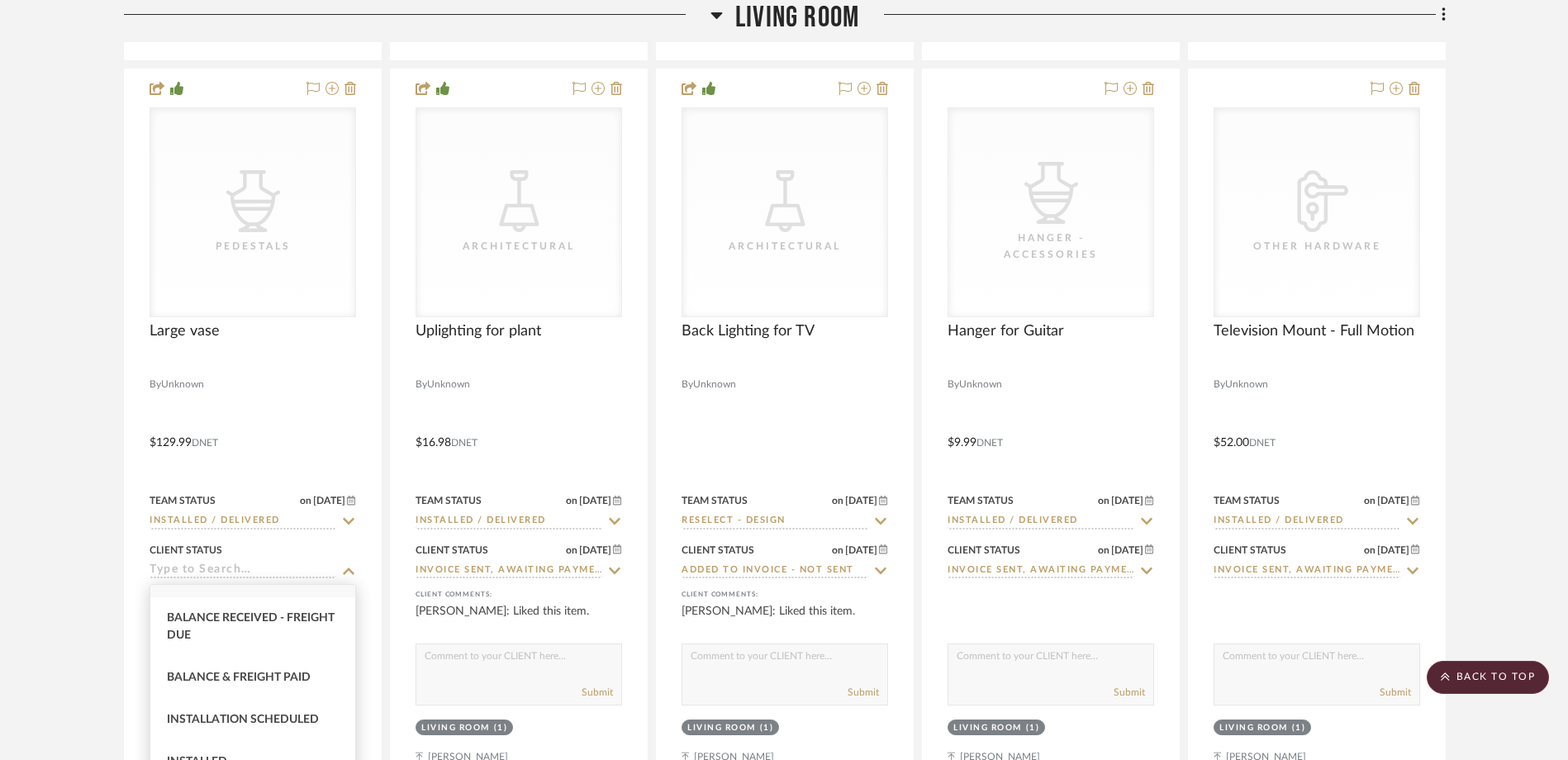 scroll, scrollTop: 413, scrollLeft: 0, axis: vertical 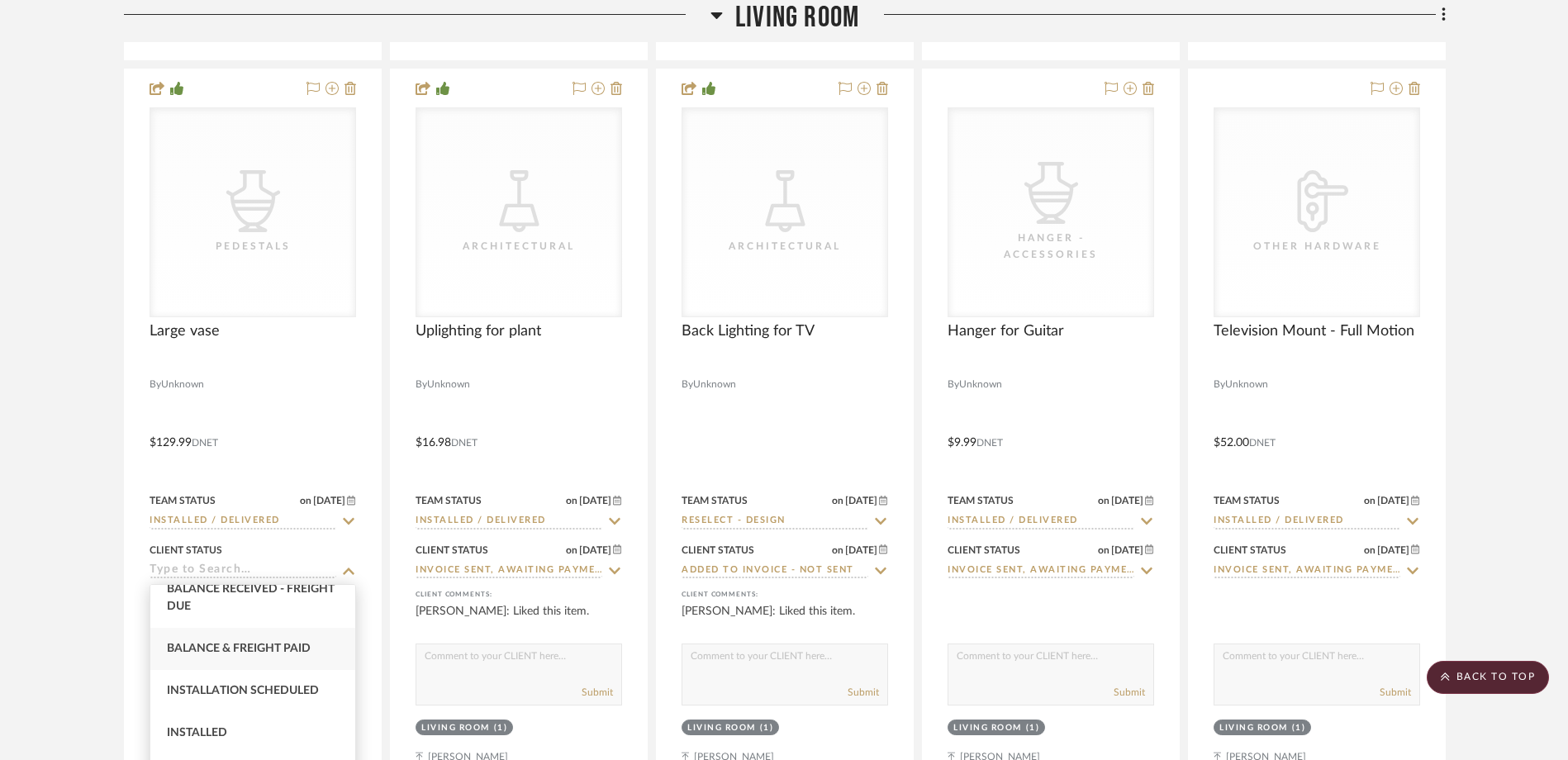 click on "Balance & Freight Paid" at bounding box center [239, 648] 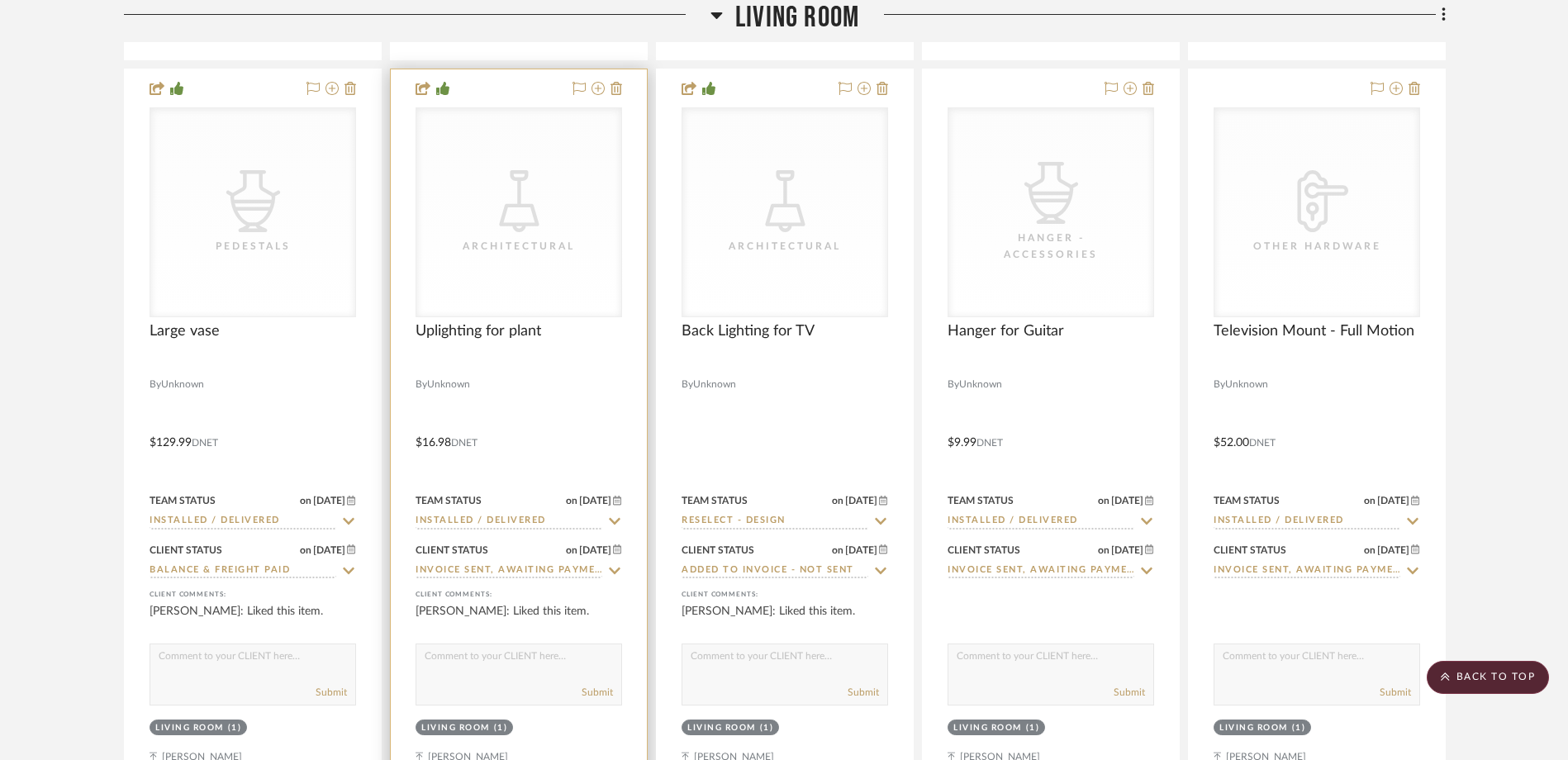 click 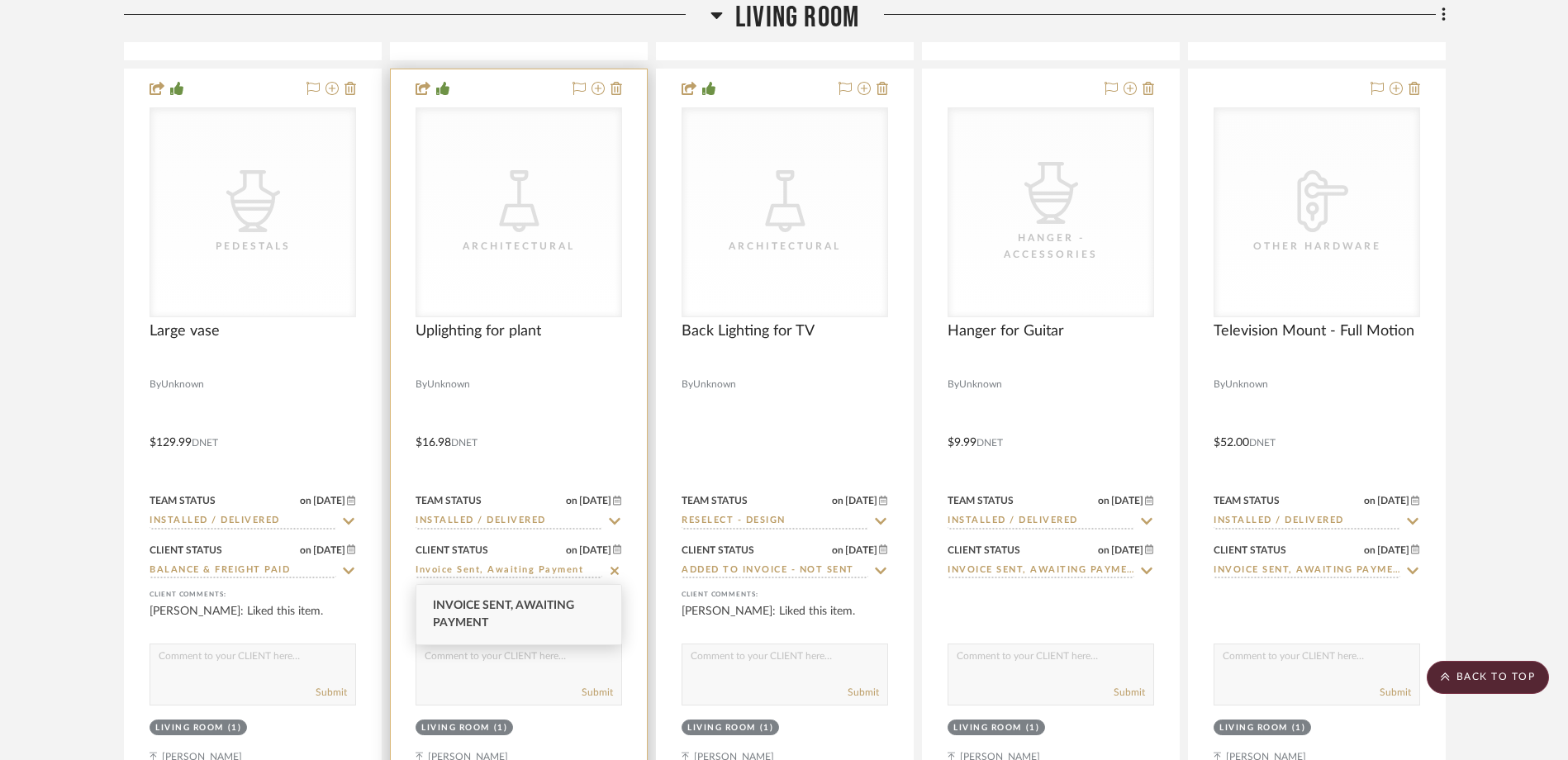click 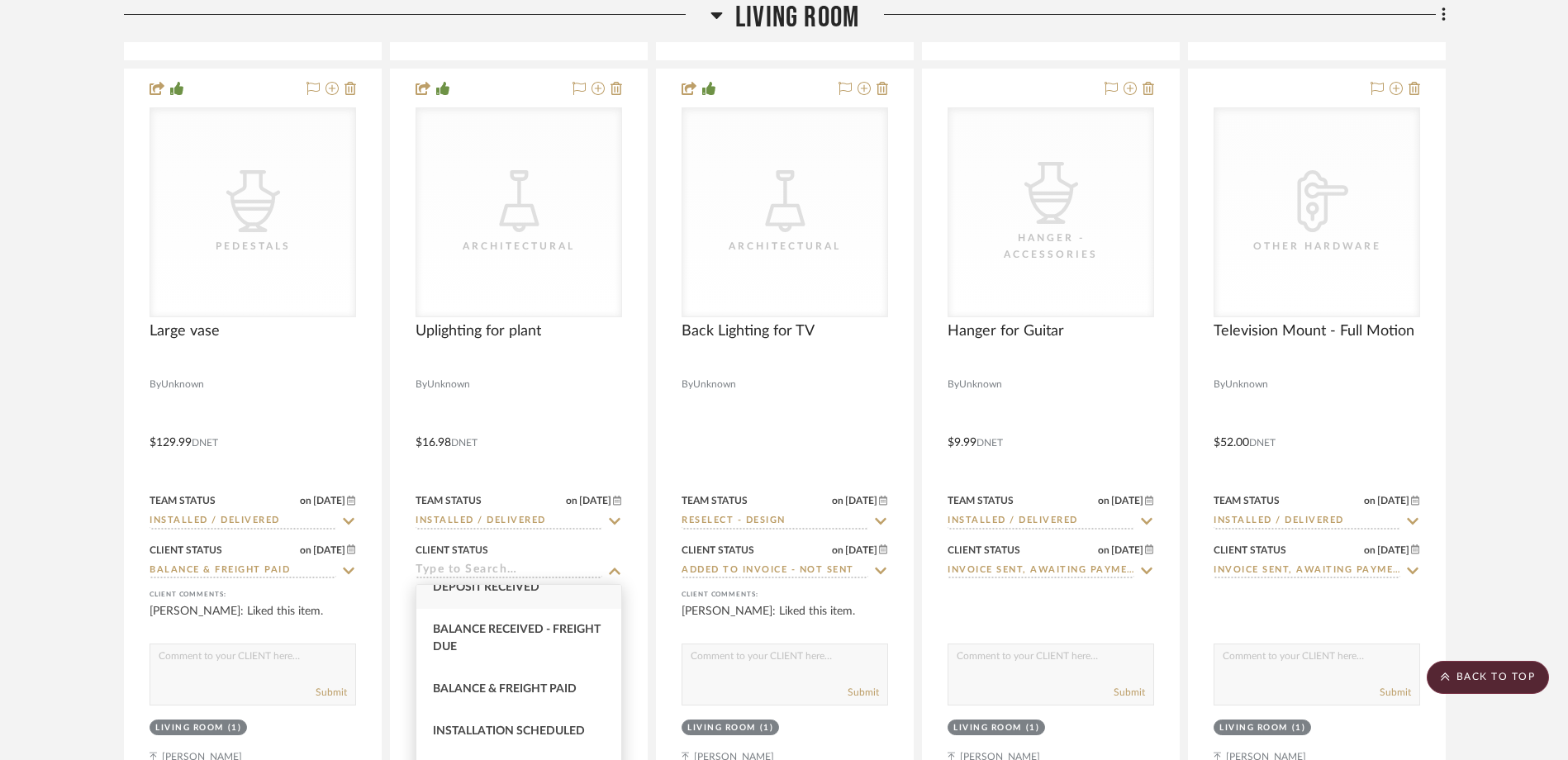 scroll, scrollTop: 413, scrollLeft: 0, axis: vertical 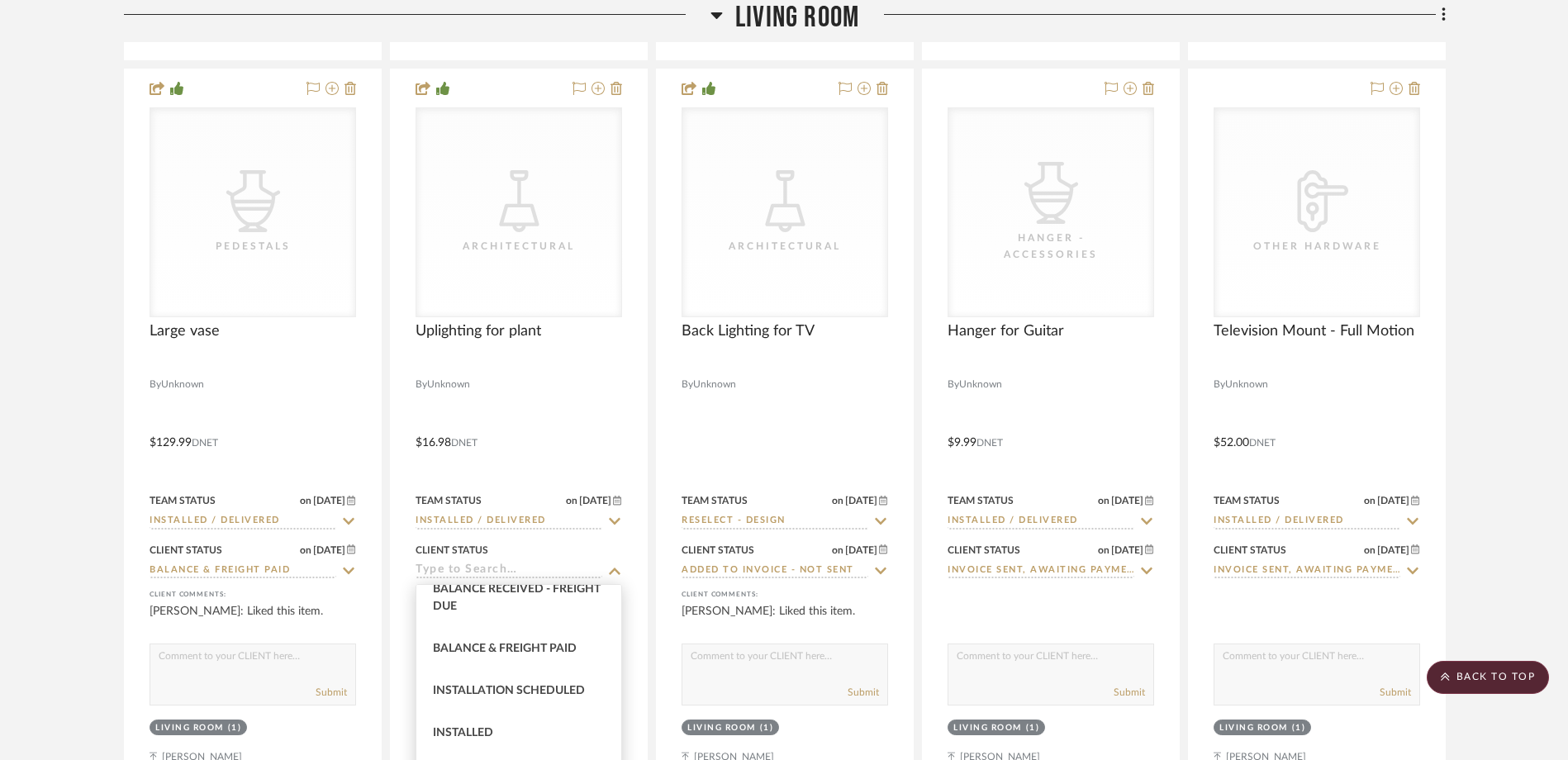 click on "Balance & Freight Paid" at bounding box center (519, 648) 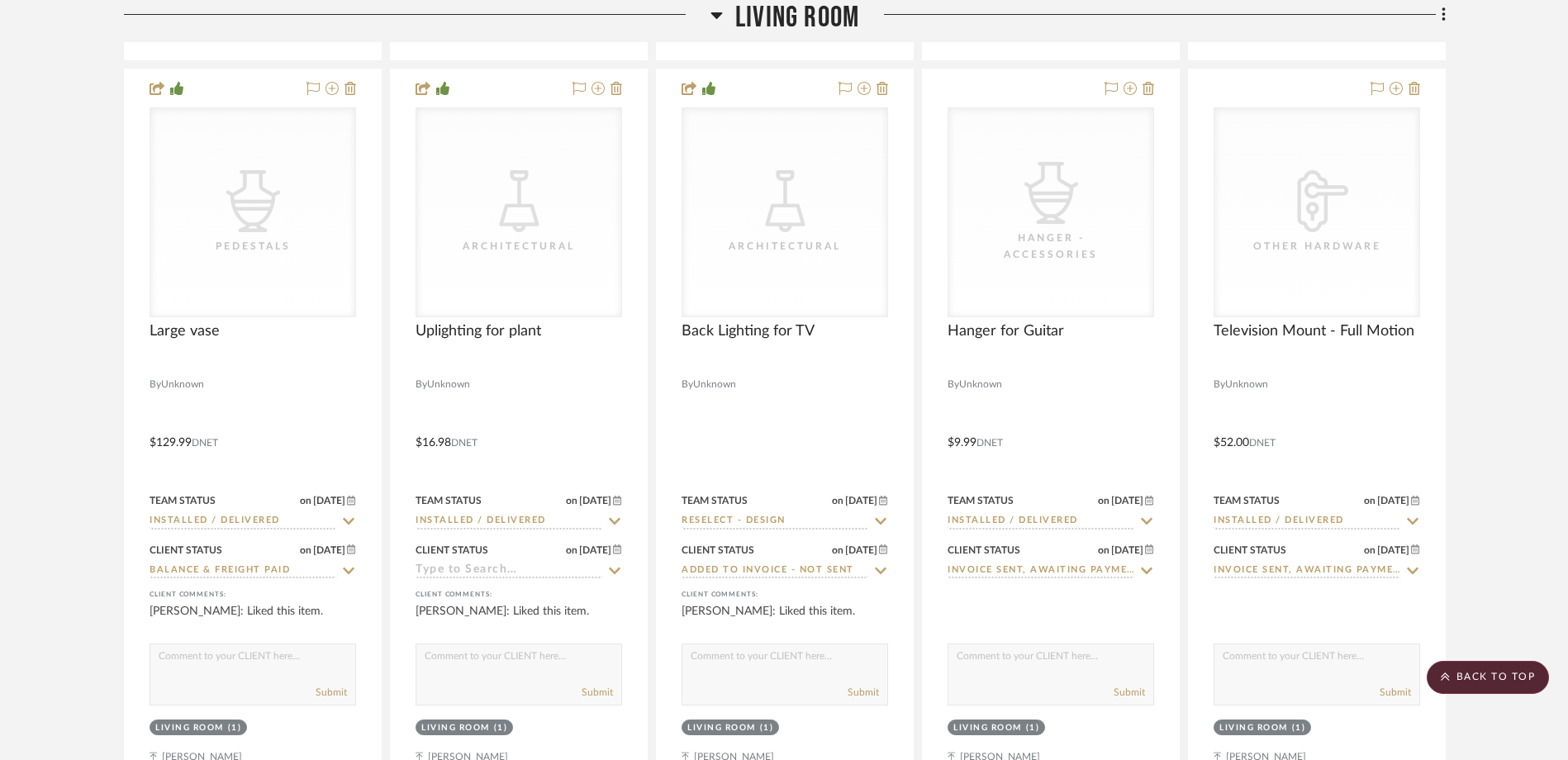type on "Balance & Freight Paid" 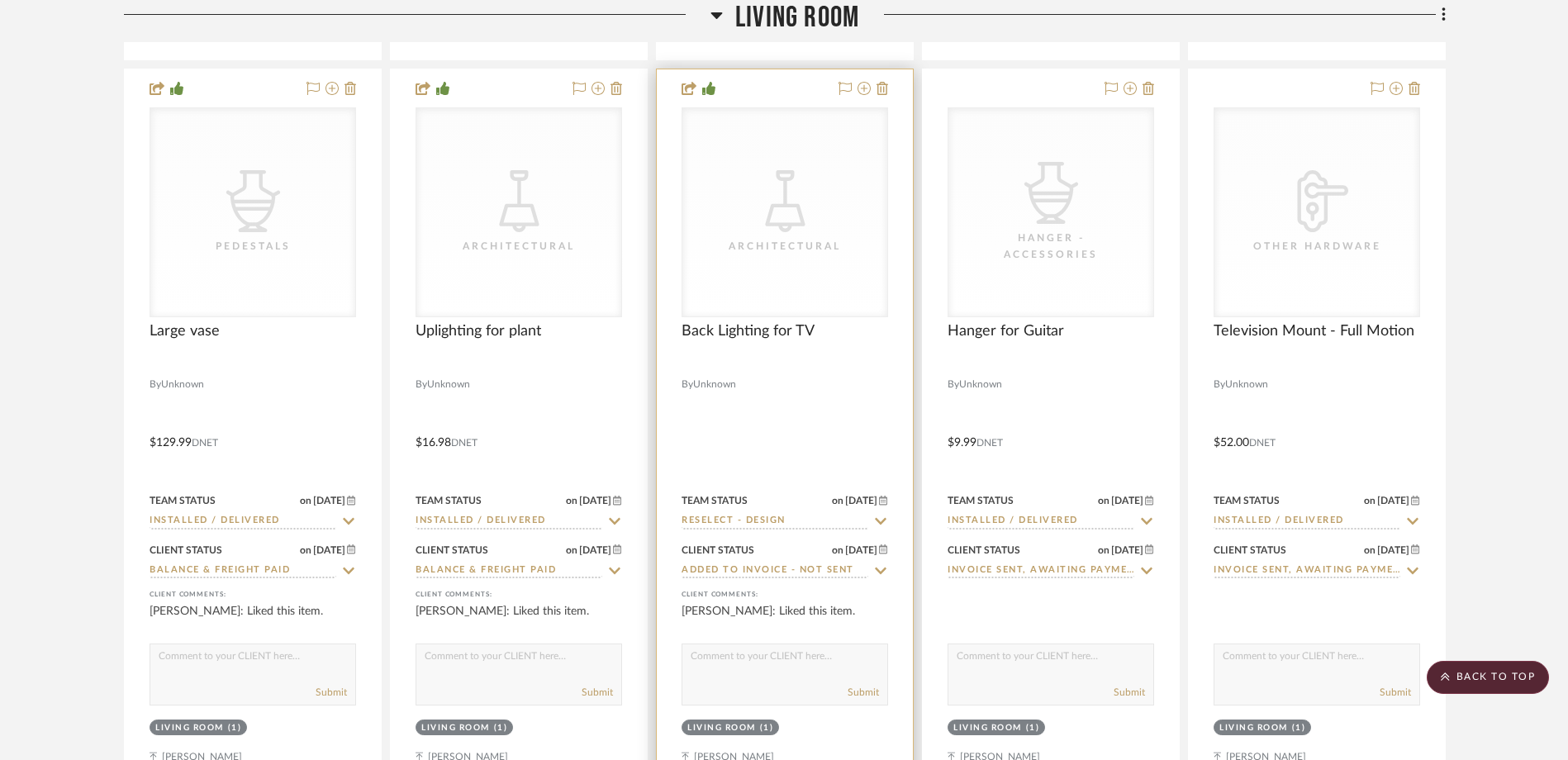 click 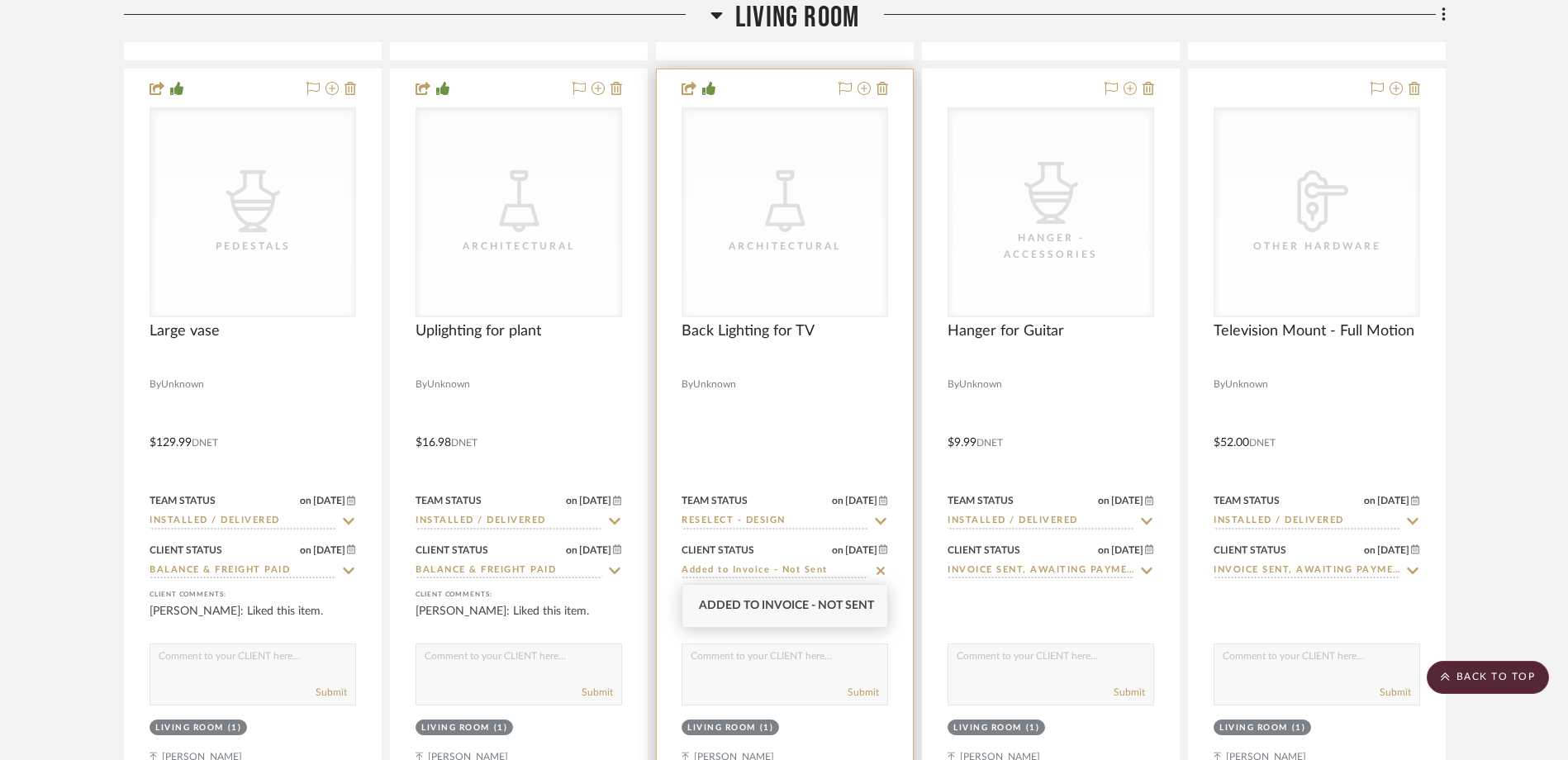 click 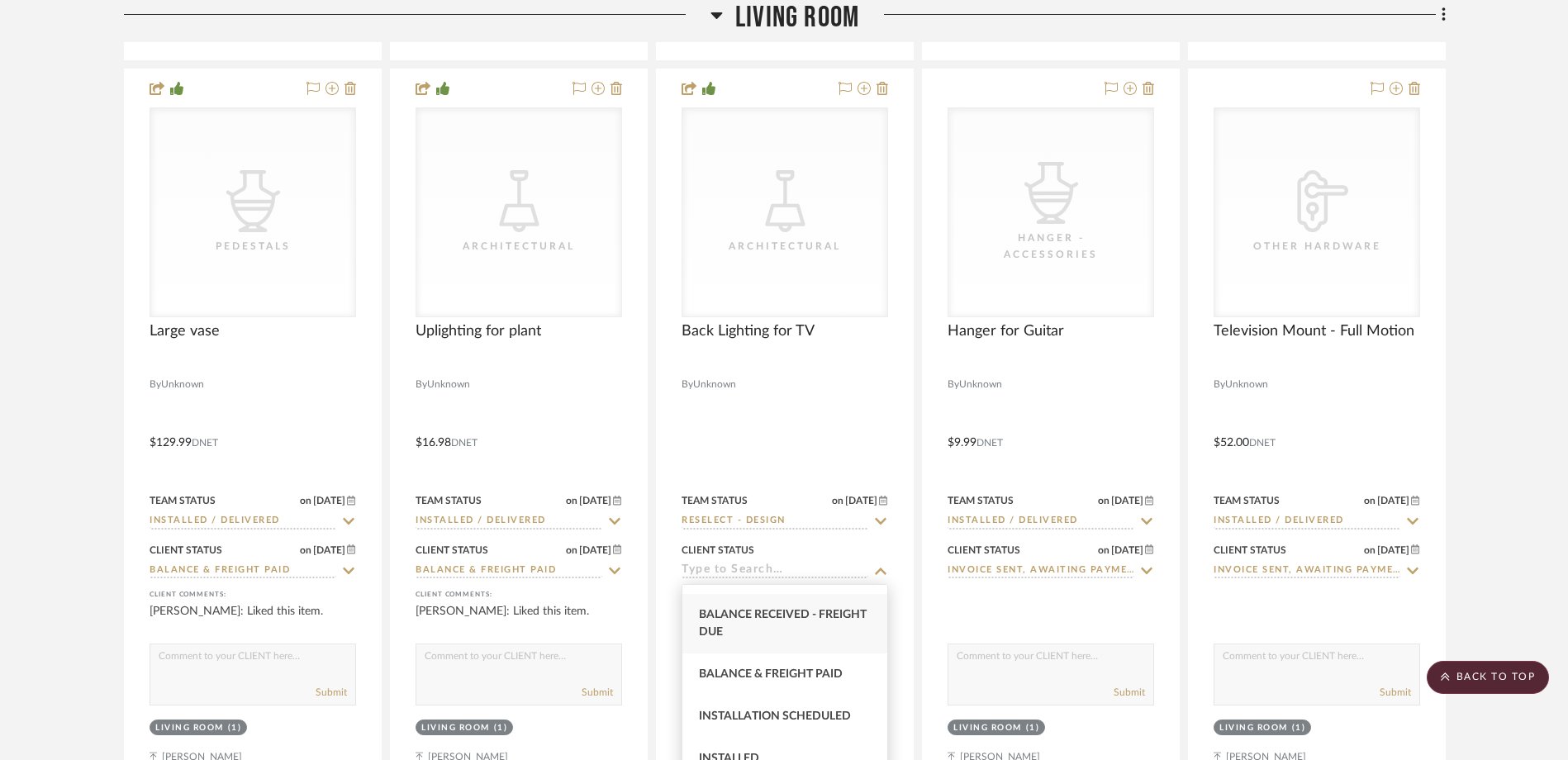 scroll, scrollTop: 413, scrollLeft: 0, axis: vertical 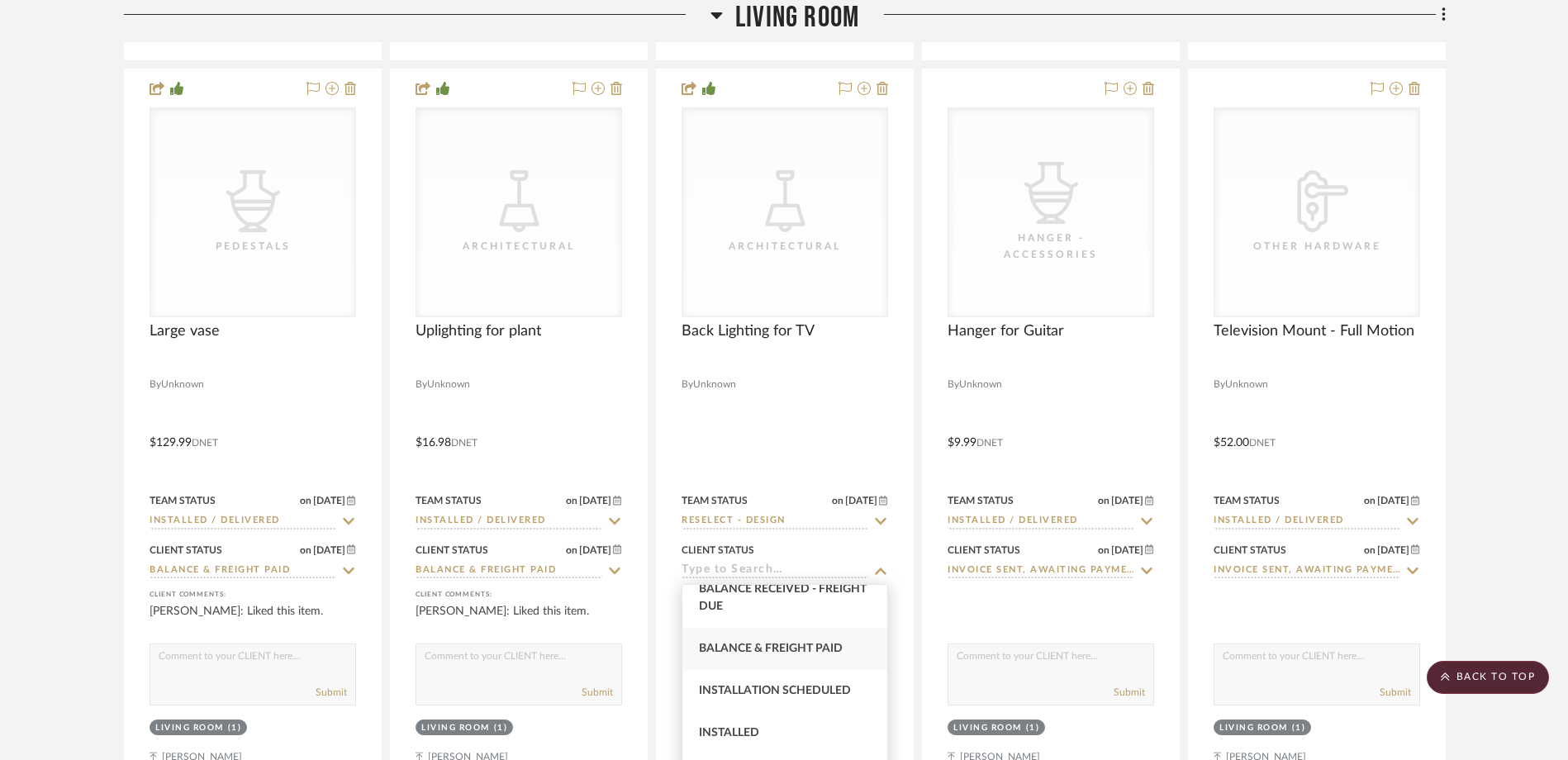 click on "Balance & Freight Paid" at bounding box center [771, 648] 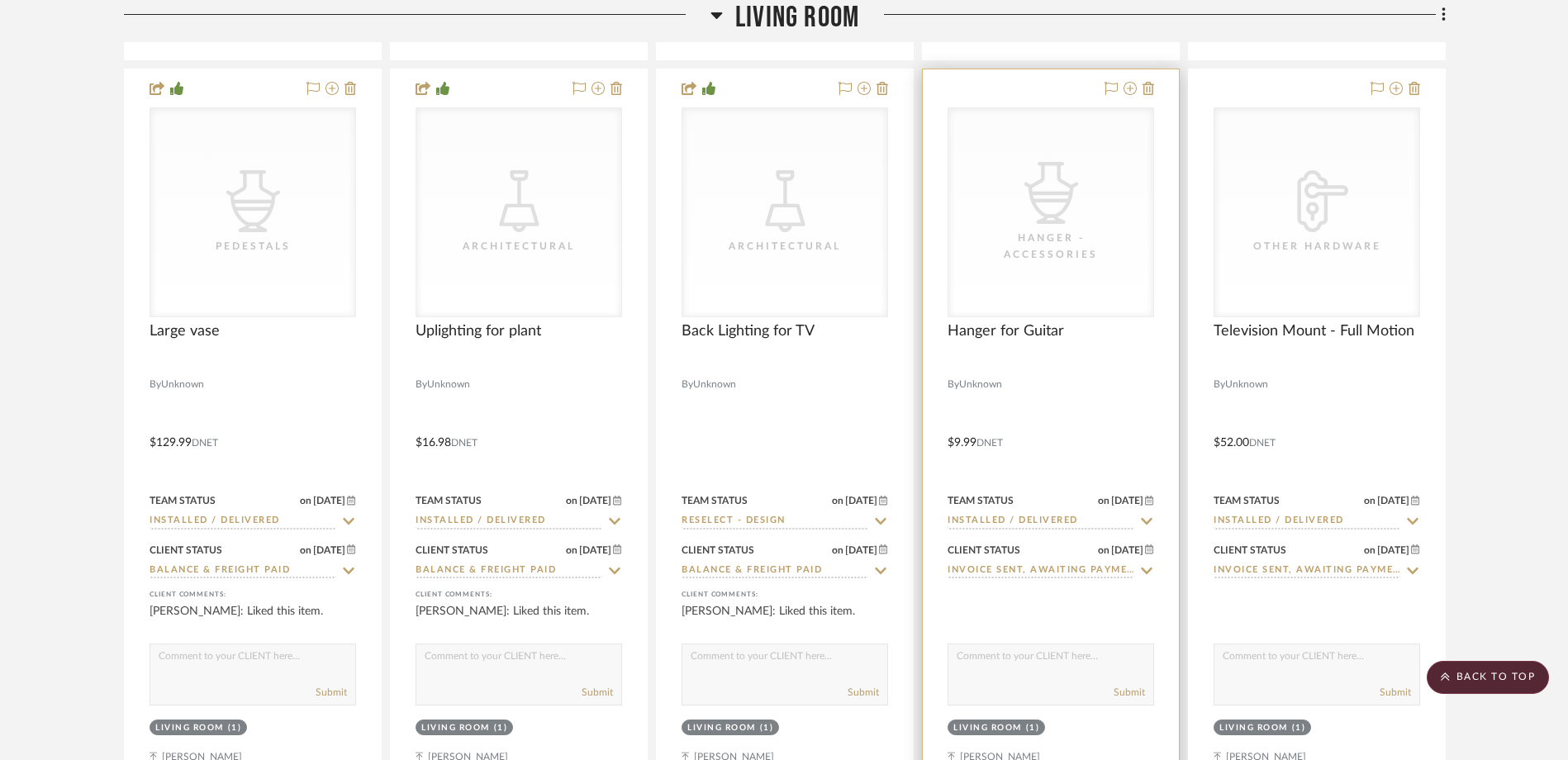 click 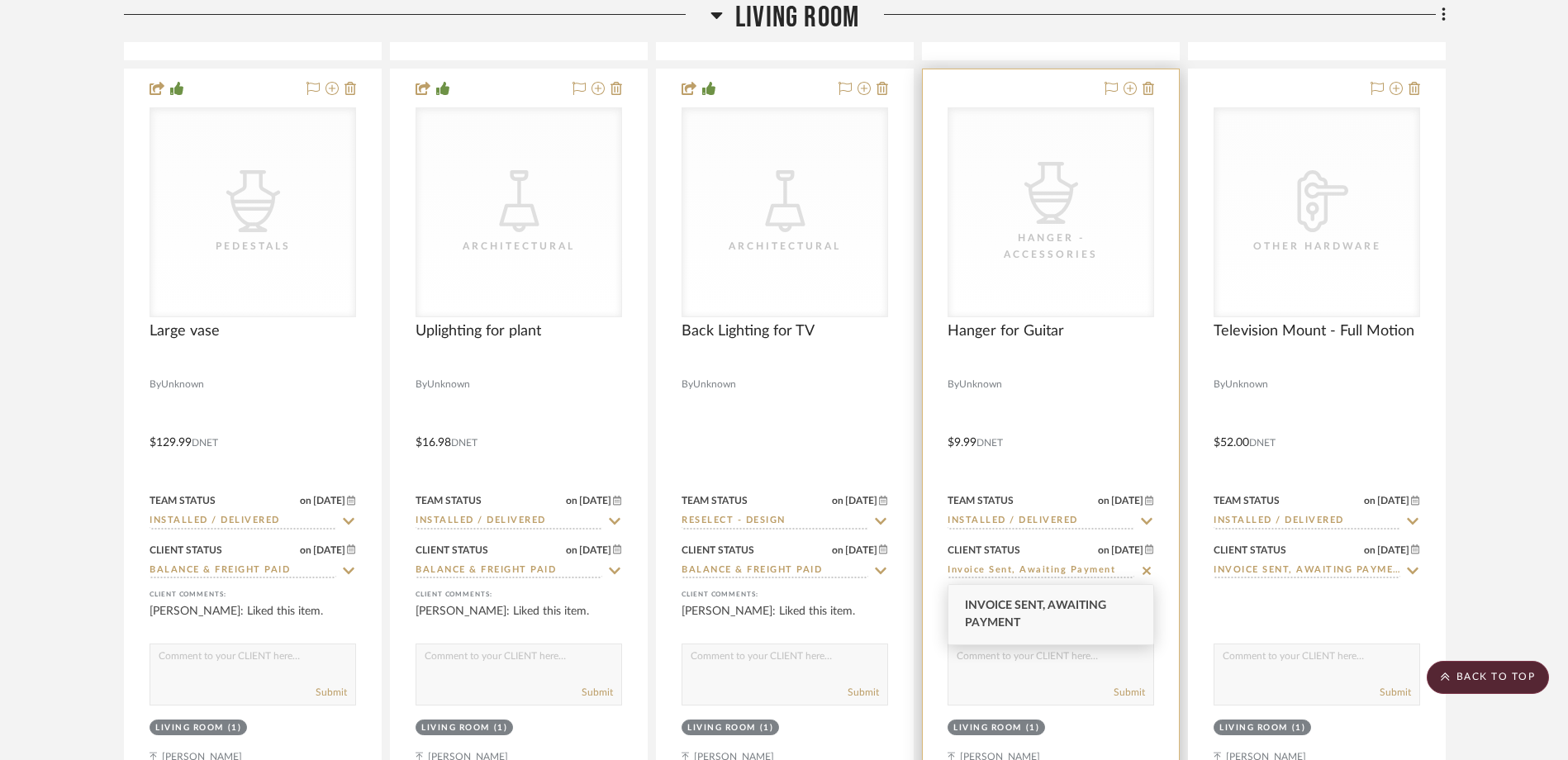 click 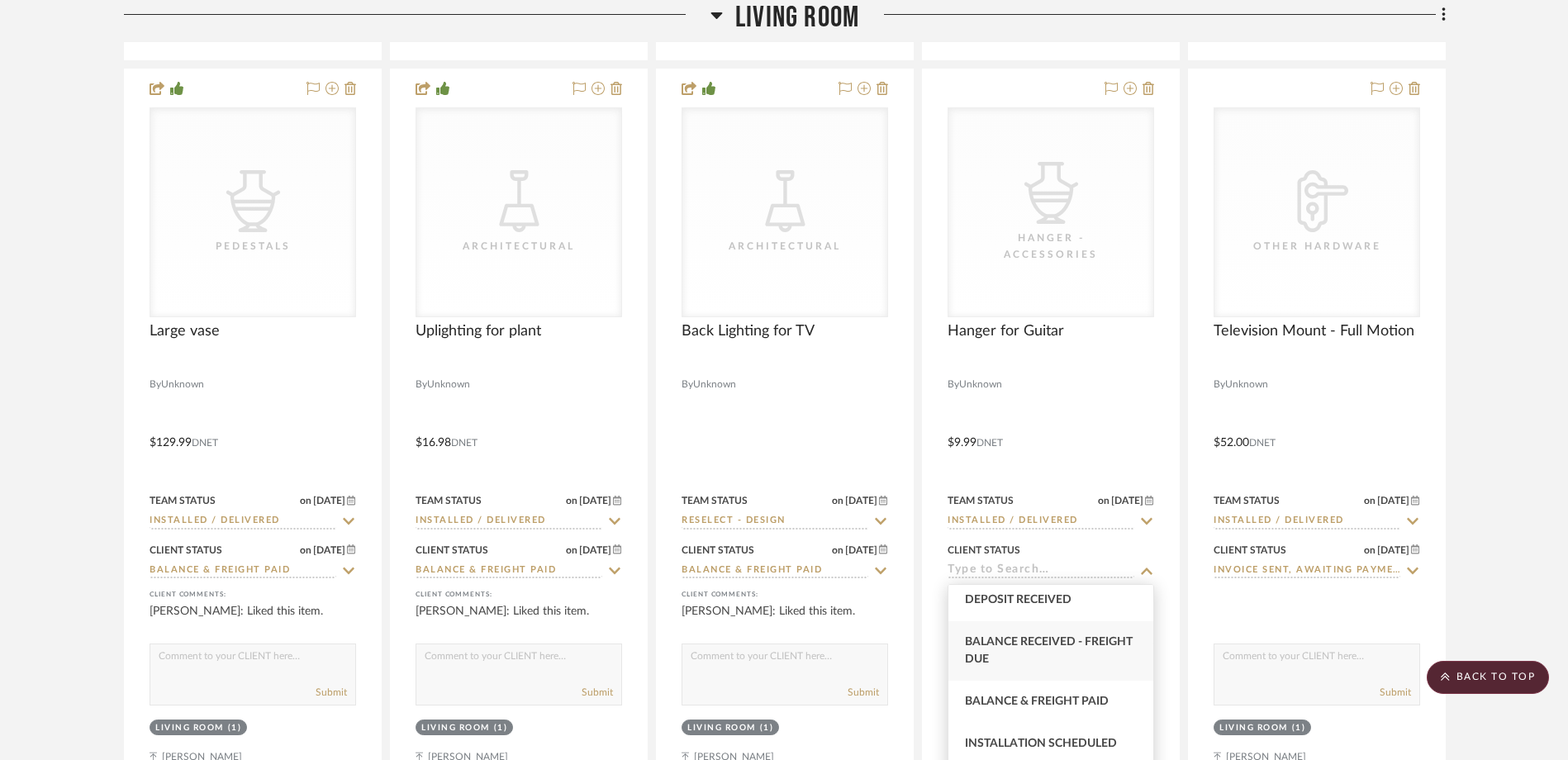 scroll, scrollTop: 413, scrollLeft: 0, axis: vertical 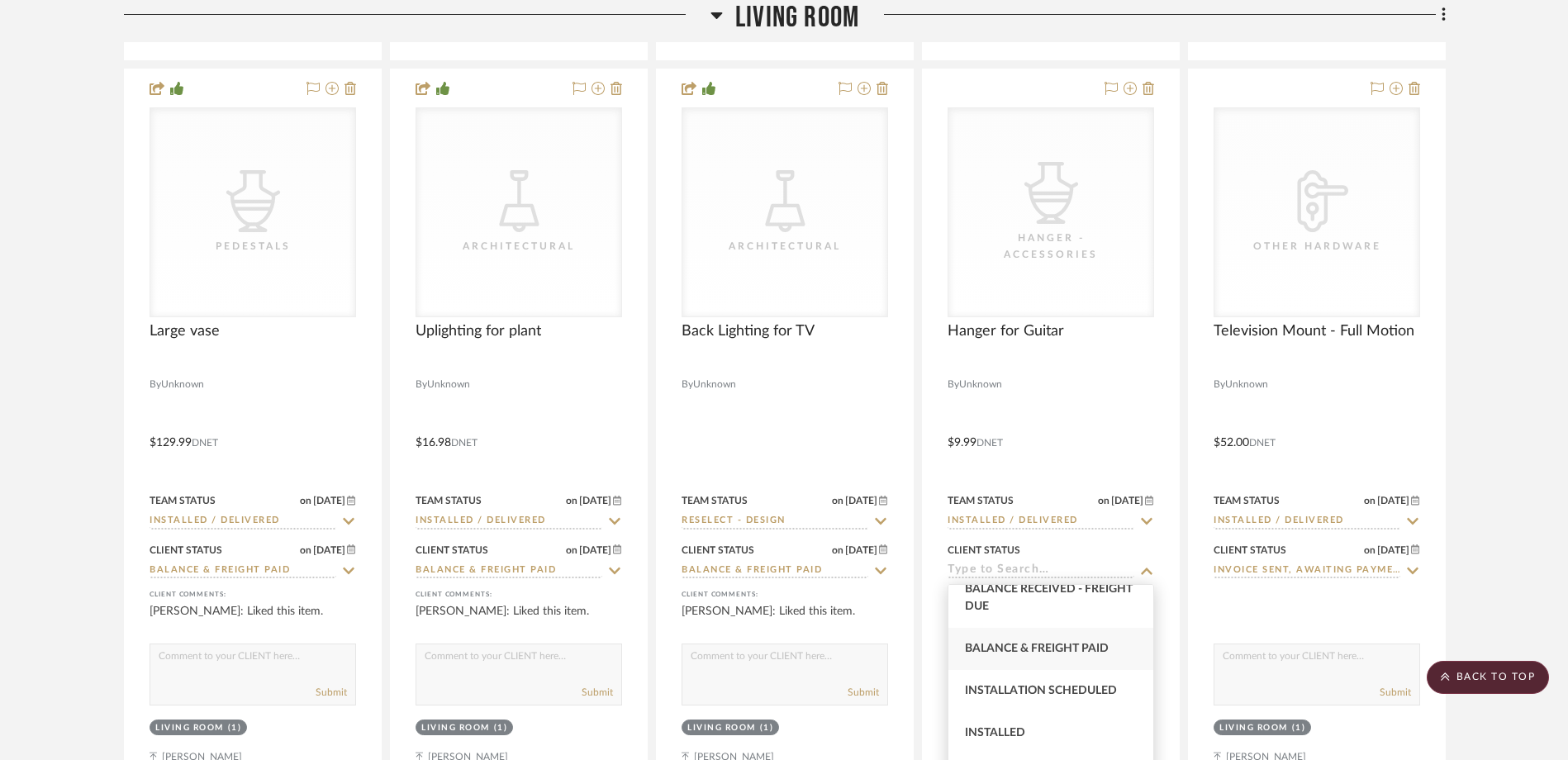 click on "Balance & Freight Paid" at bounding box center [1037, 648] 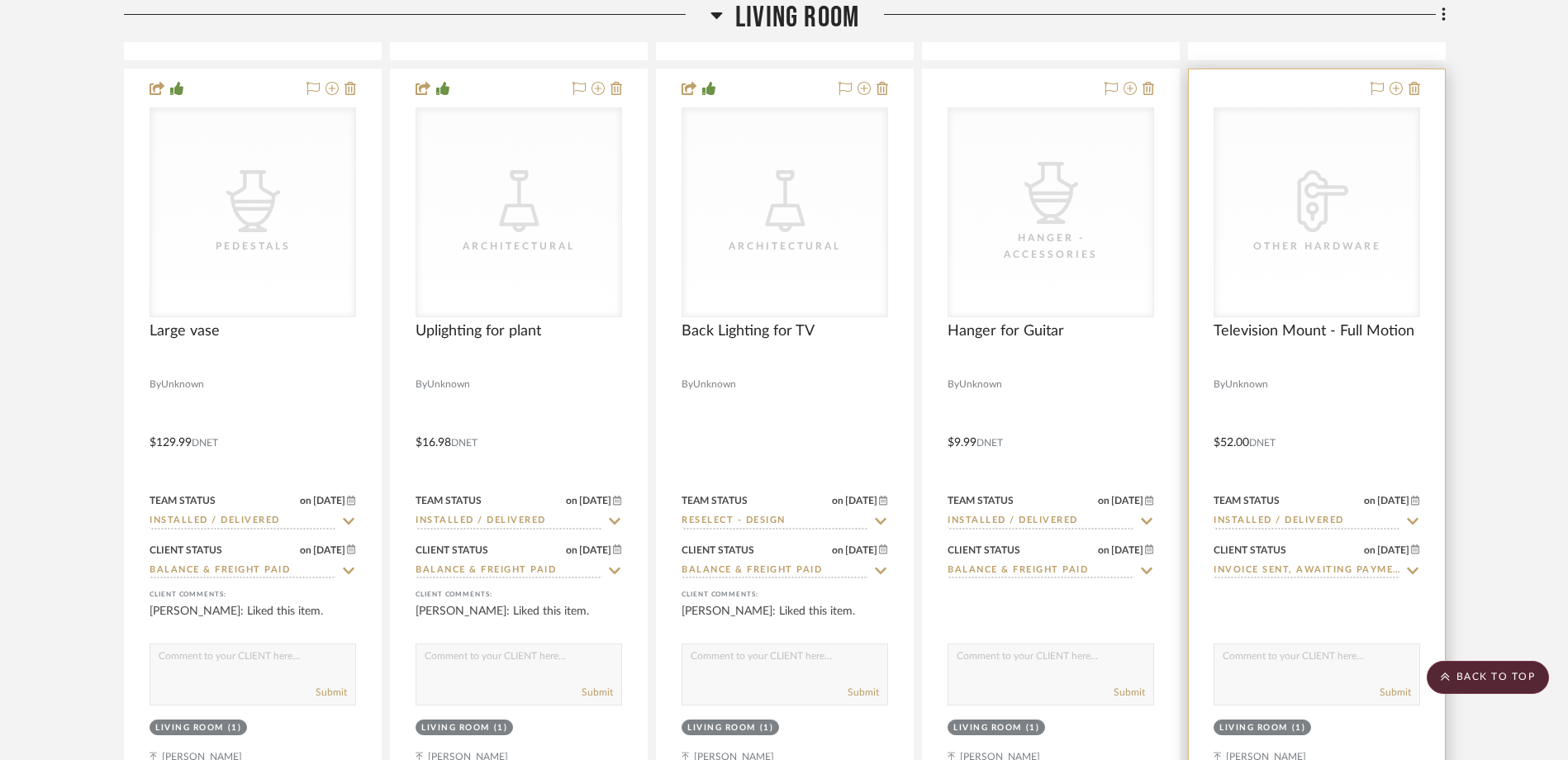 click 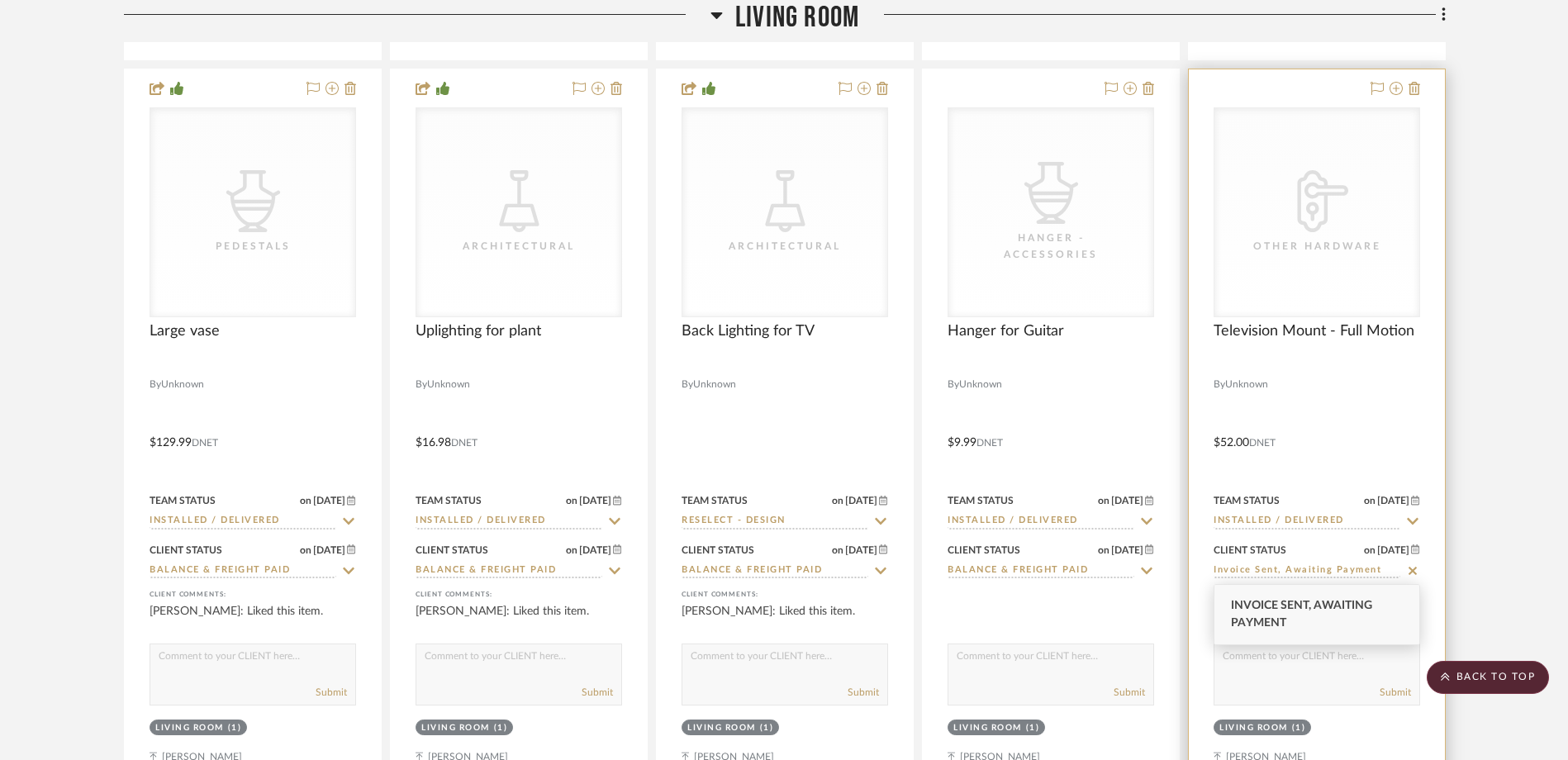 click 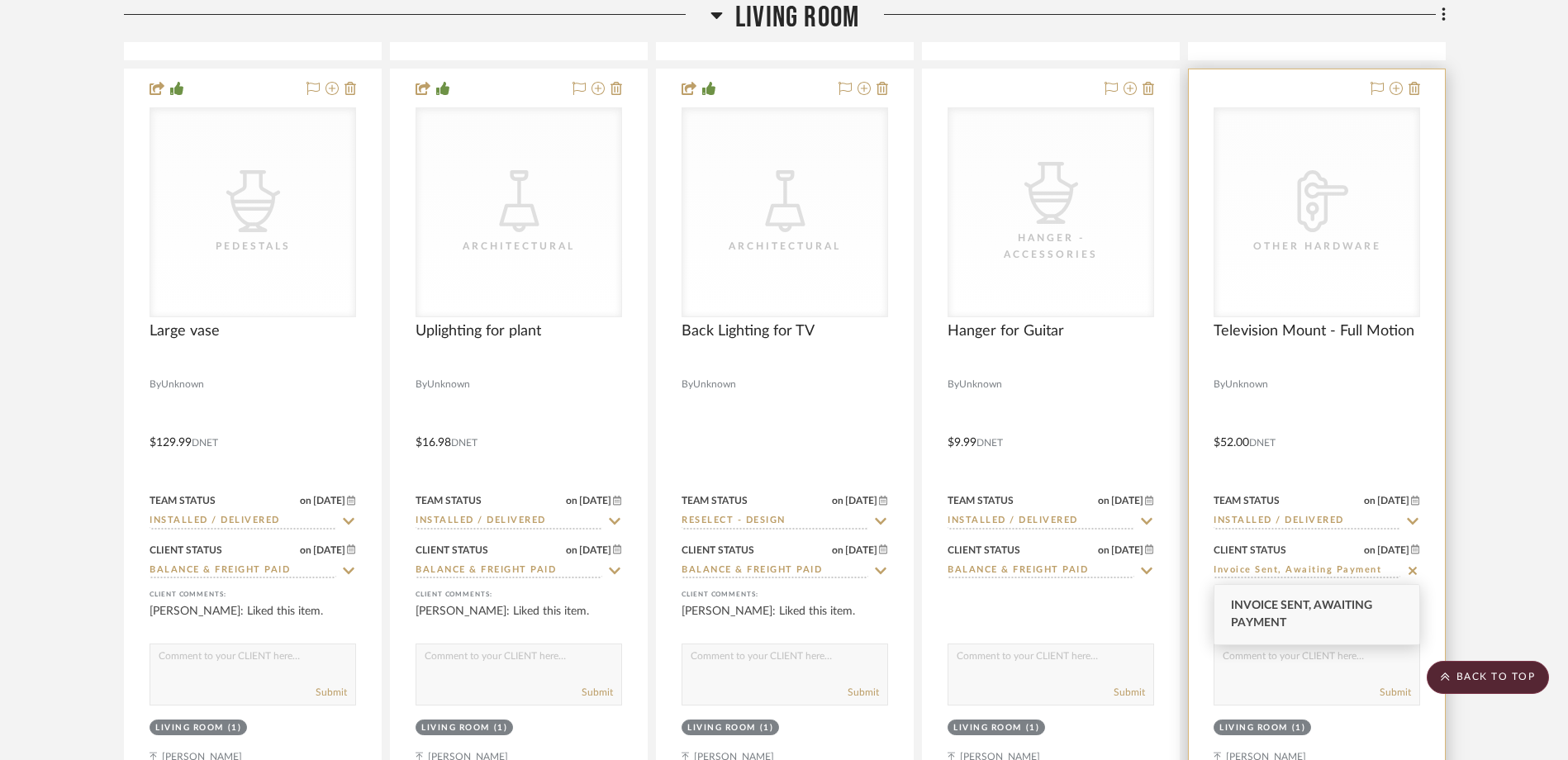 type on "[DATE]" 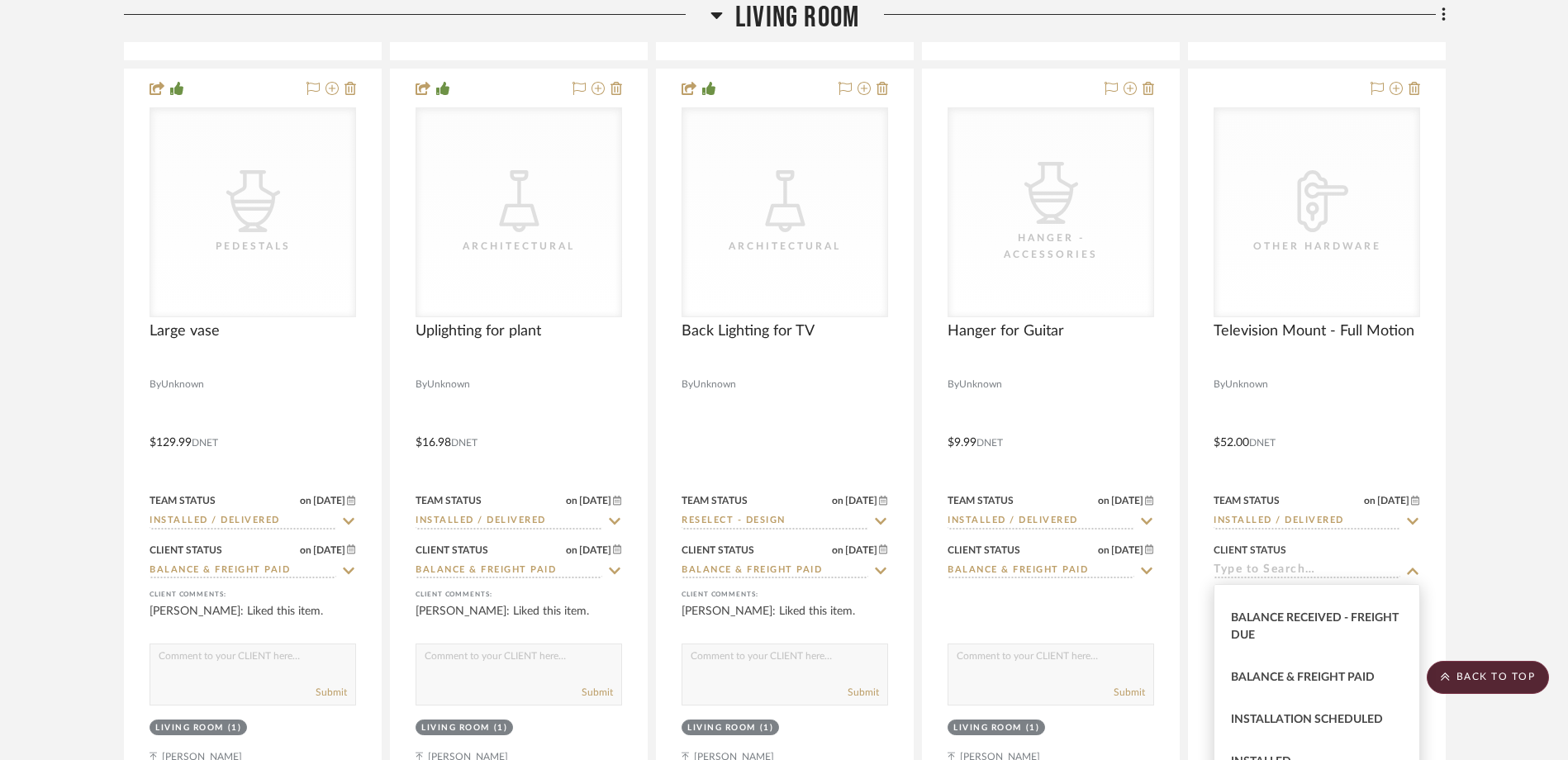 scroll, scrollTop: 413, scrollLeft: 0, axis: vertical 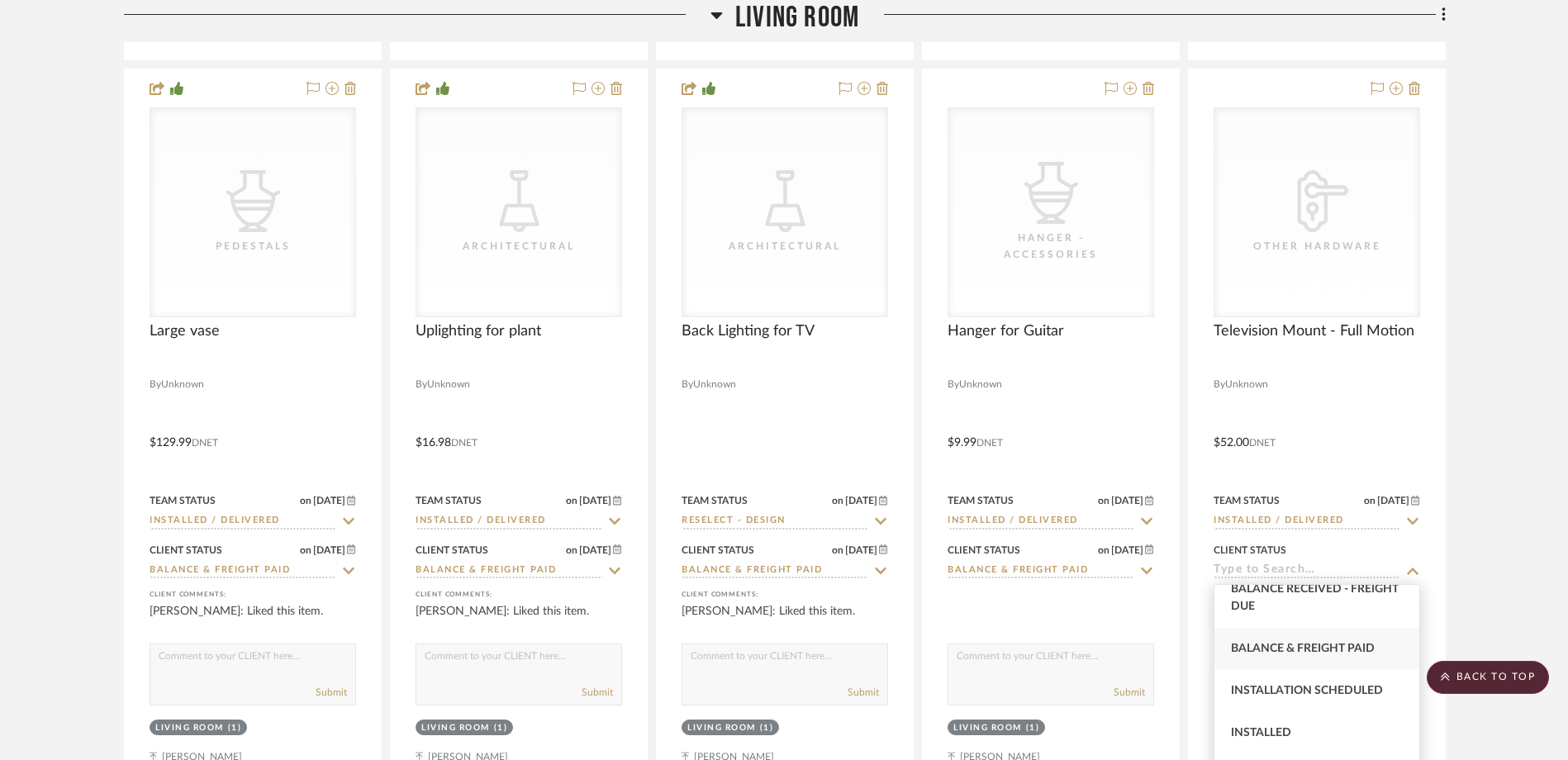 click on "Balance & Freight Paid" at bounding box center (1303, 648) 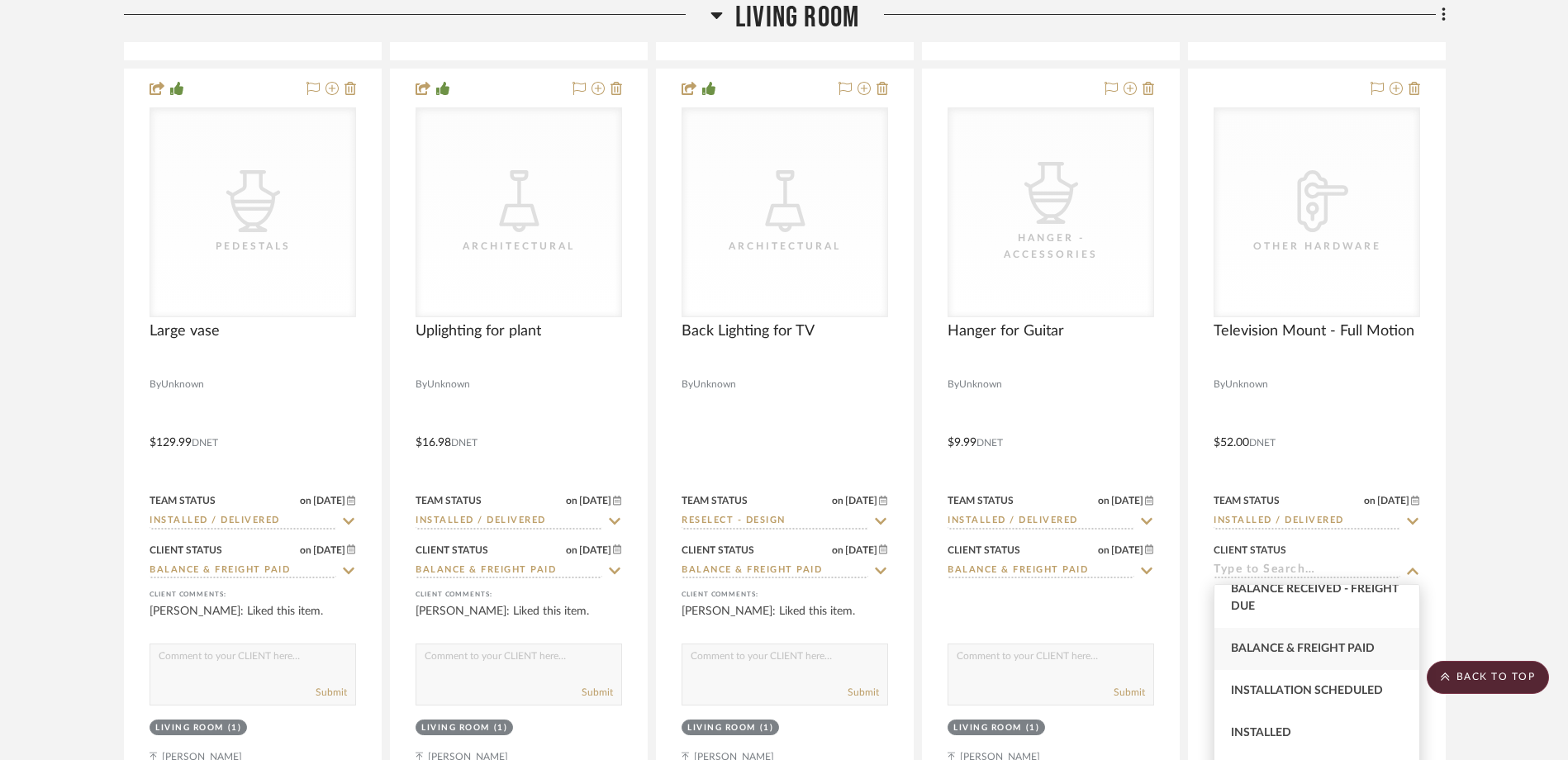 type on "Balance & Freight Paid" 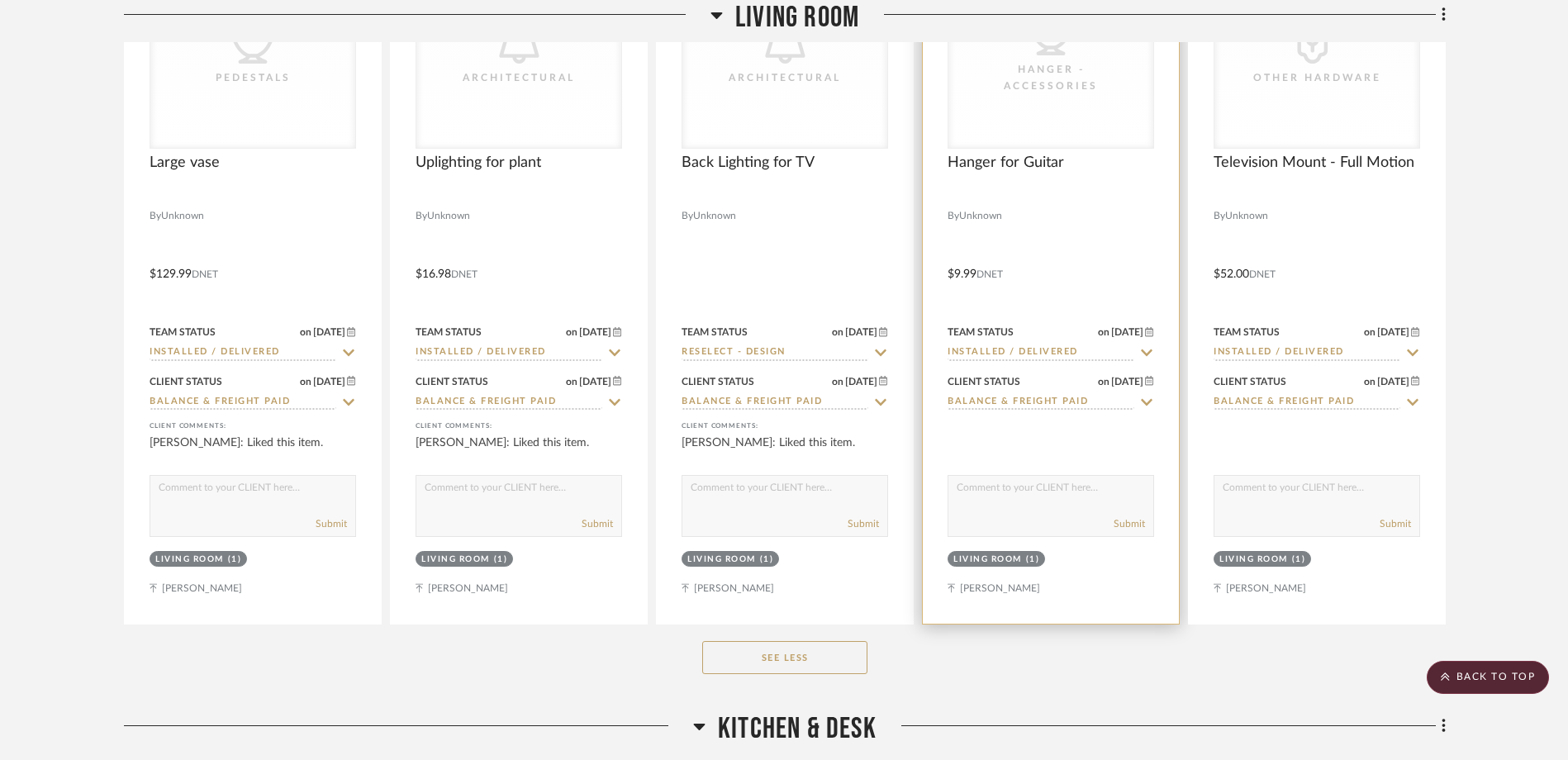 scroll, scrollTop: 2643, scrollLeft: 0, axis: vertical 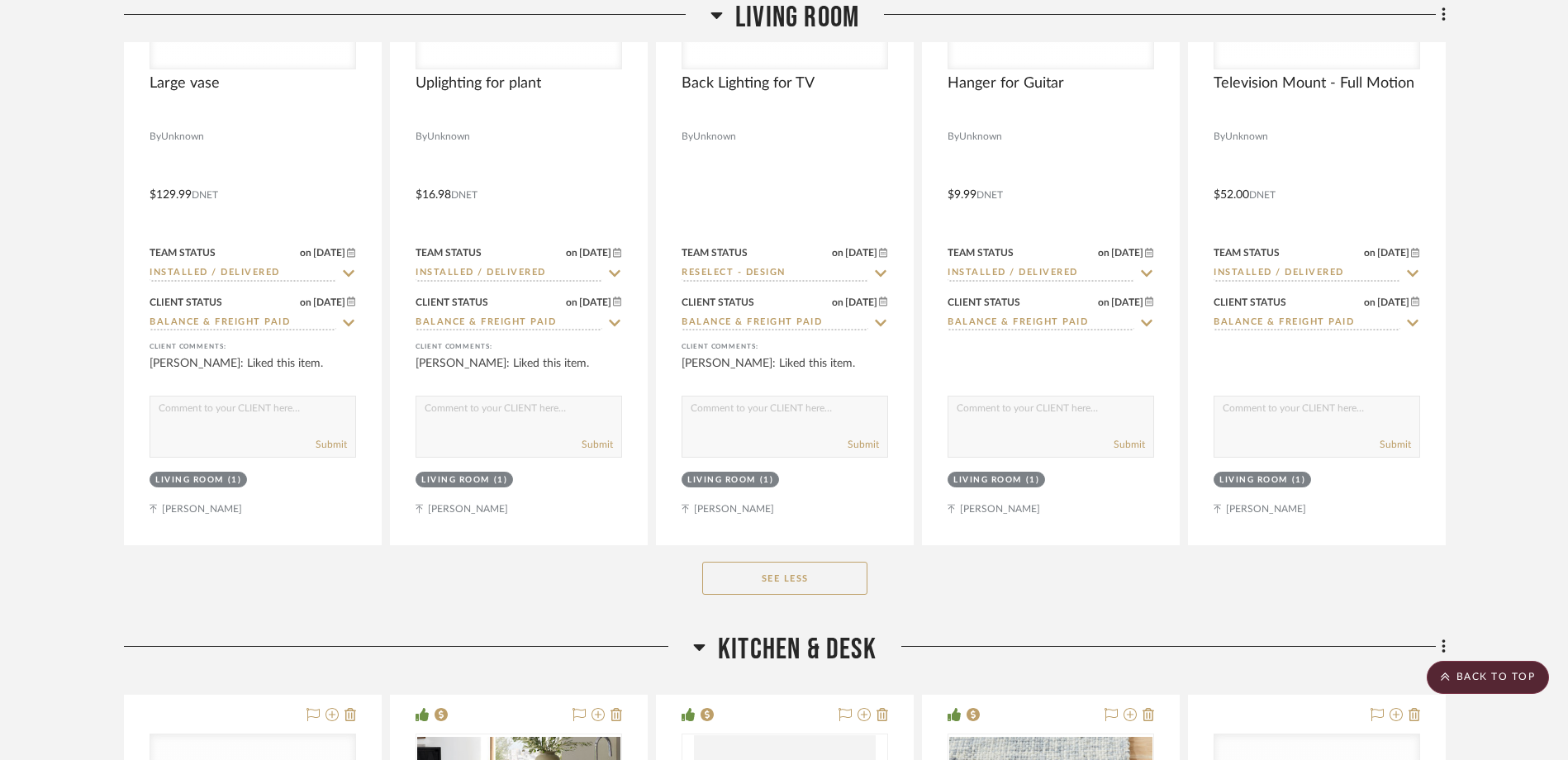 click on "See Less" 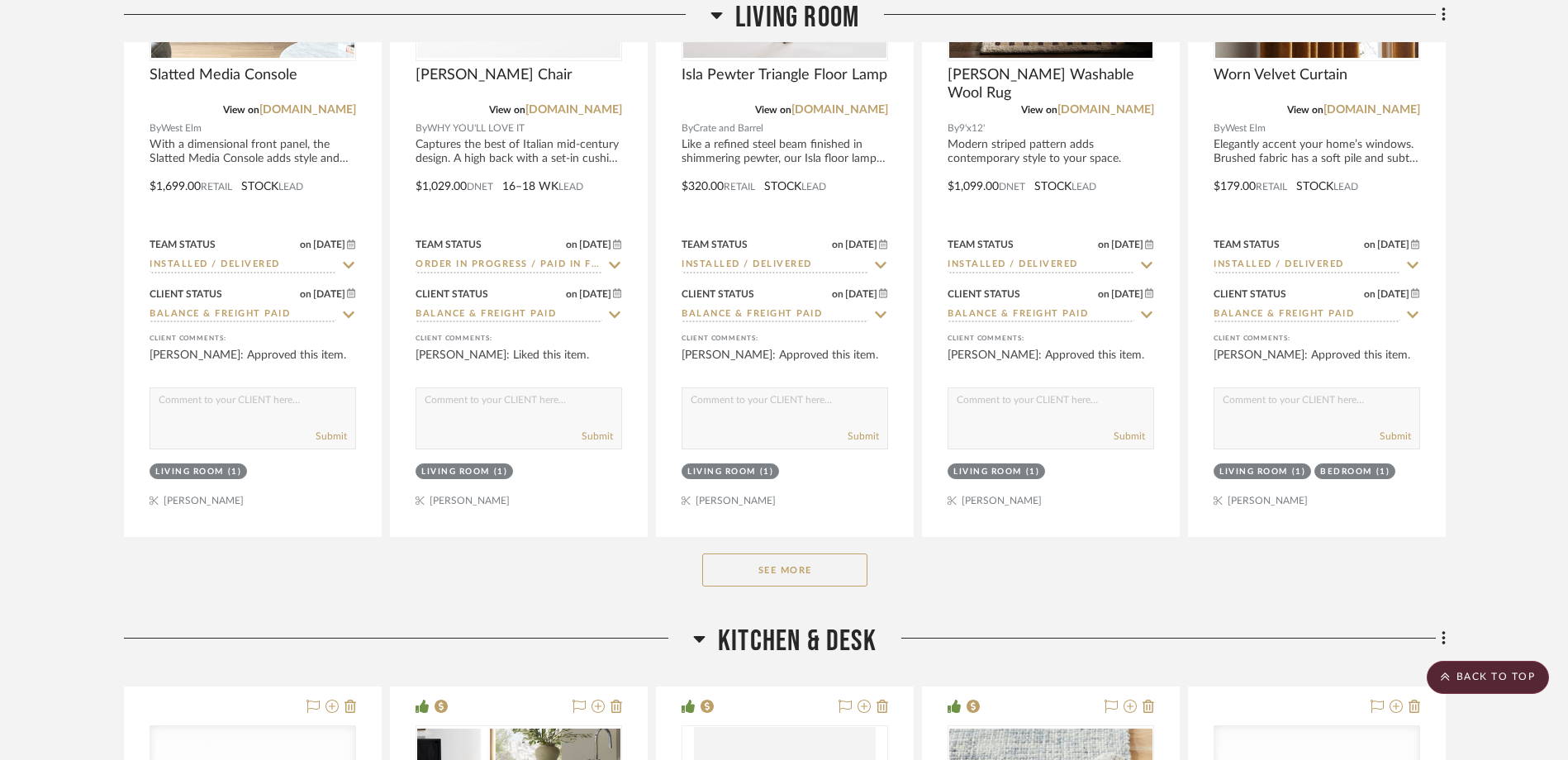 scroll, scrollTop: 1157, scrollLeft: 0, axis: vertical 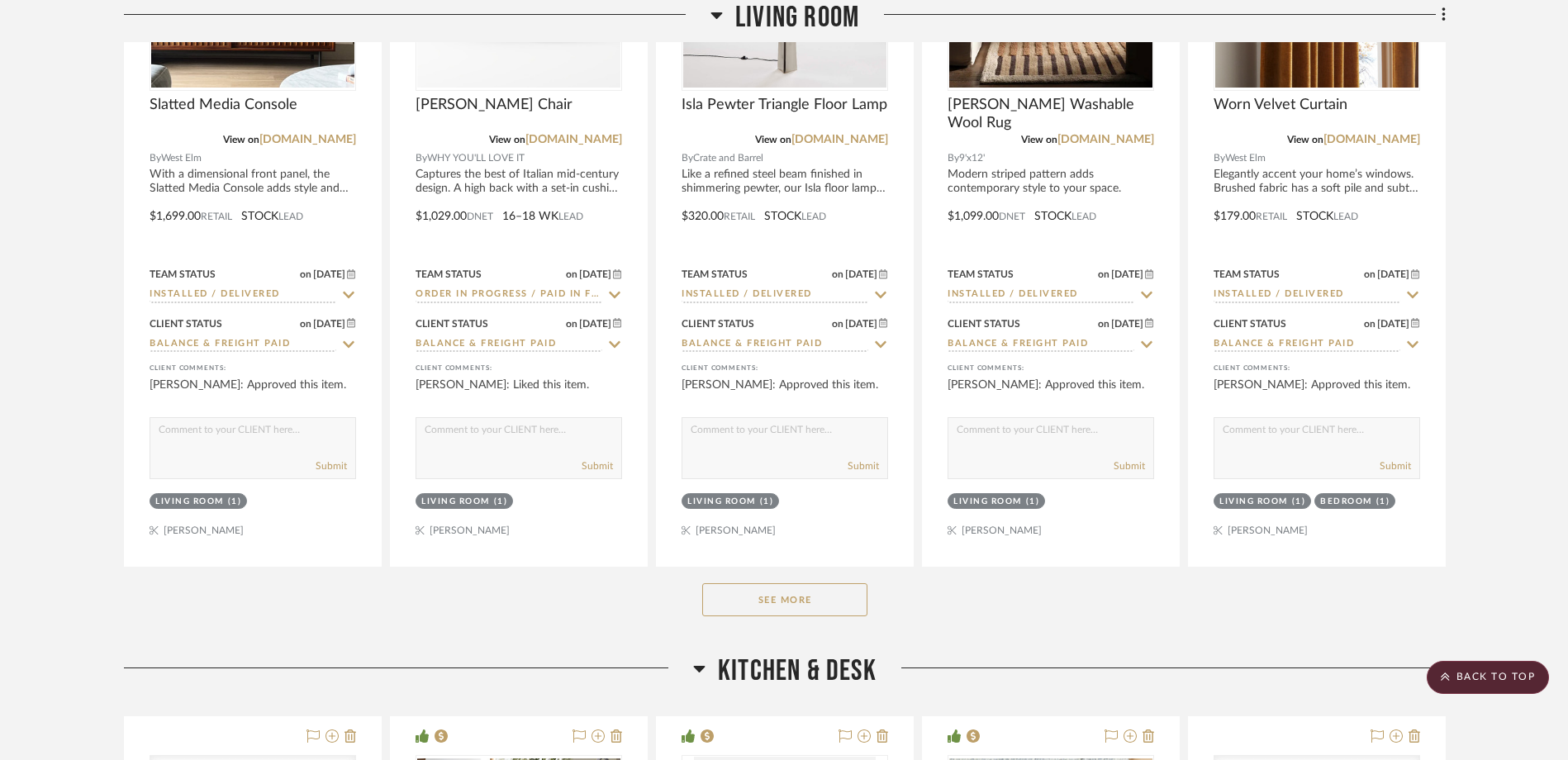 click on "See More" 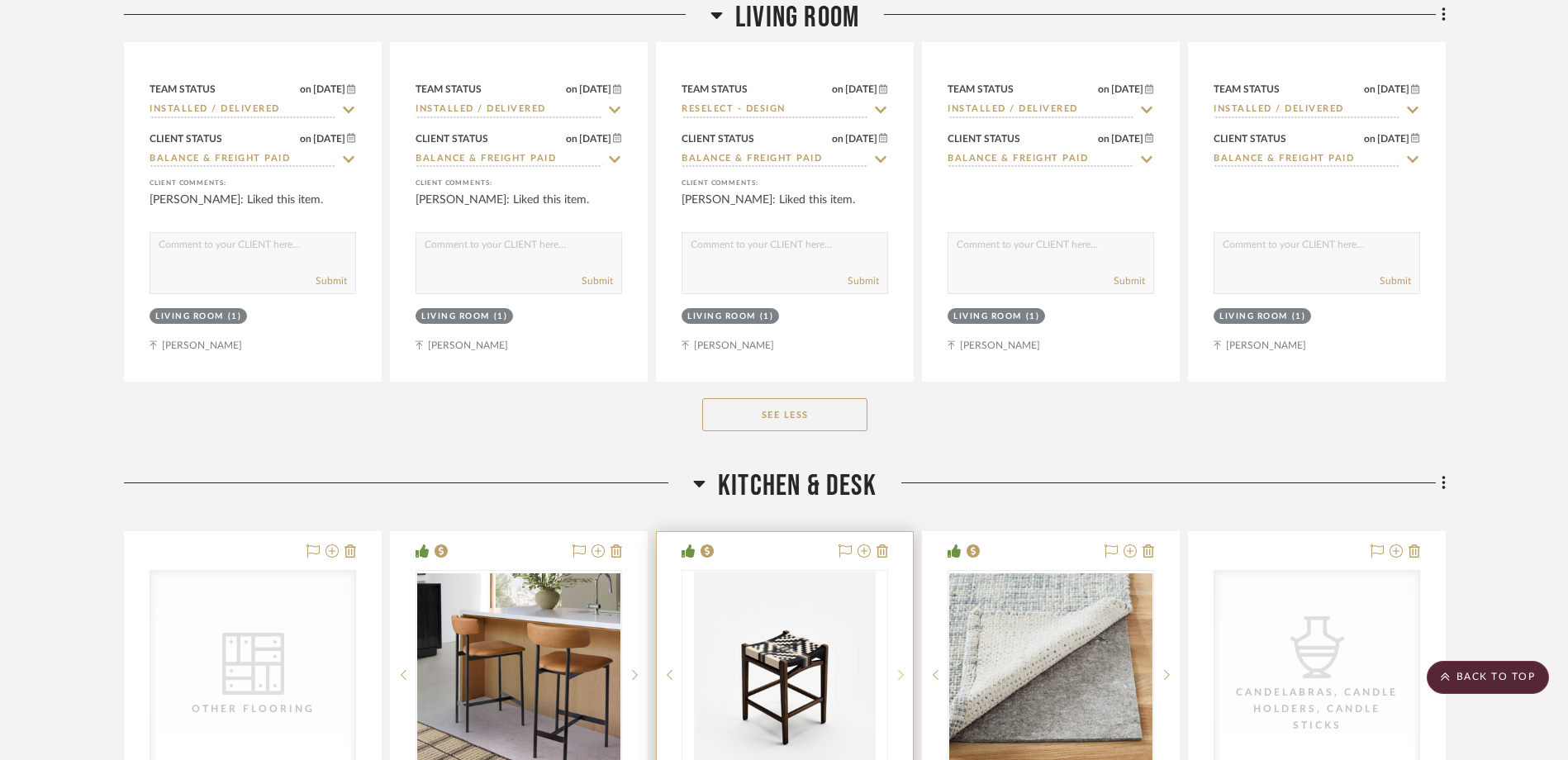 scroll, scrollTop: 2809, scrollLeft: 0, axis: vertical 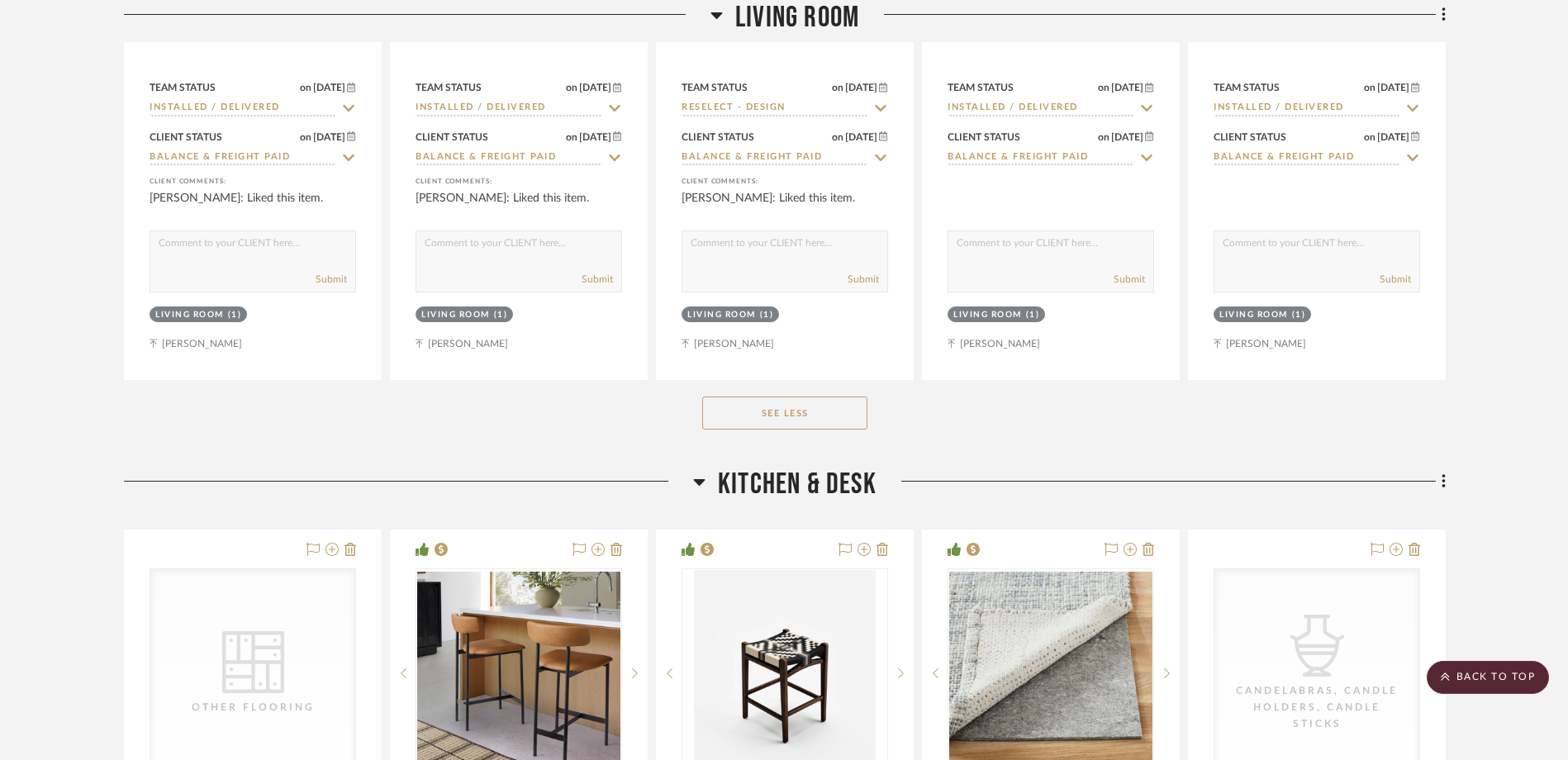 click on "See Less" 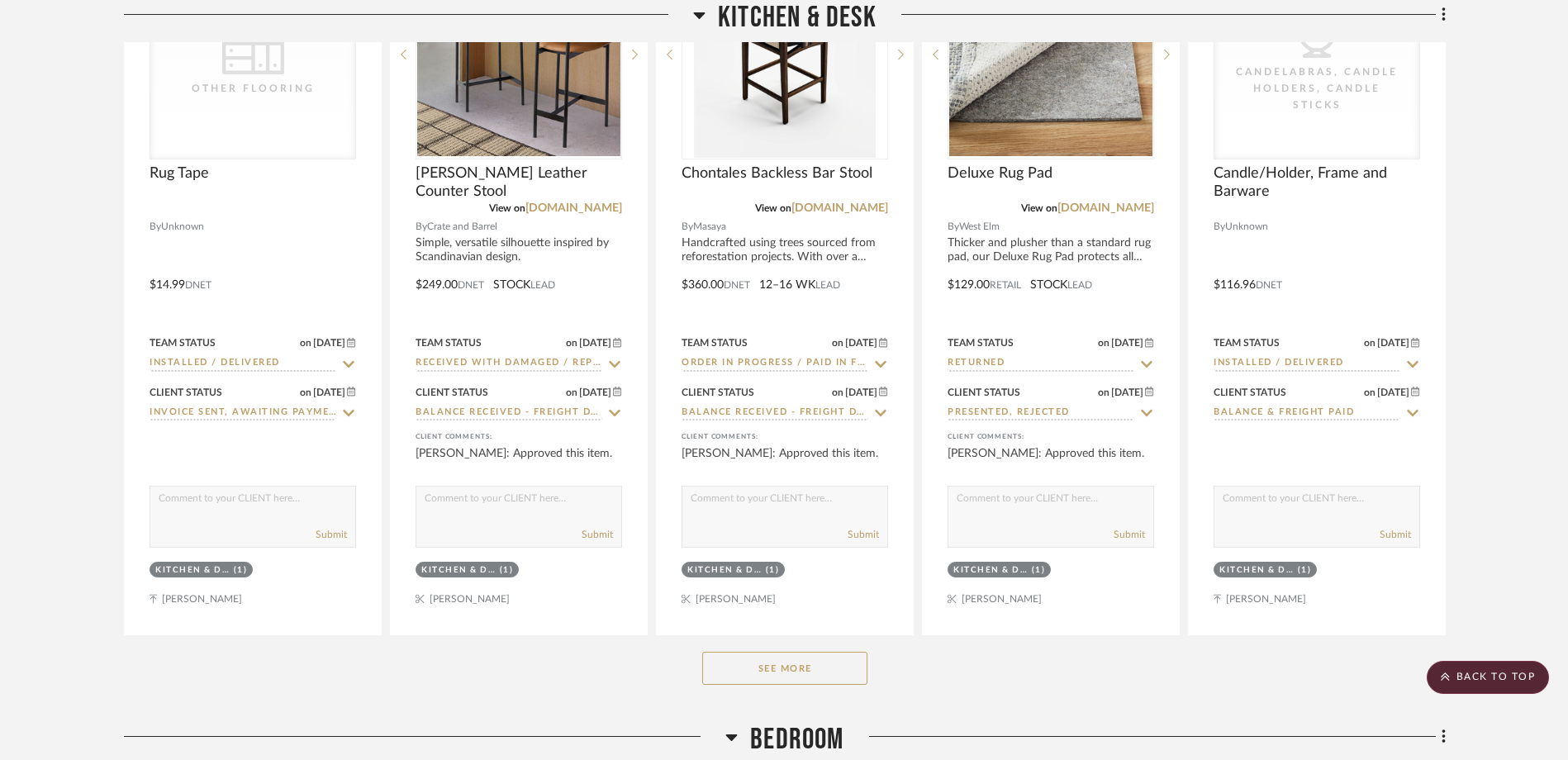 scroll, scrollTop: 1983, scrollLeft: 0, axis: vertical 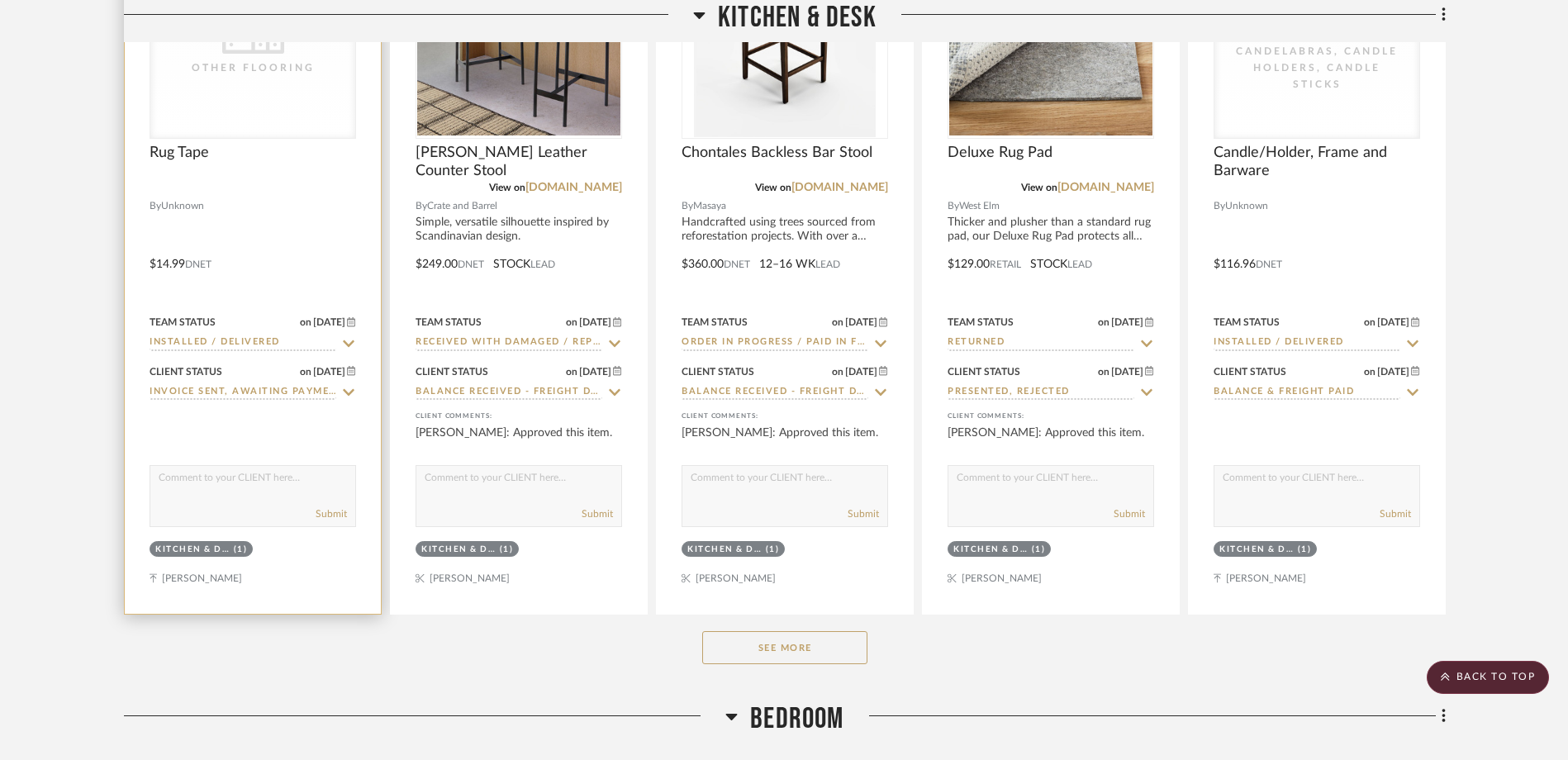 click 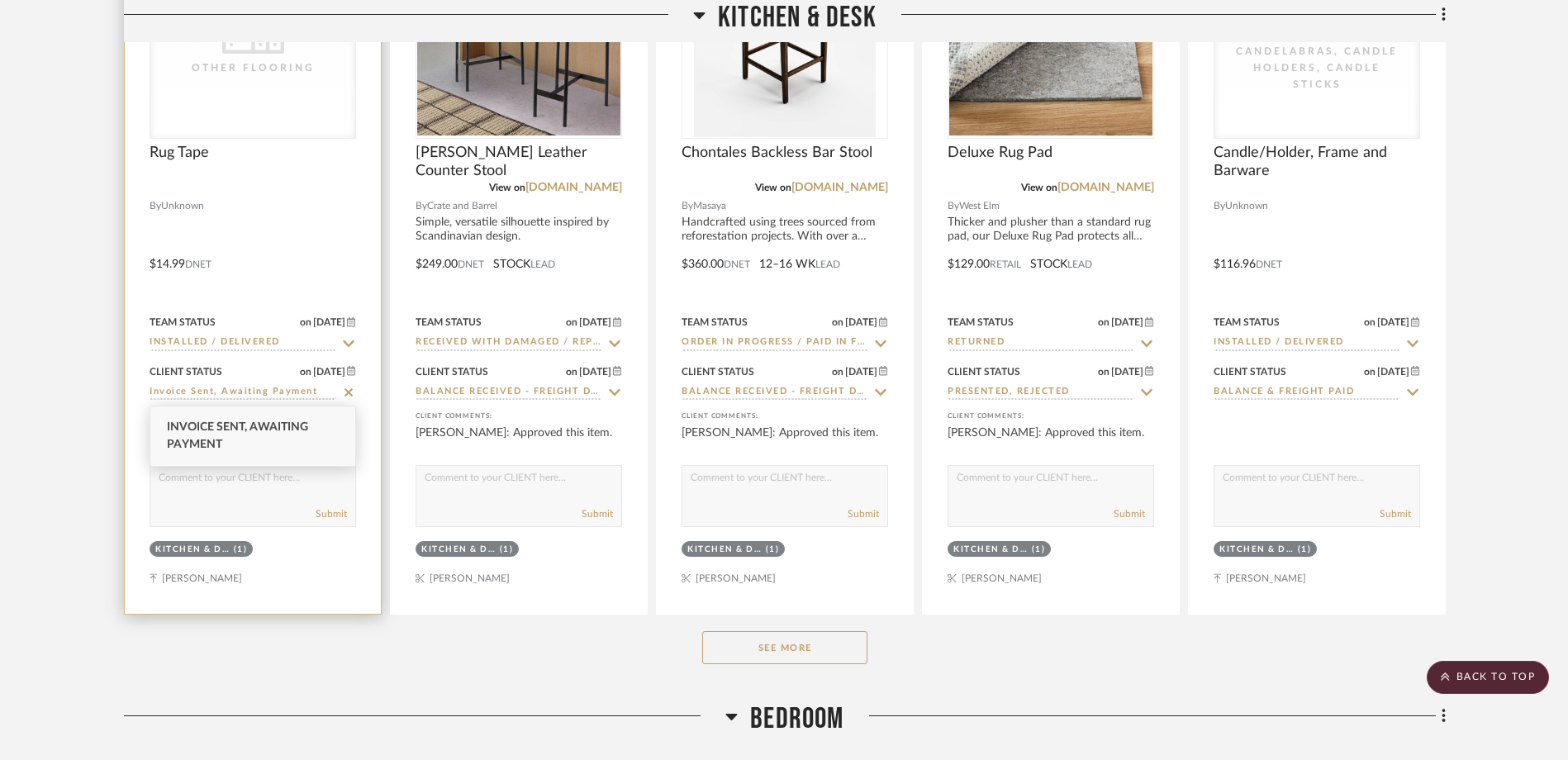 click 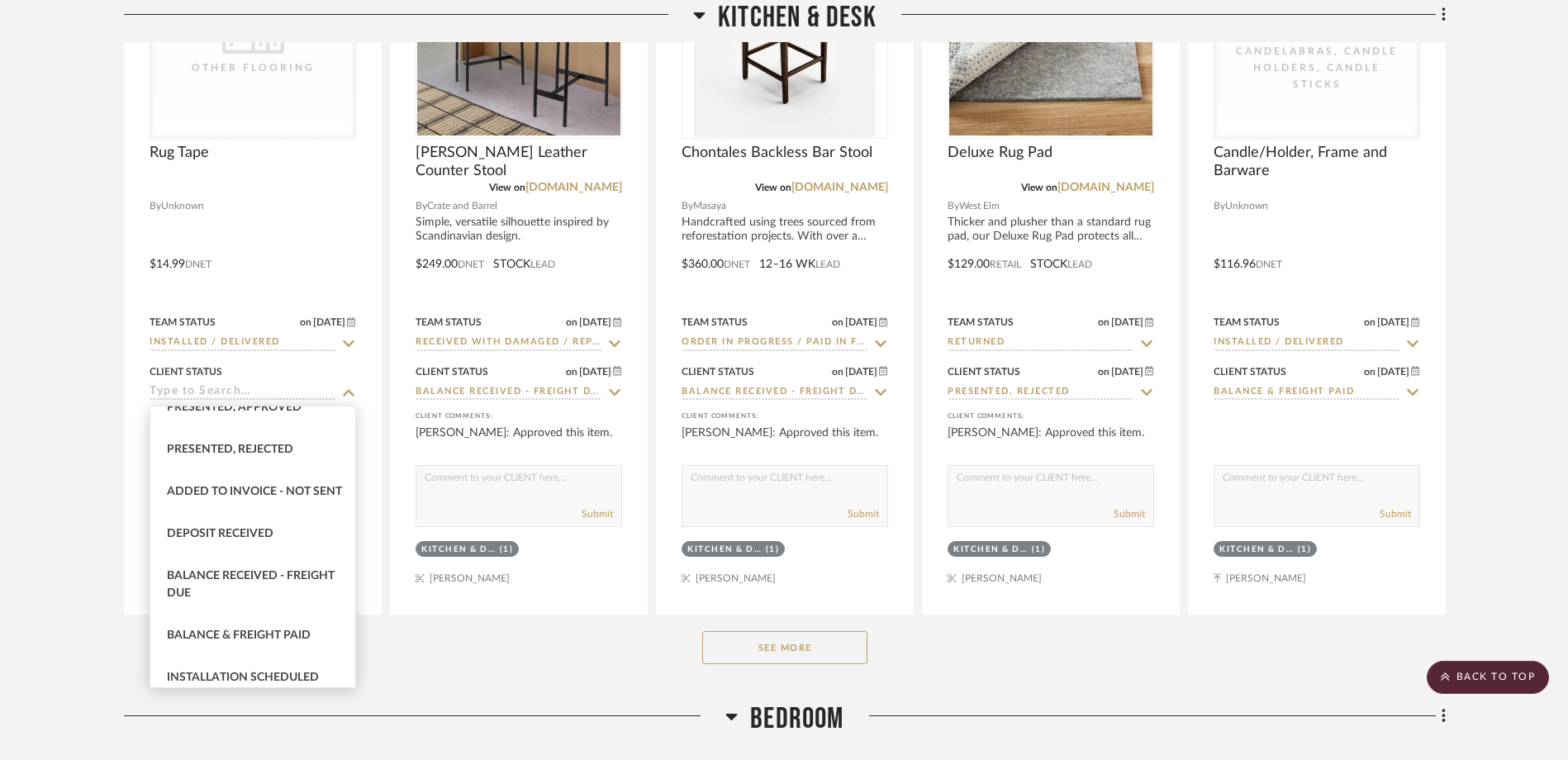 scroll, scrollTop: 330, scrollLeft: 0, axis: vertical 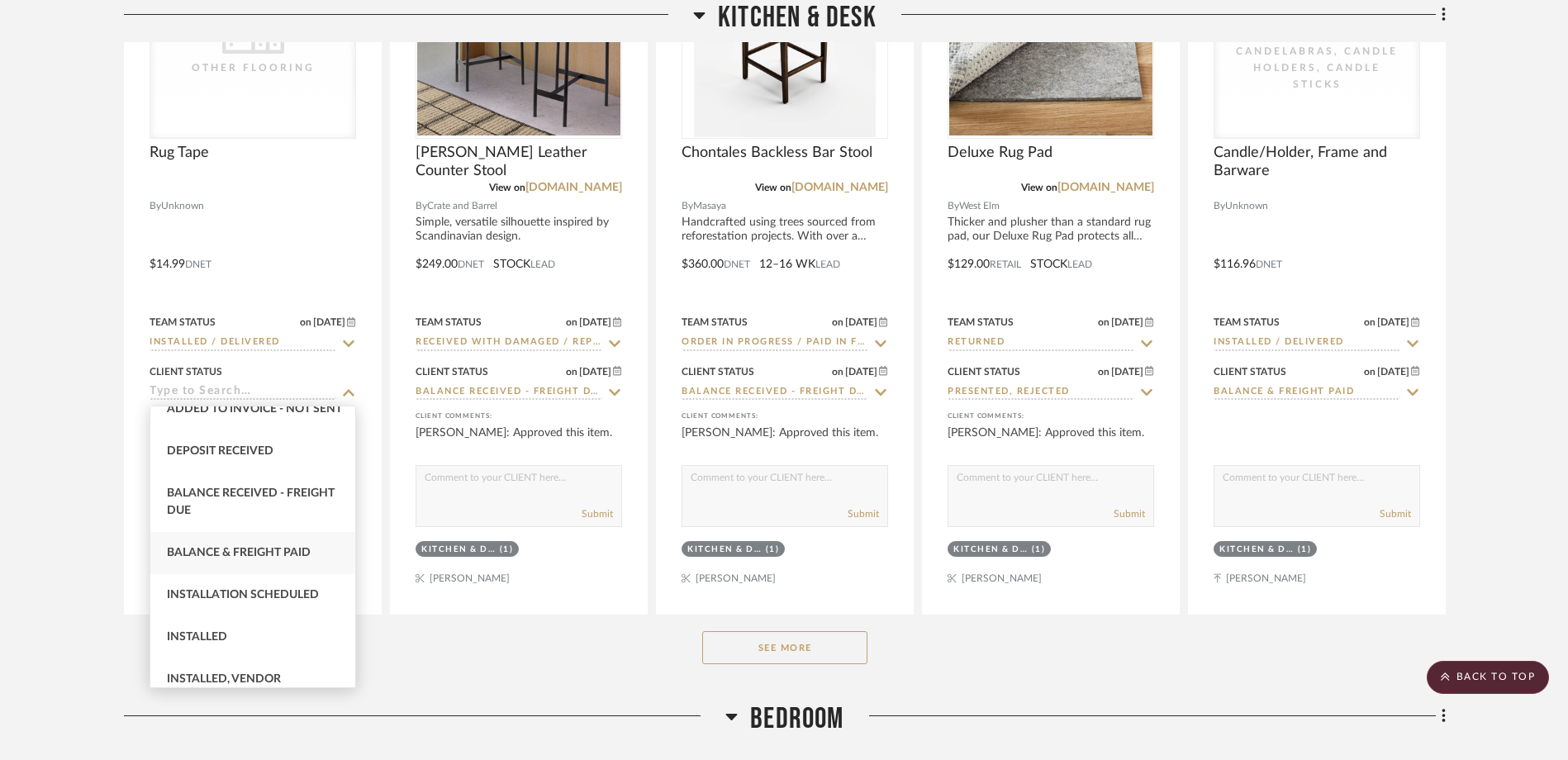 click on "Balance & Freight Paid" at bounding box center (239, 553) 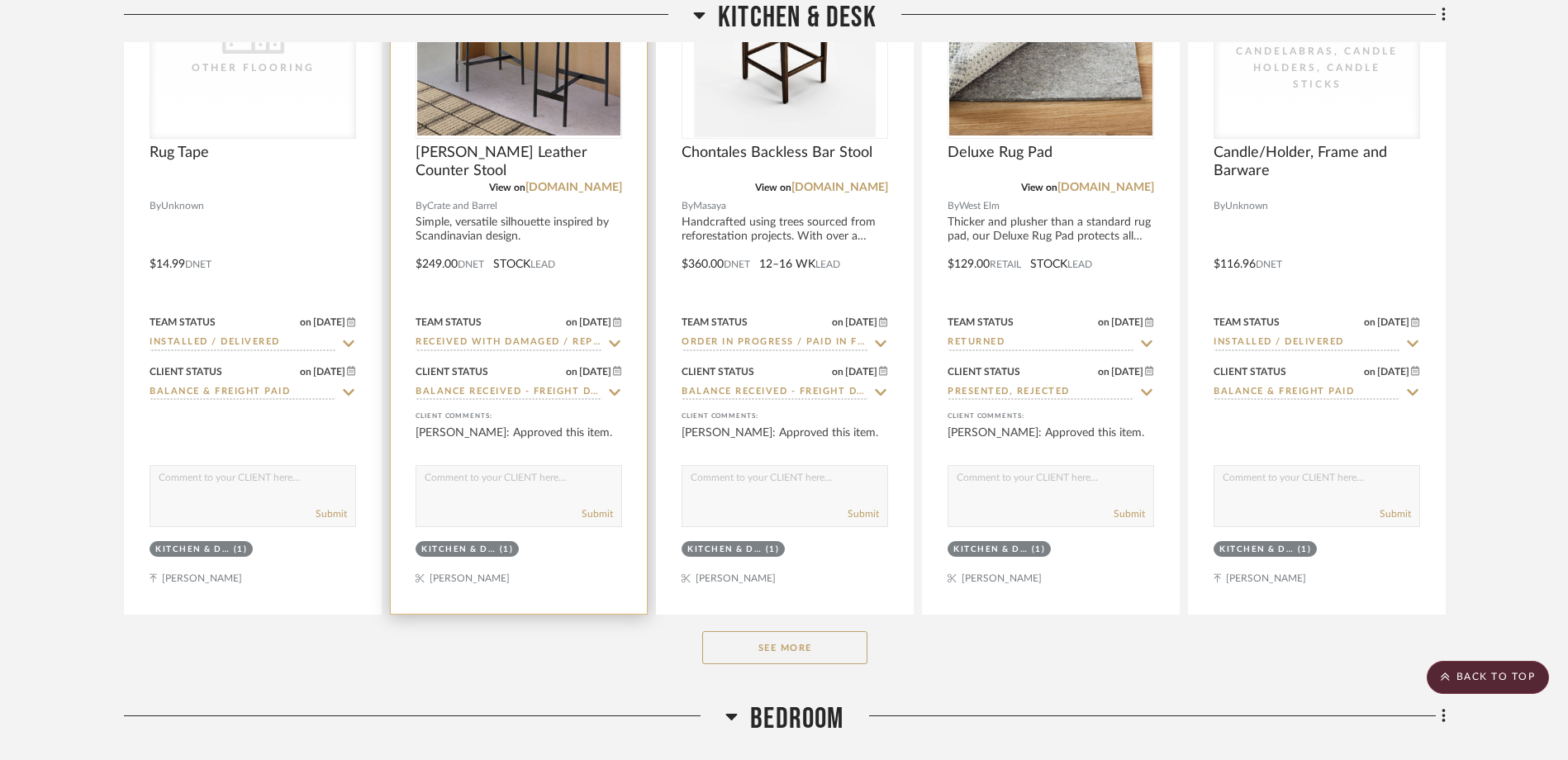 click 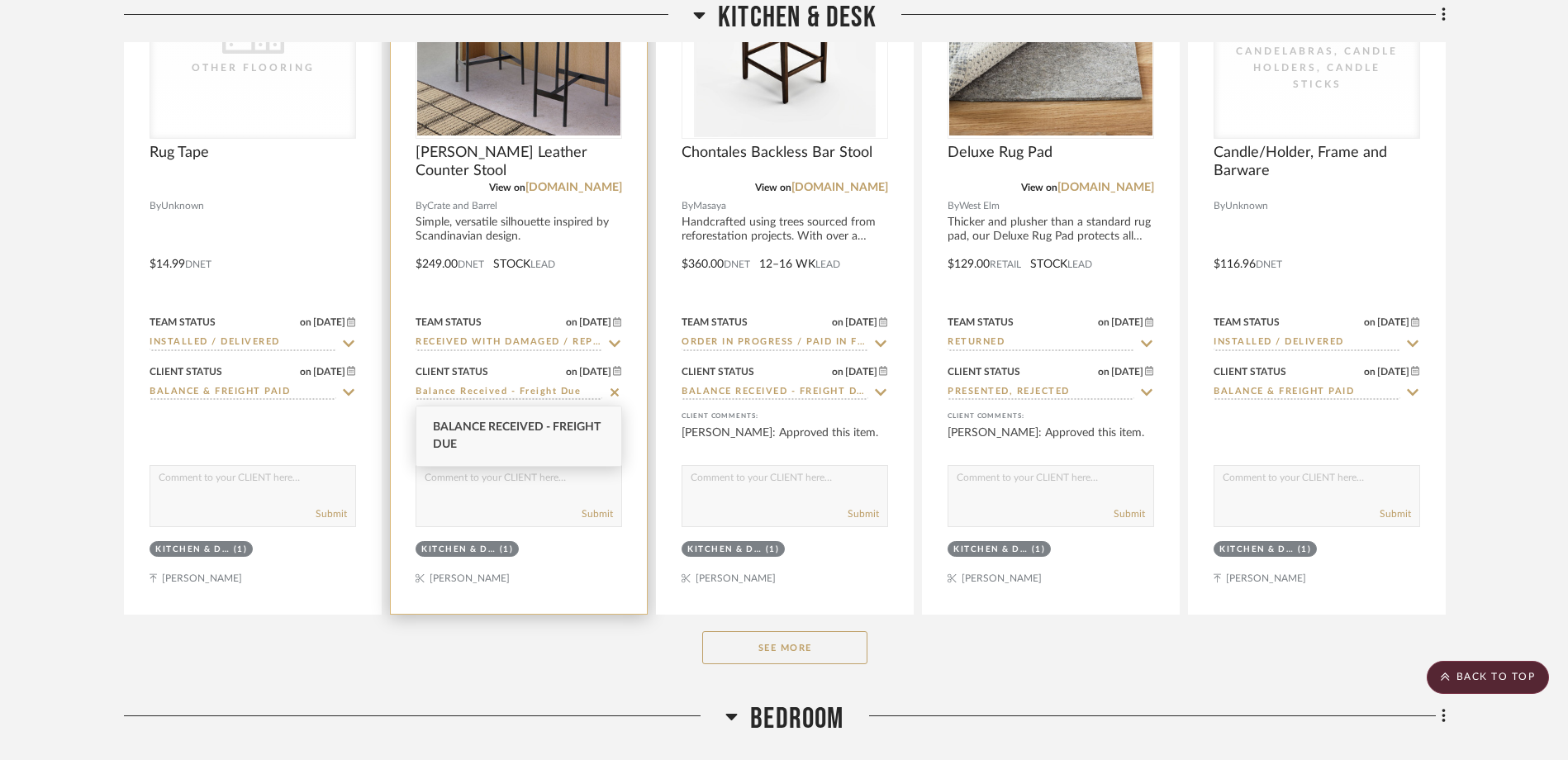 click 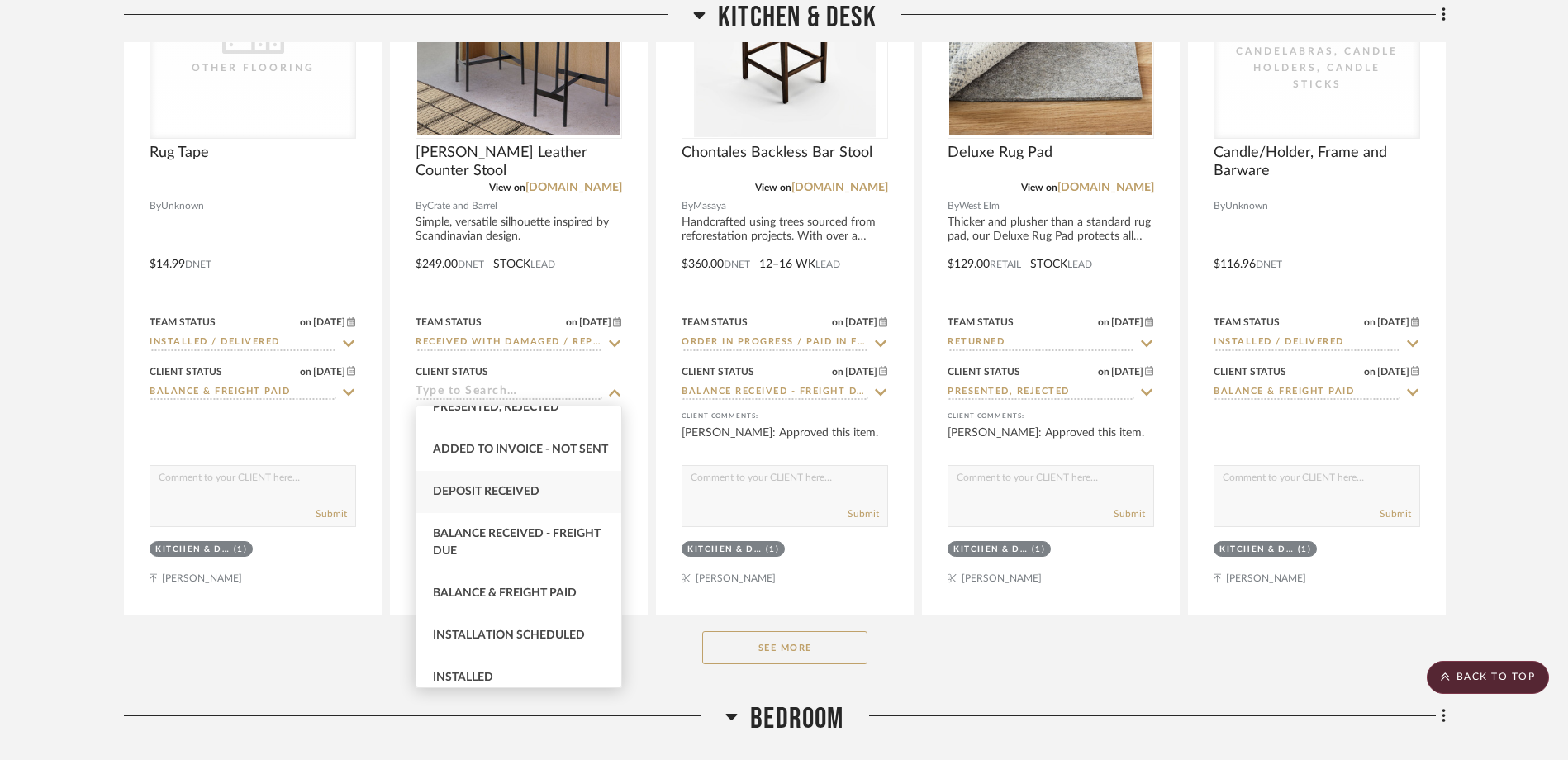 scroll, scrollTop: 330, scrollLeft: 0, axis: vertical 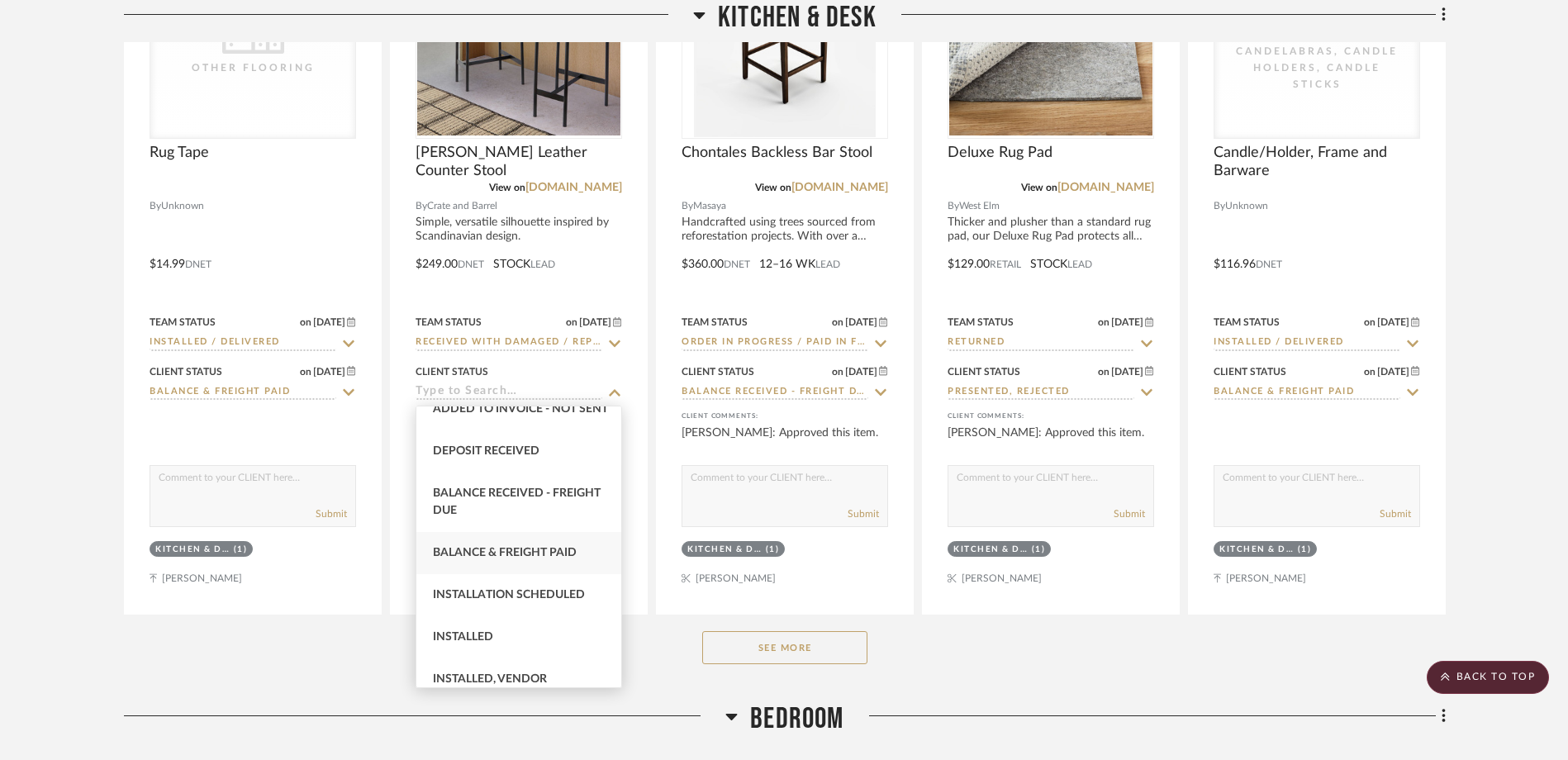 click on "Balance & Freight Paid" at bounding box center (505, 553) 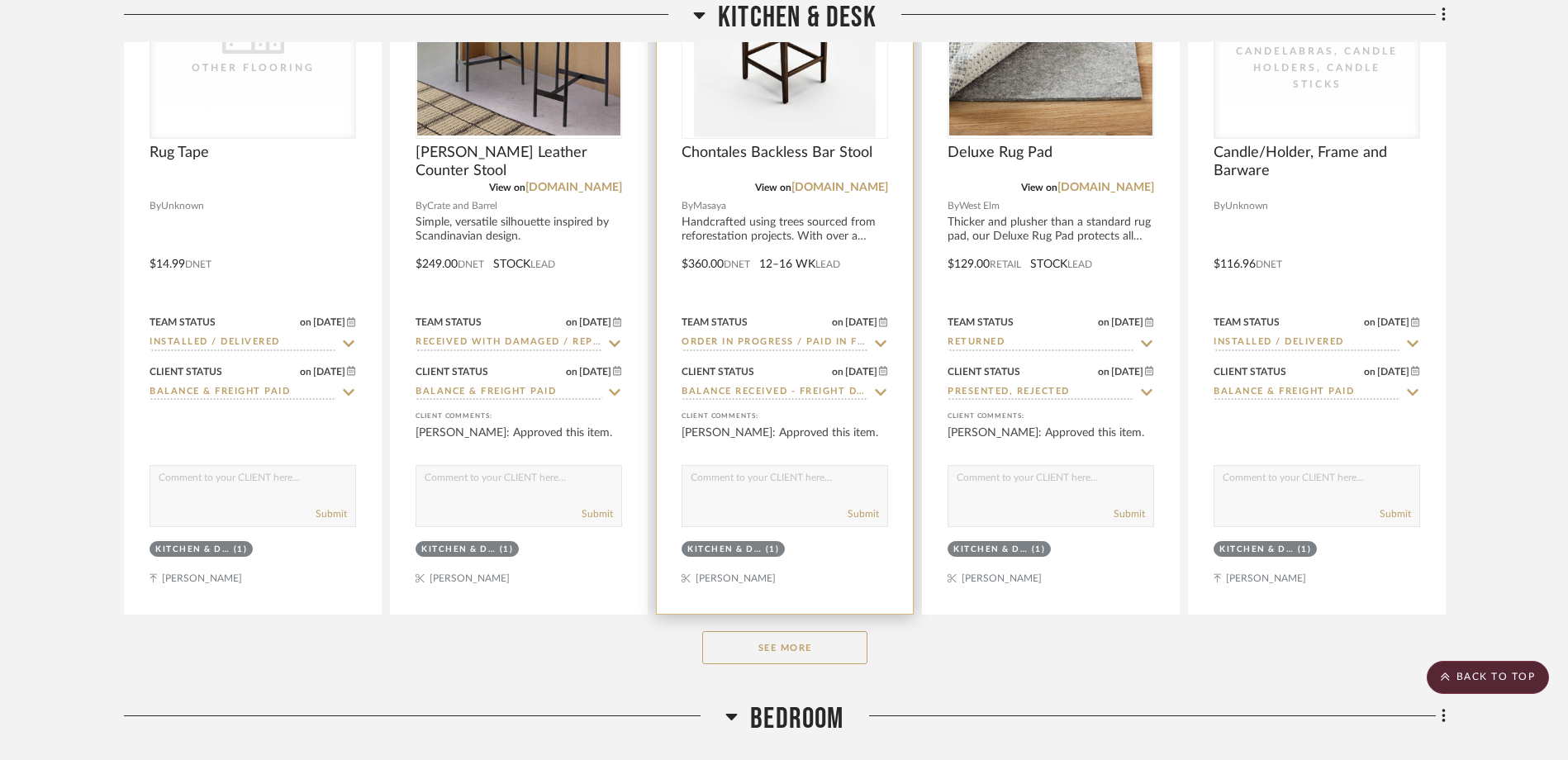 click 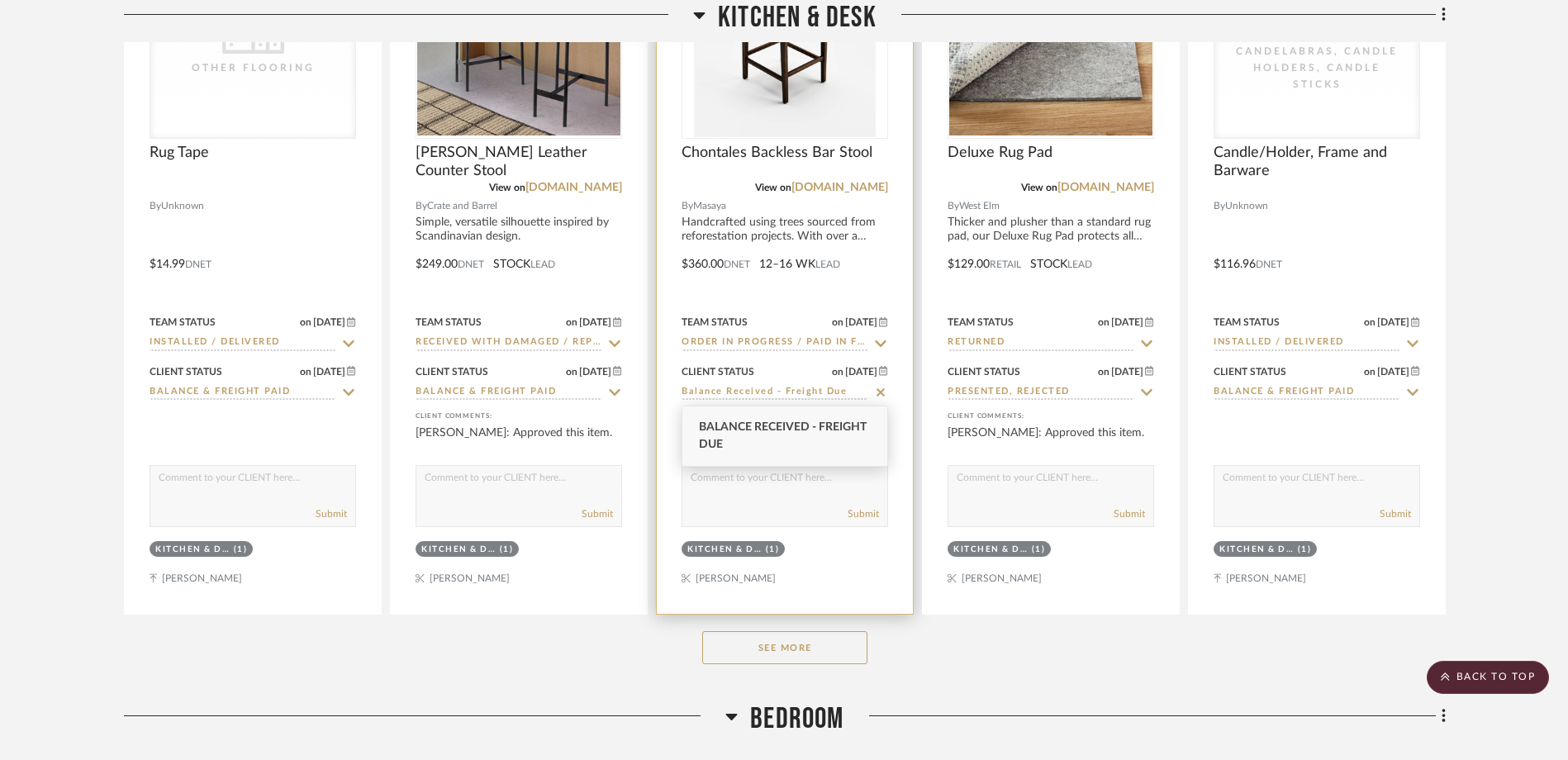 click 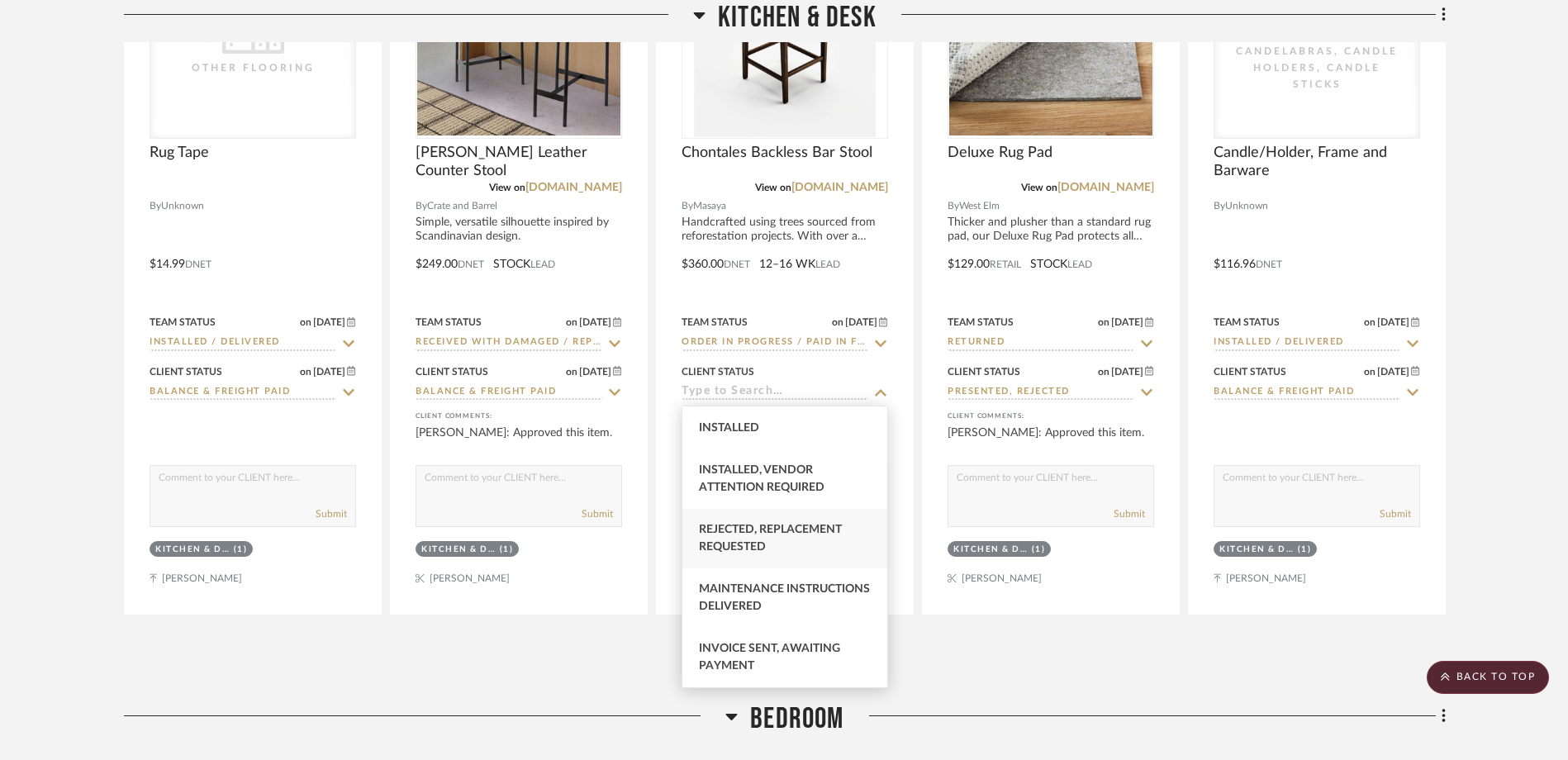 scroll, scrollTop: 557, scrollLeft: 0, axis: vertical 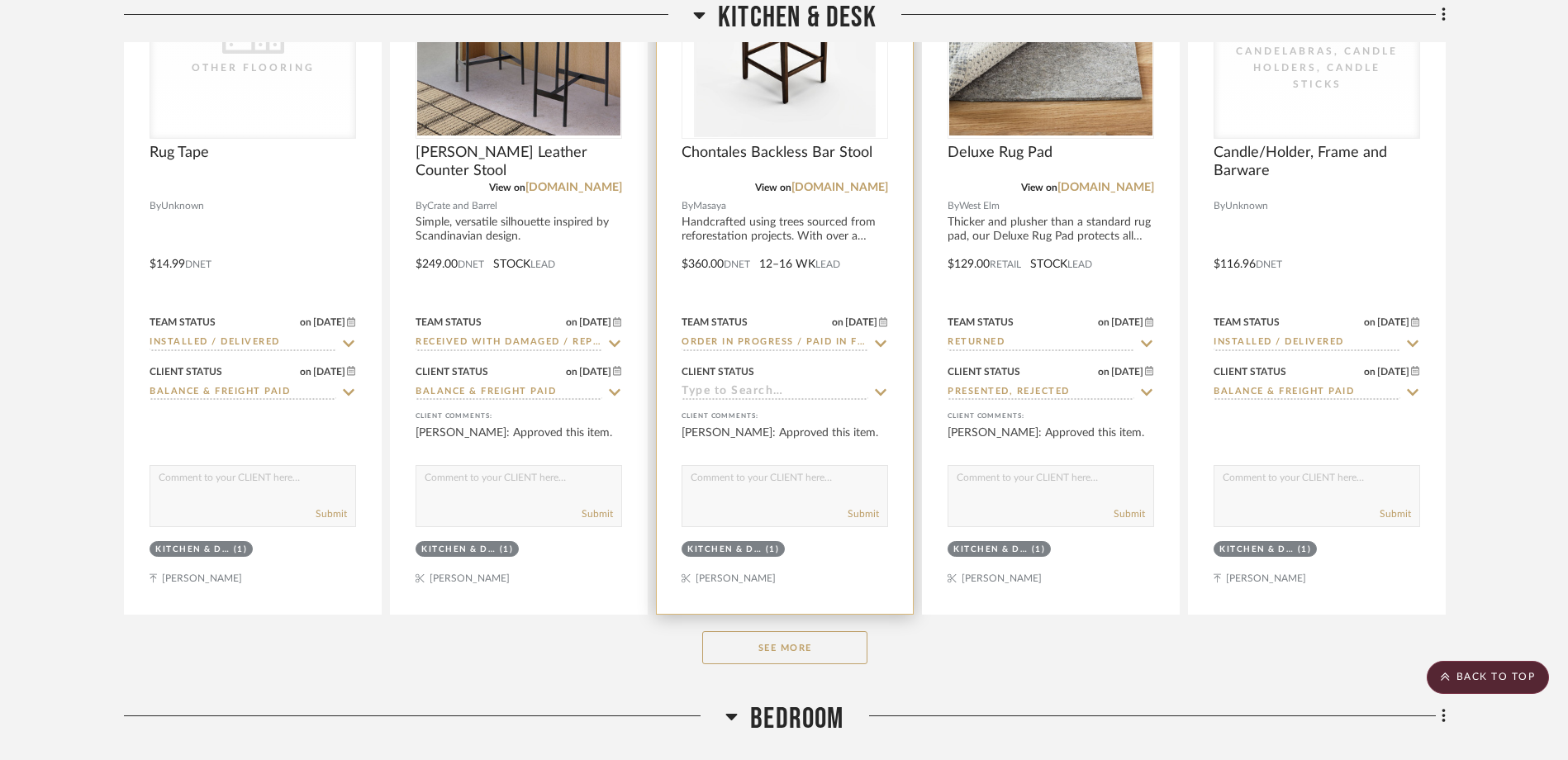 click 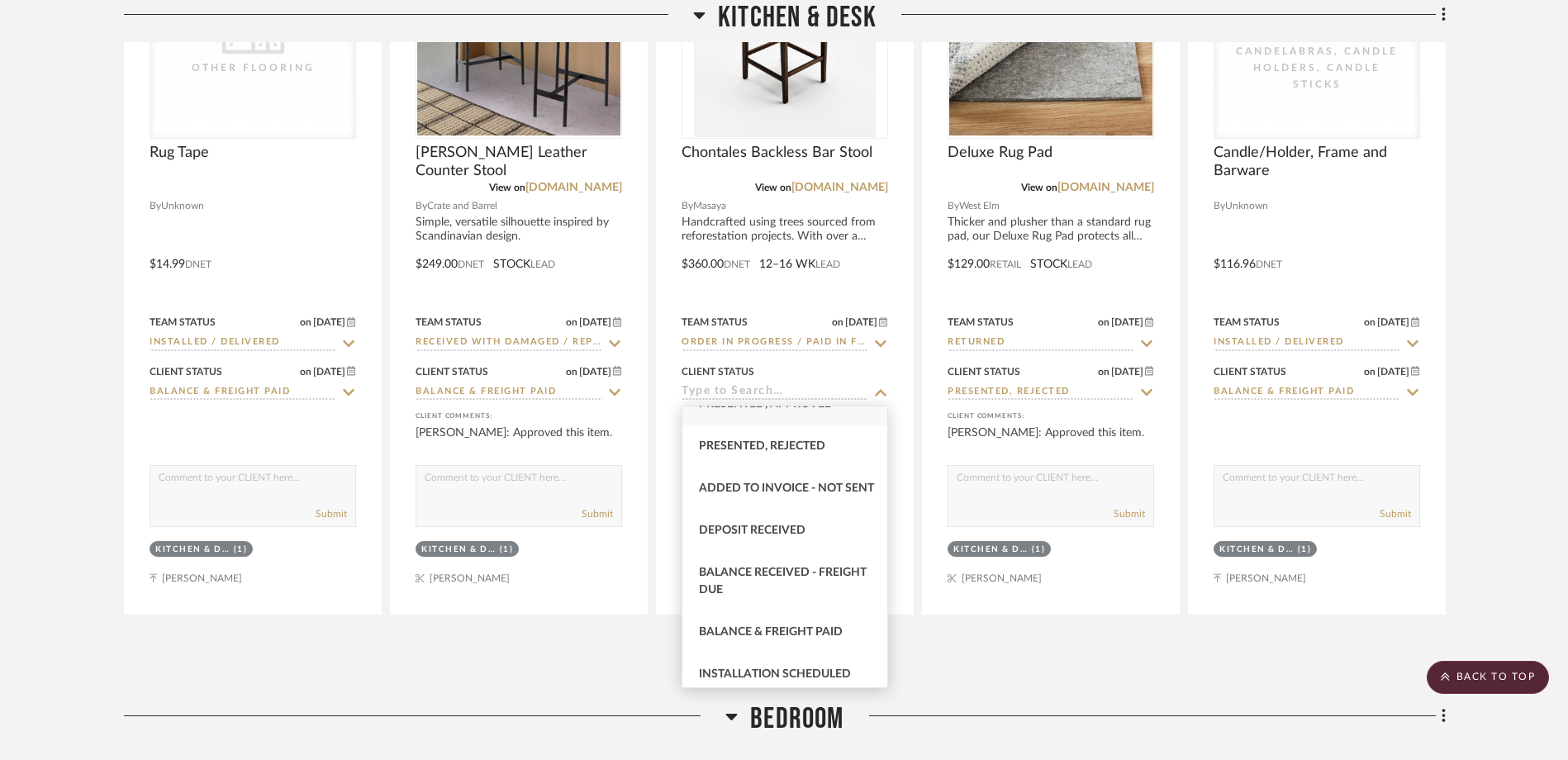 scroll, scrollTop: 330, scrollLeft: 0, axis: vertical 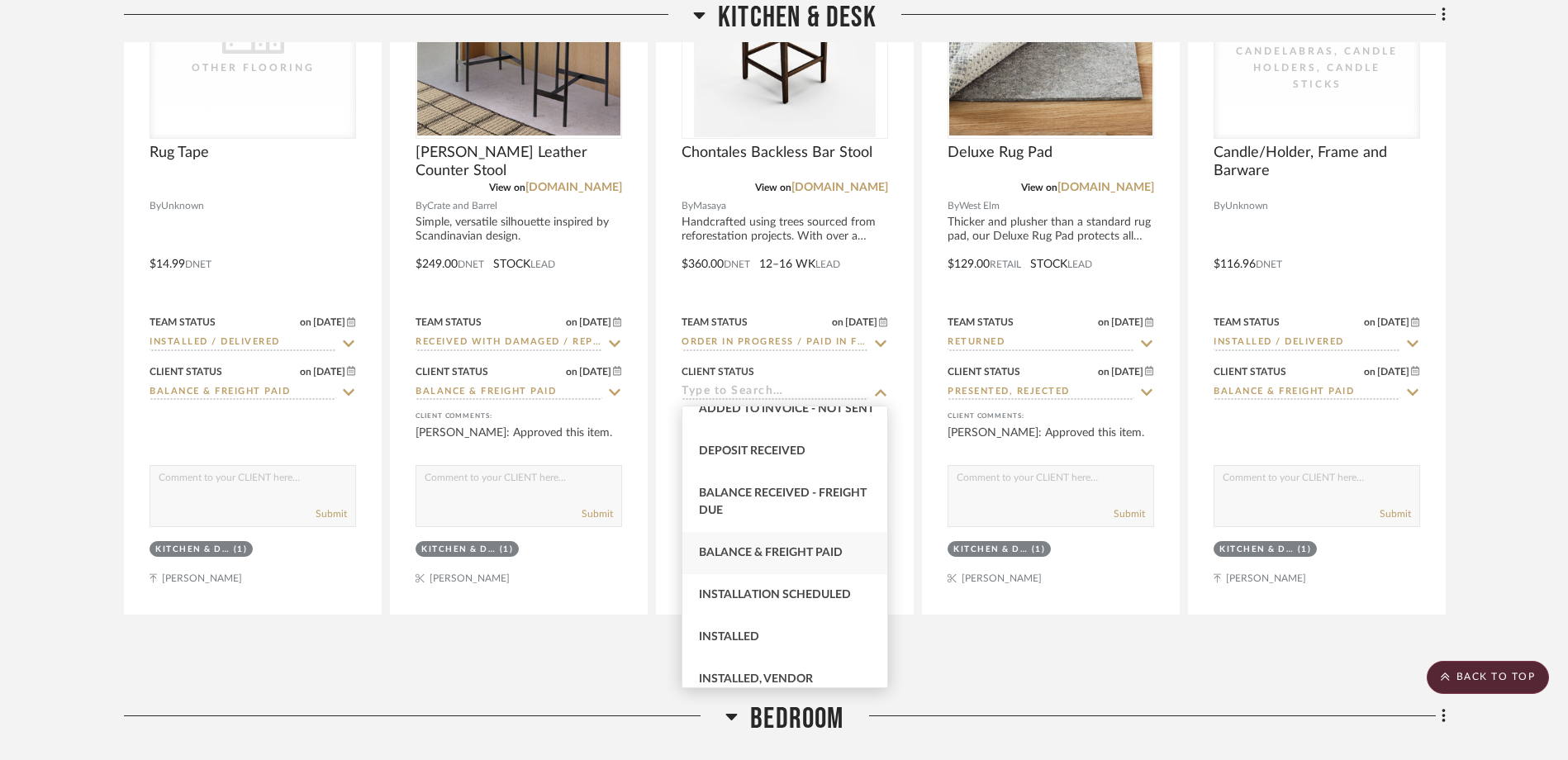 click on "Balance & Freight Paid" at bounding box center (771, 553) 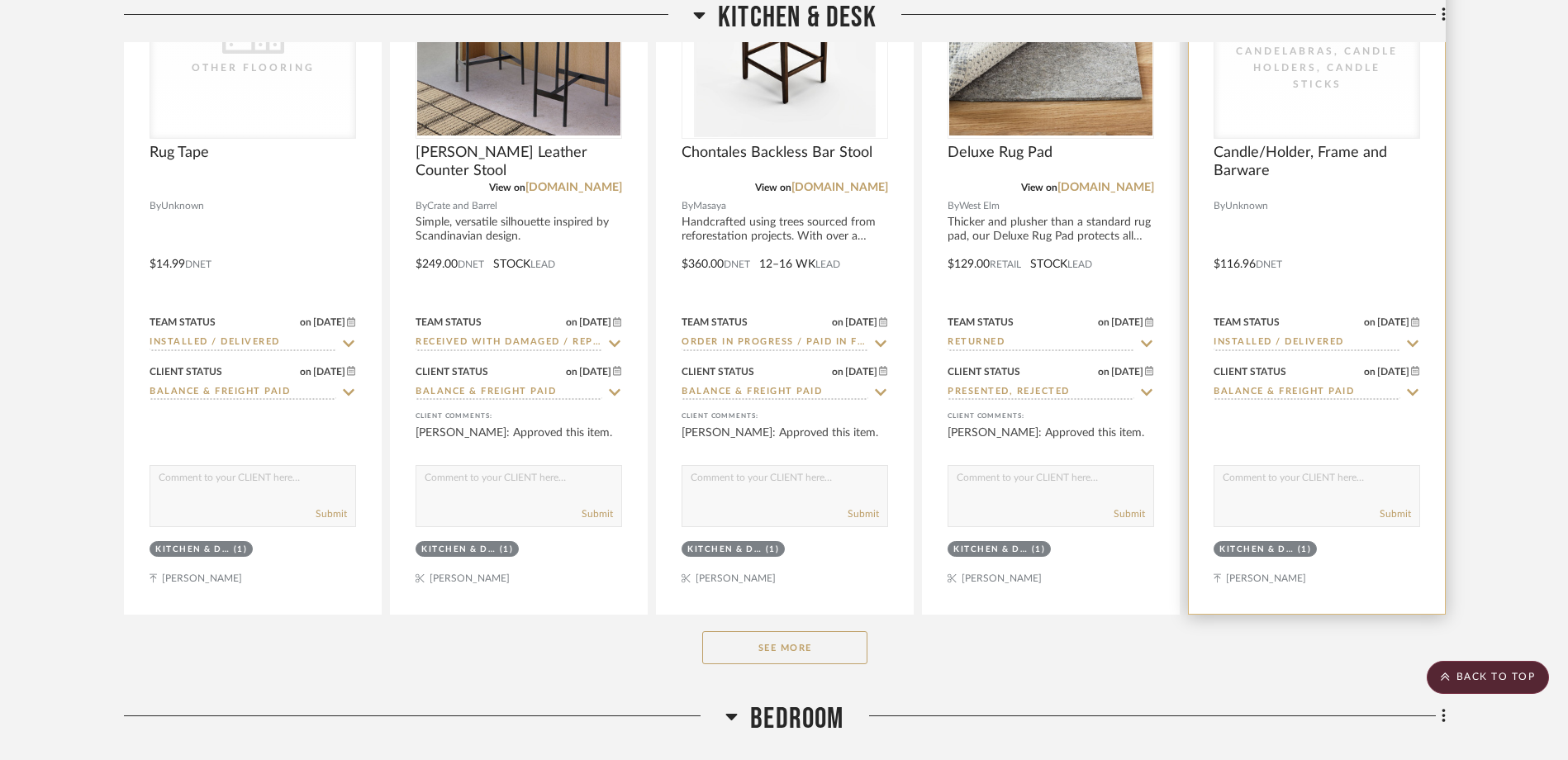 click 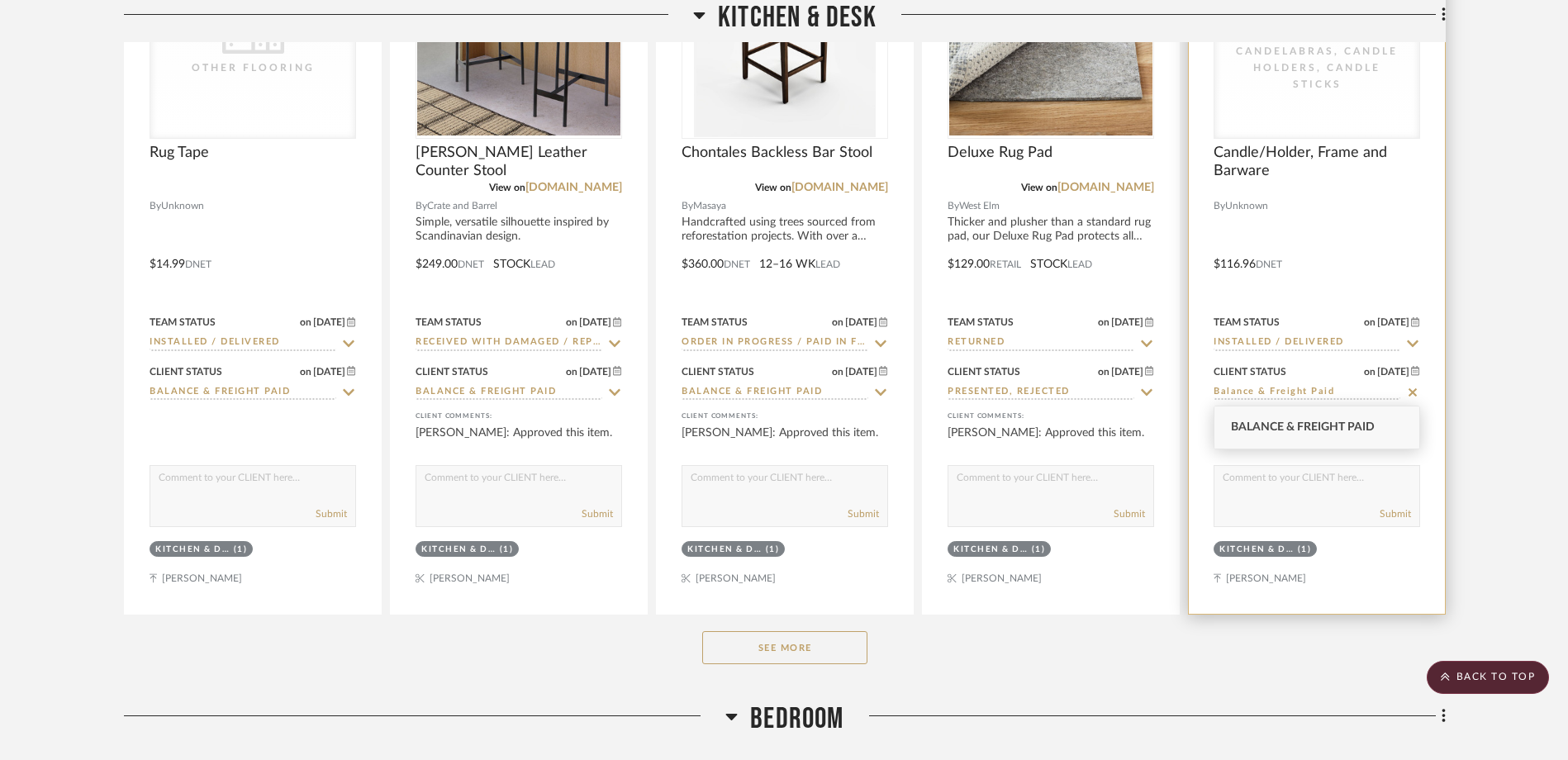 click 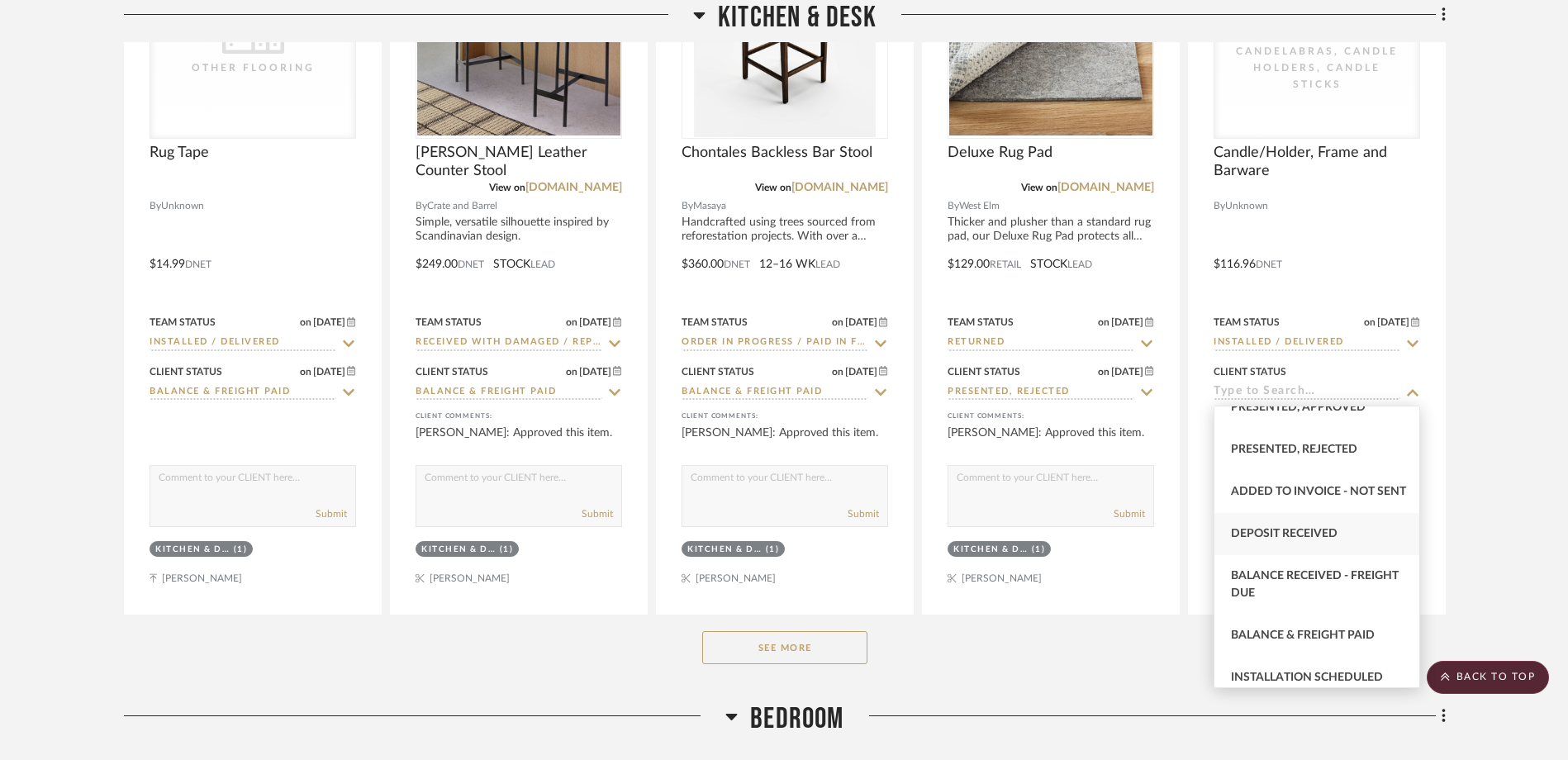 scroll, scrollTop: 330, scrollLeft: 0, axis: vertical 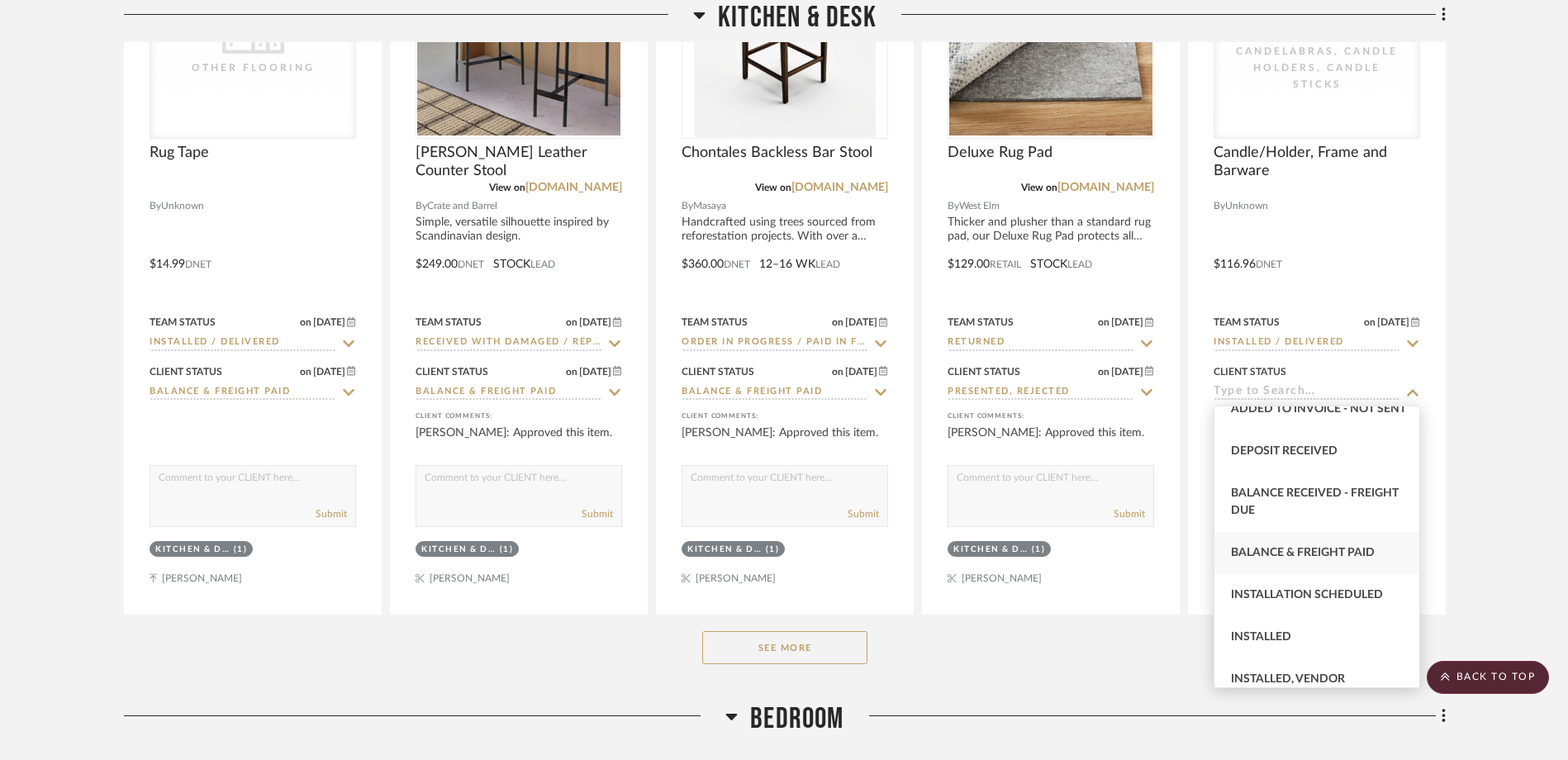 click on "Balance & Freight Paid" at bounding box center [1303, 553] 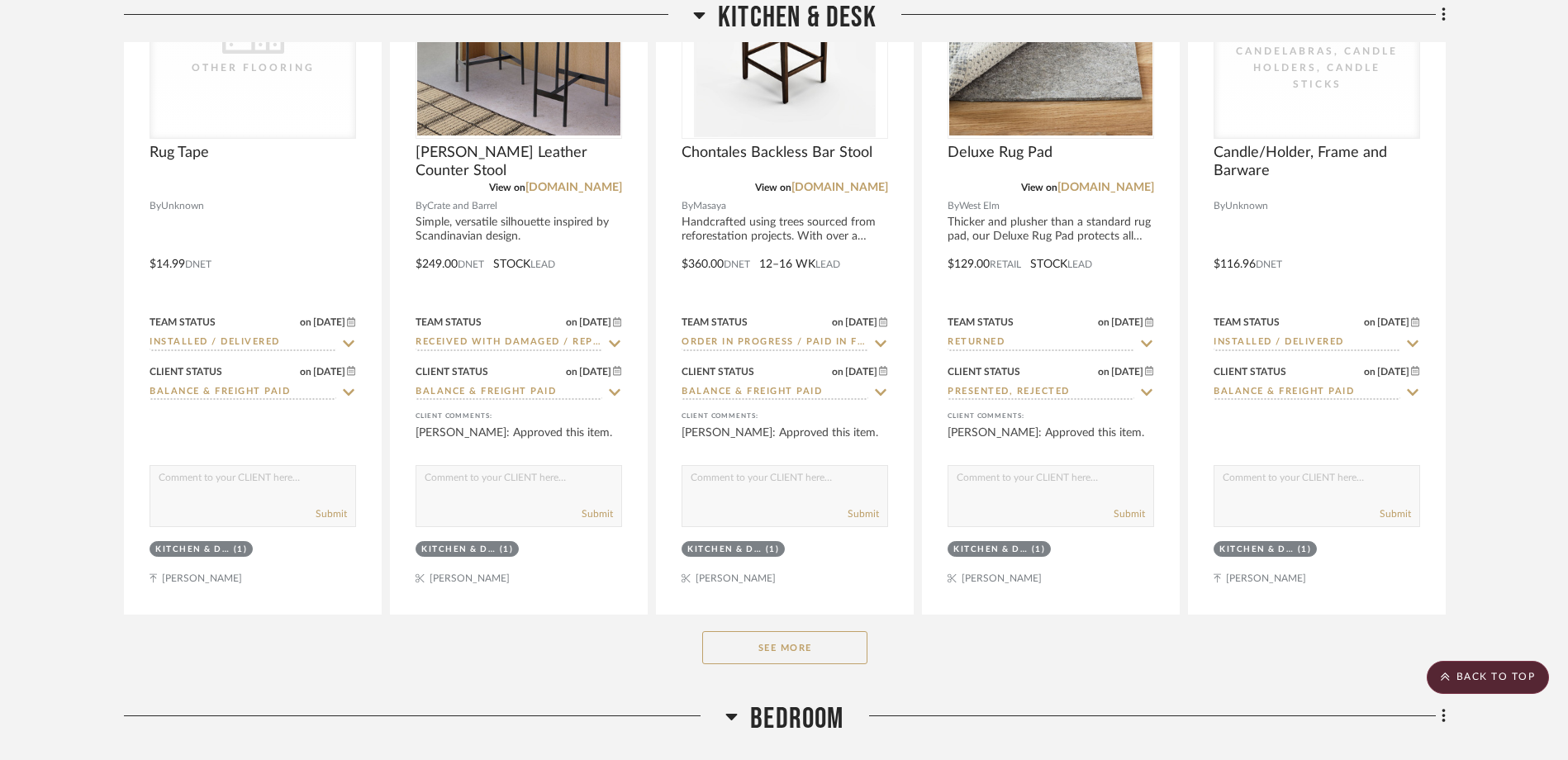 click on "See More" 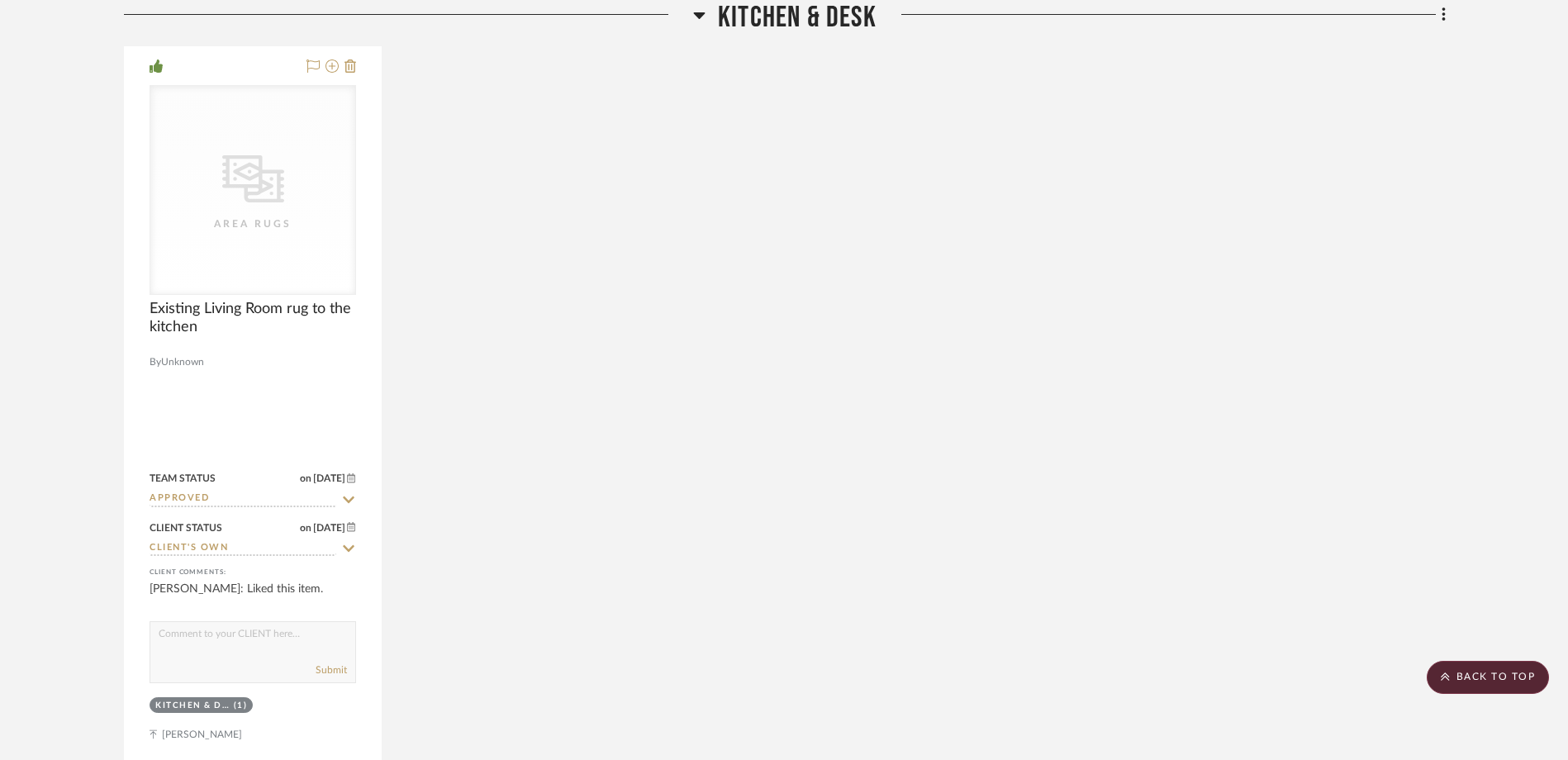 scroll, scrollTop: 2561, scrollLeft: 0, axis: vertical 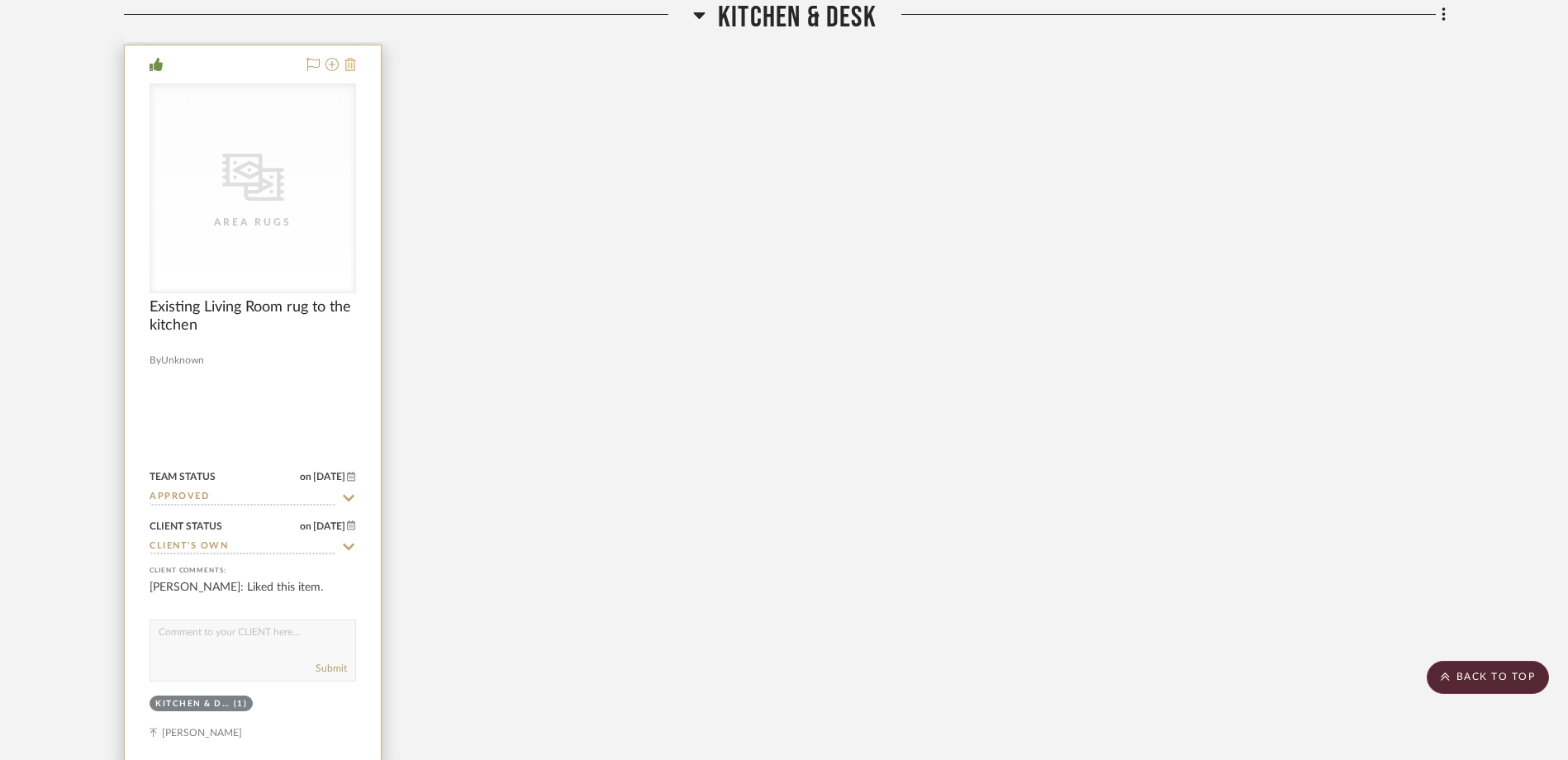 click 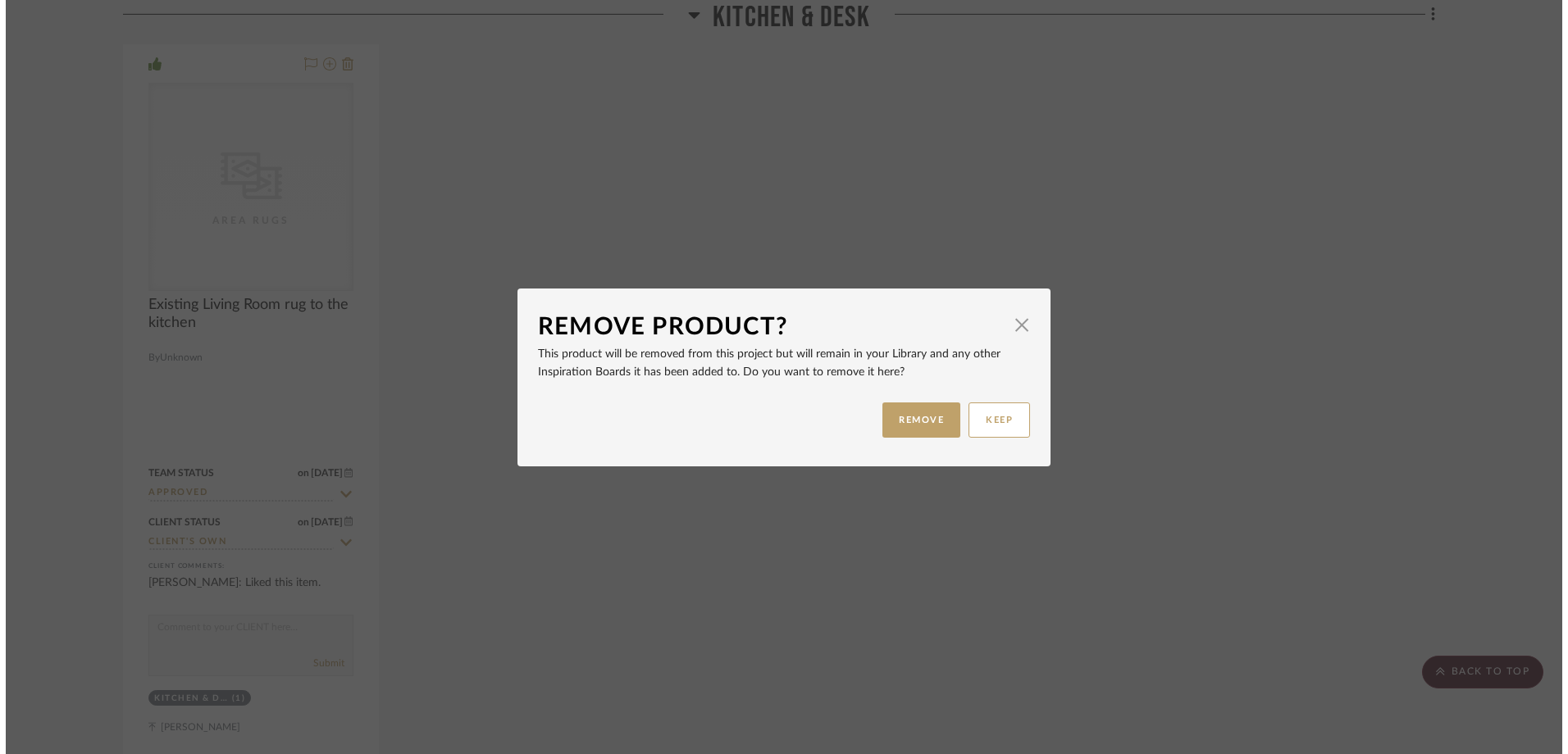 scroll, scrollTop: 0, scrollLeft: 0, axis: both 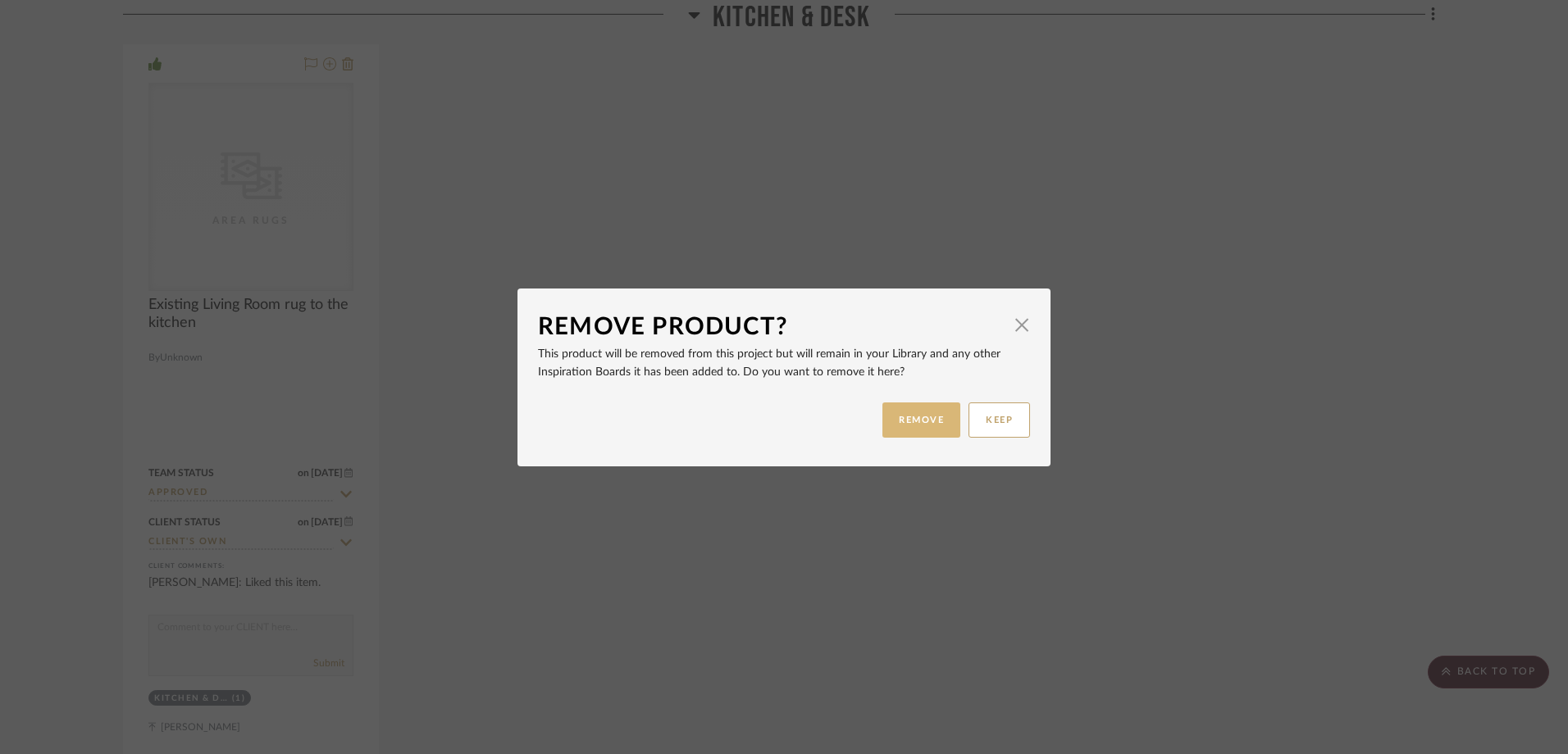 click on "REMOVE" at bounding box center [921, 420] 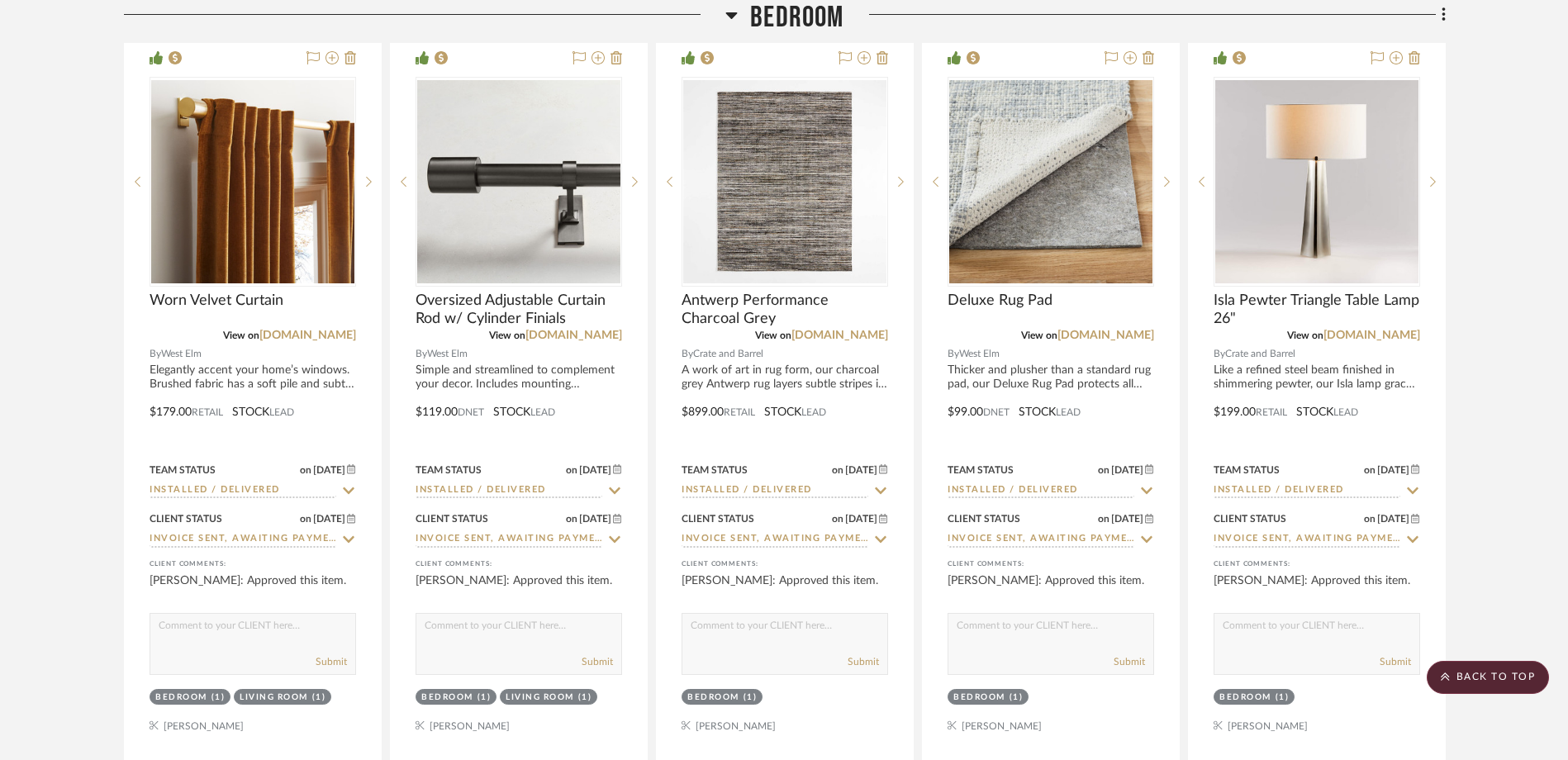 scroll, scrollTop: 2726, scrollLeft: 0, axis: vertical 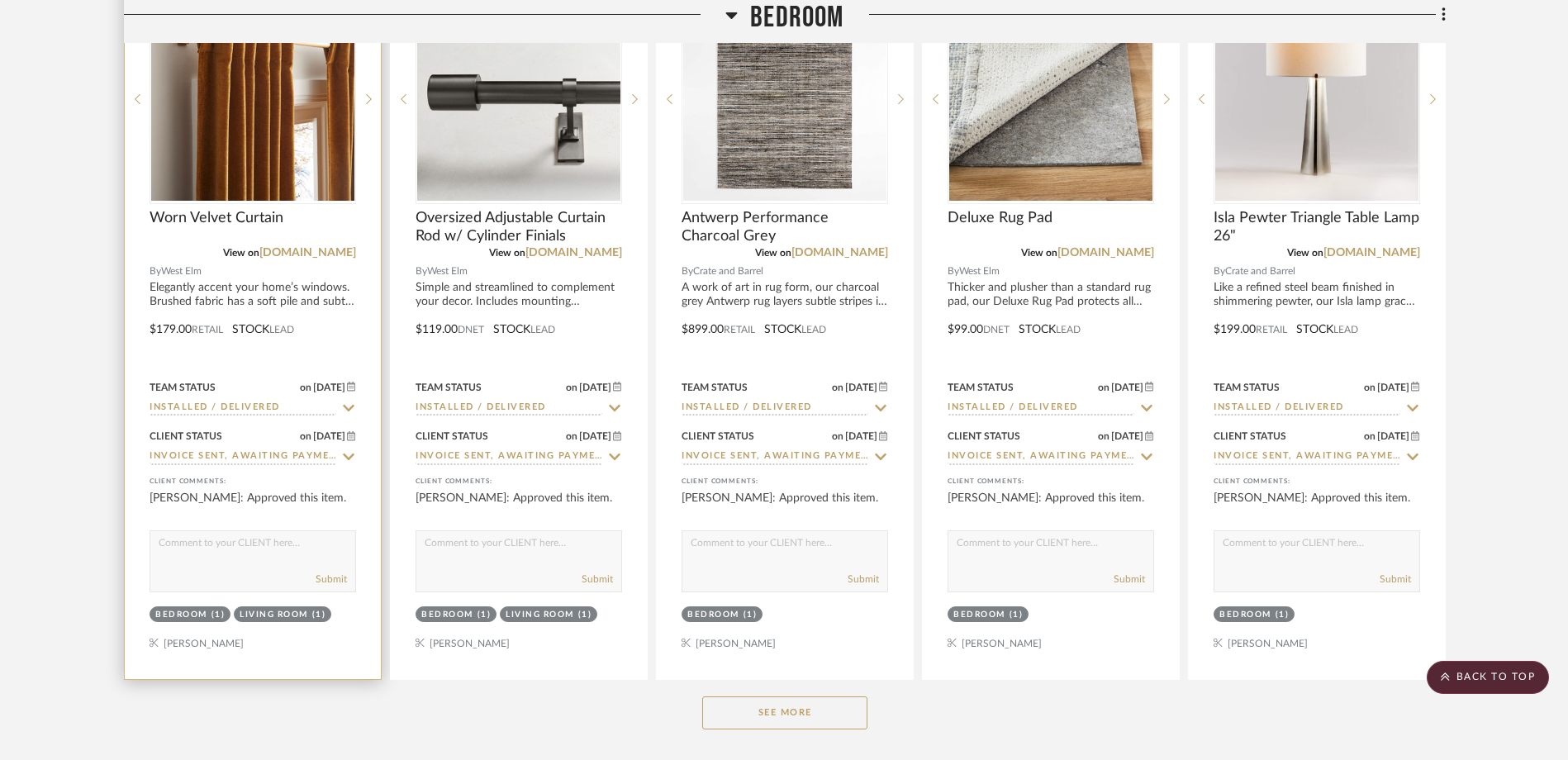 click 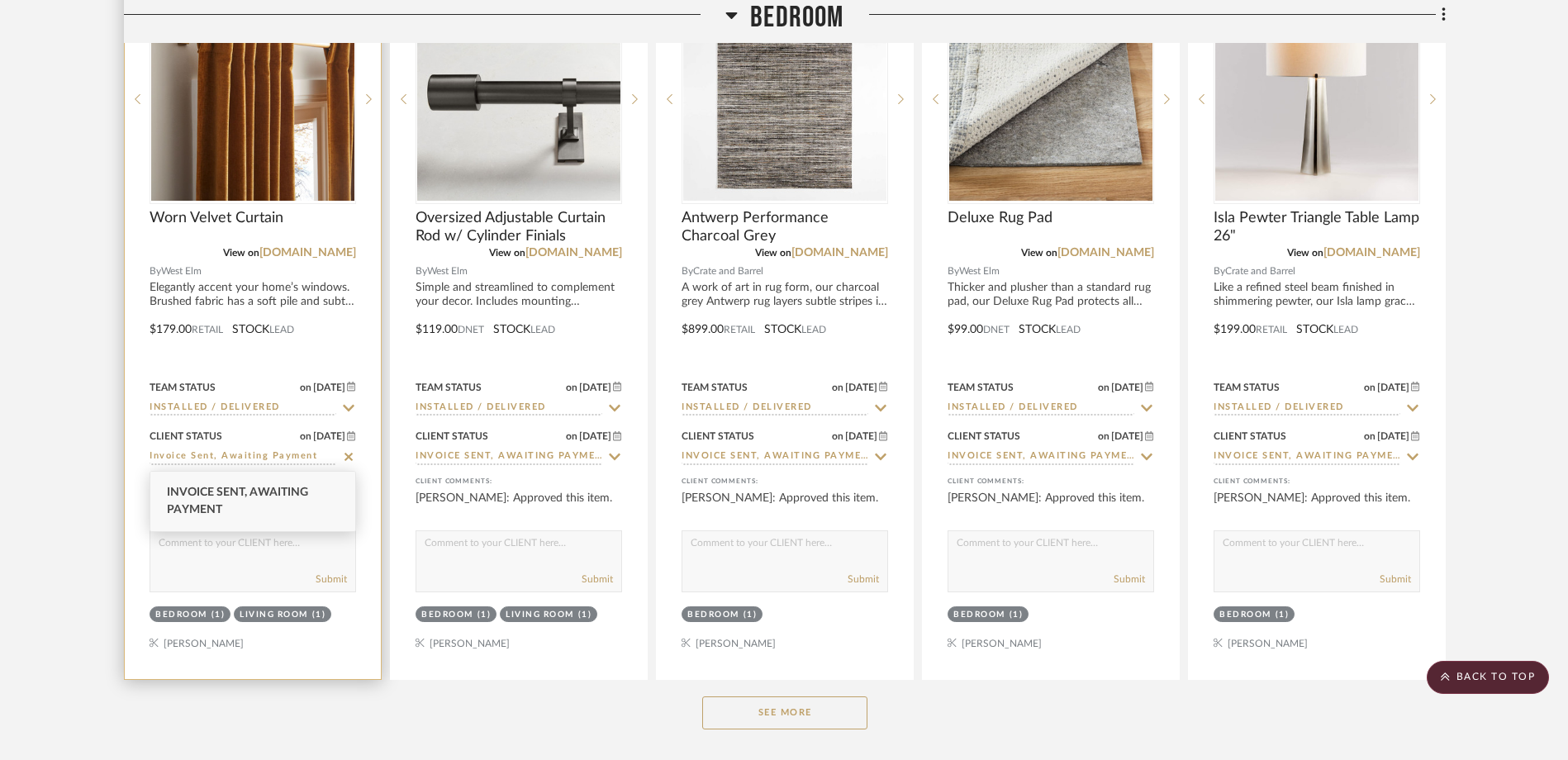 click 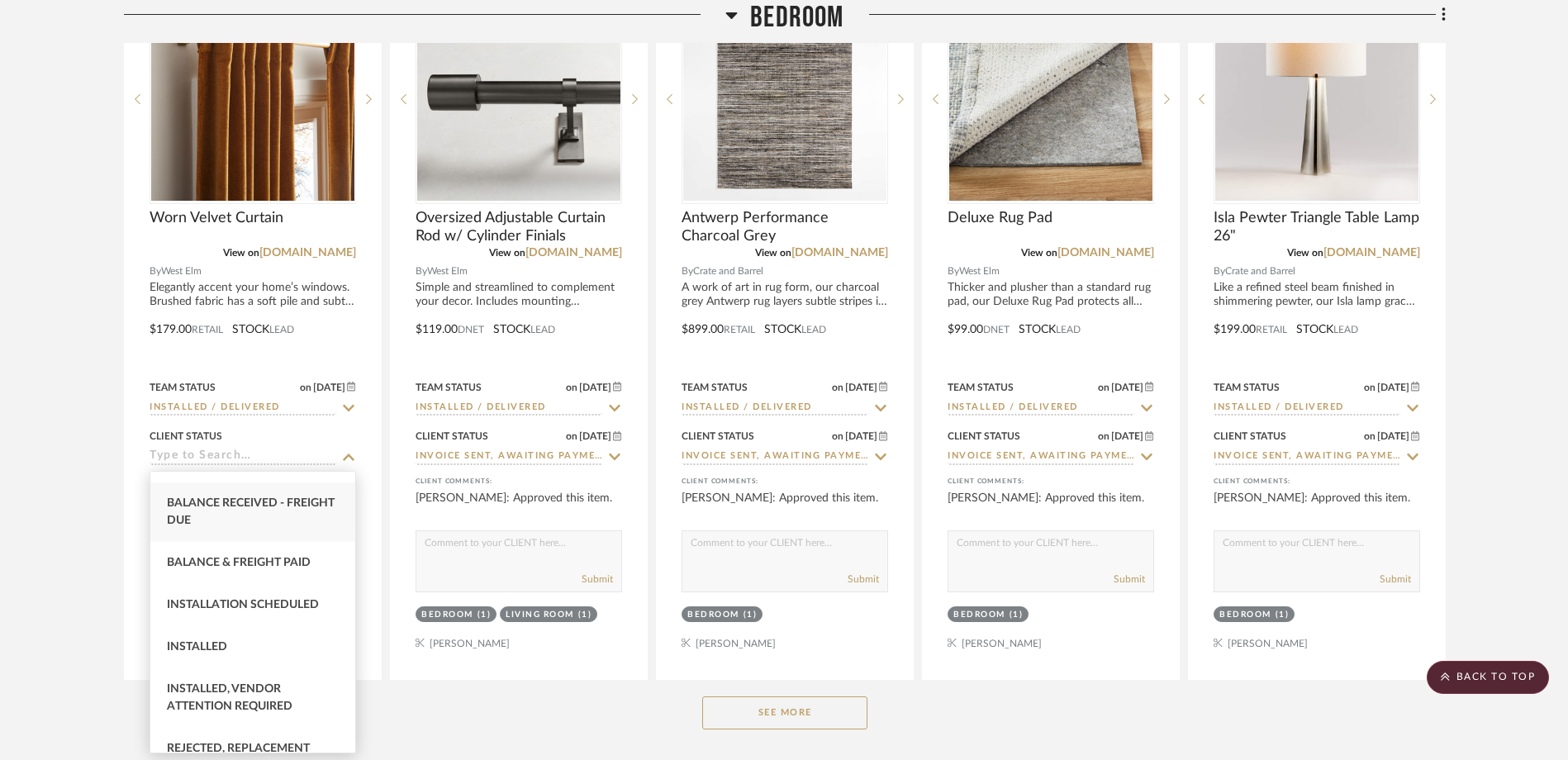 scroll, scrollTop: 413, scrollLeft: 0, axis: vertical 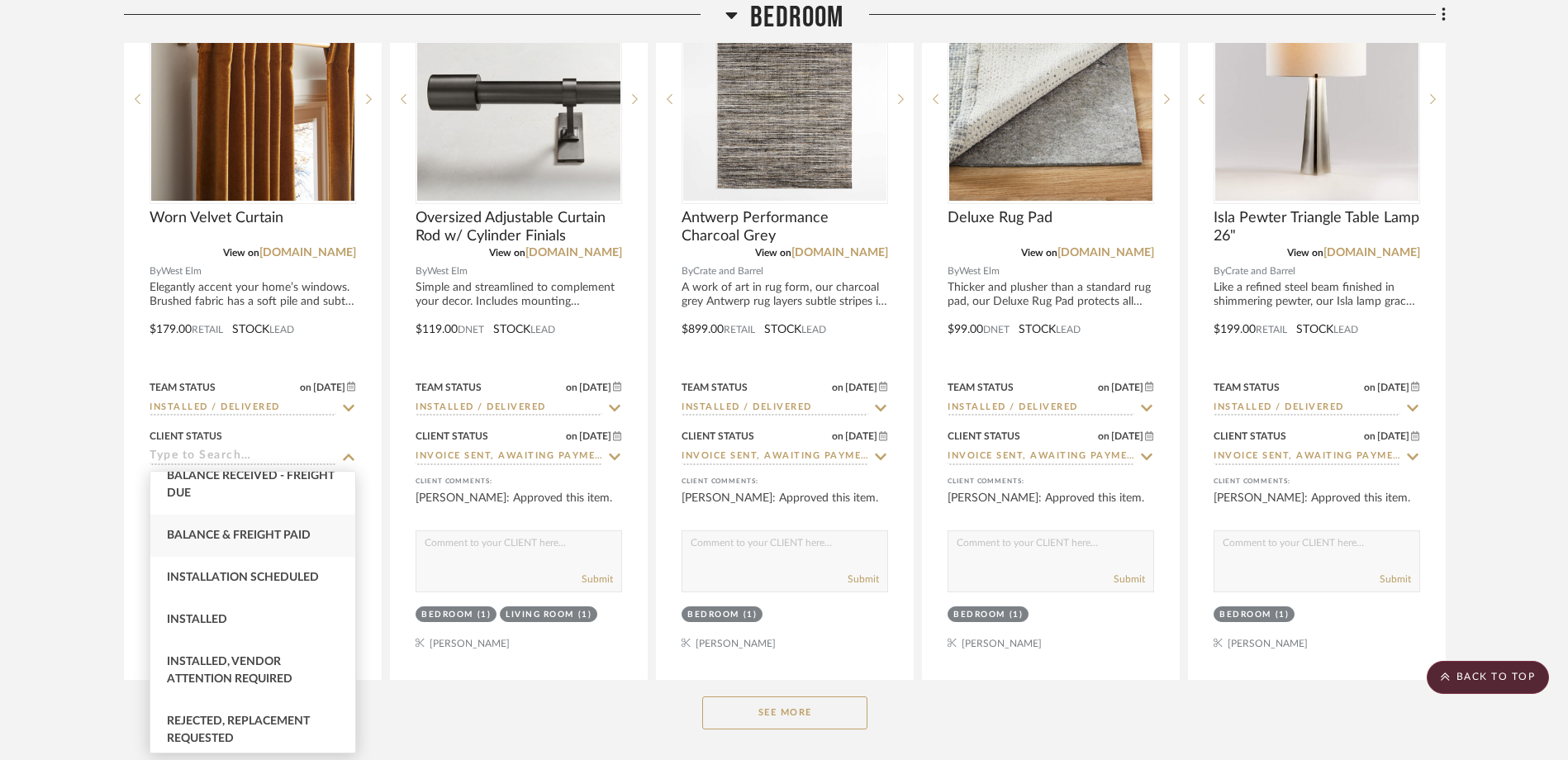 click on "Balance & Freight Paid" at bounding box center (239, 535) 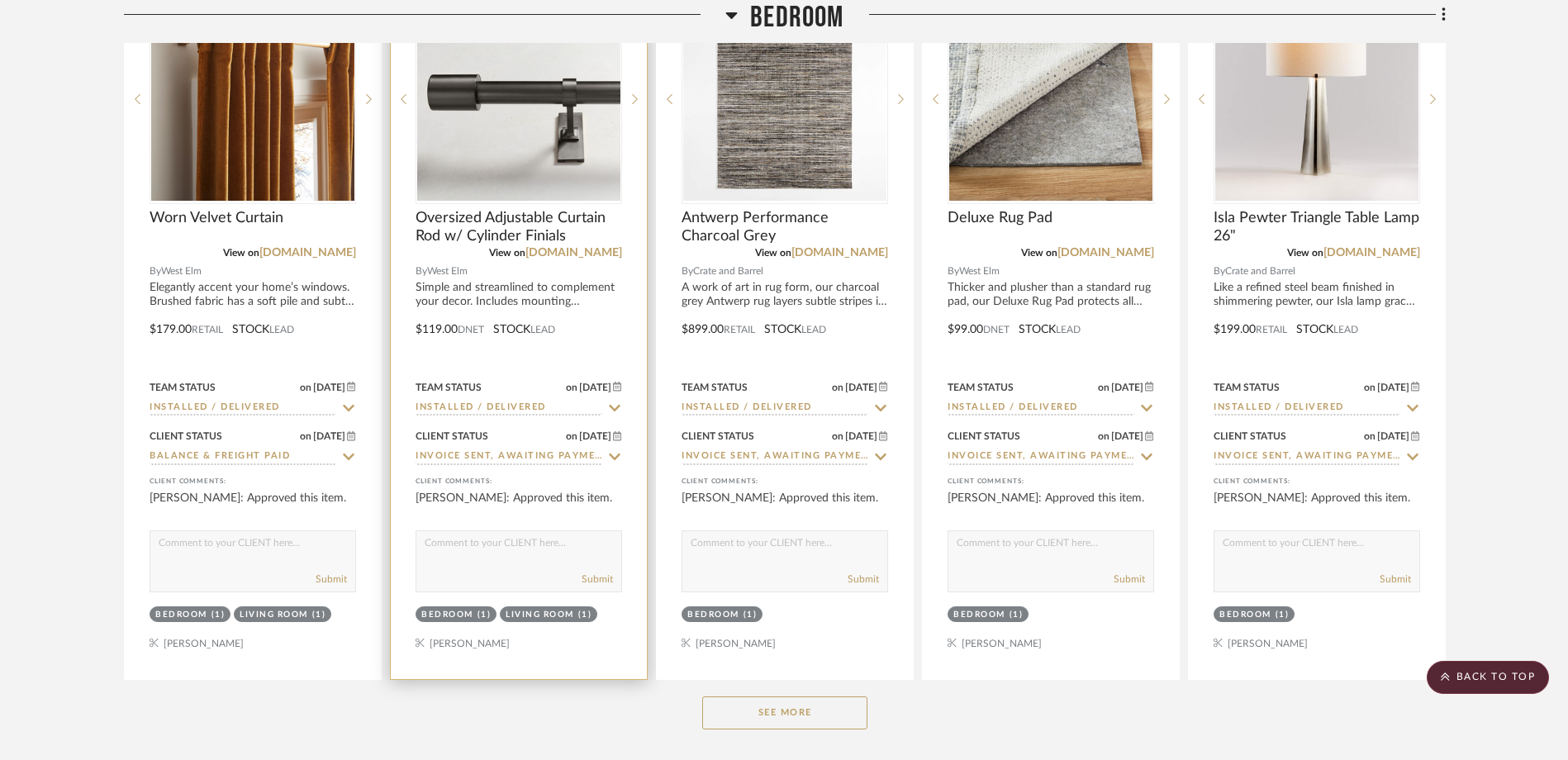 click 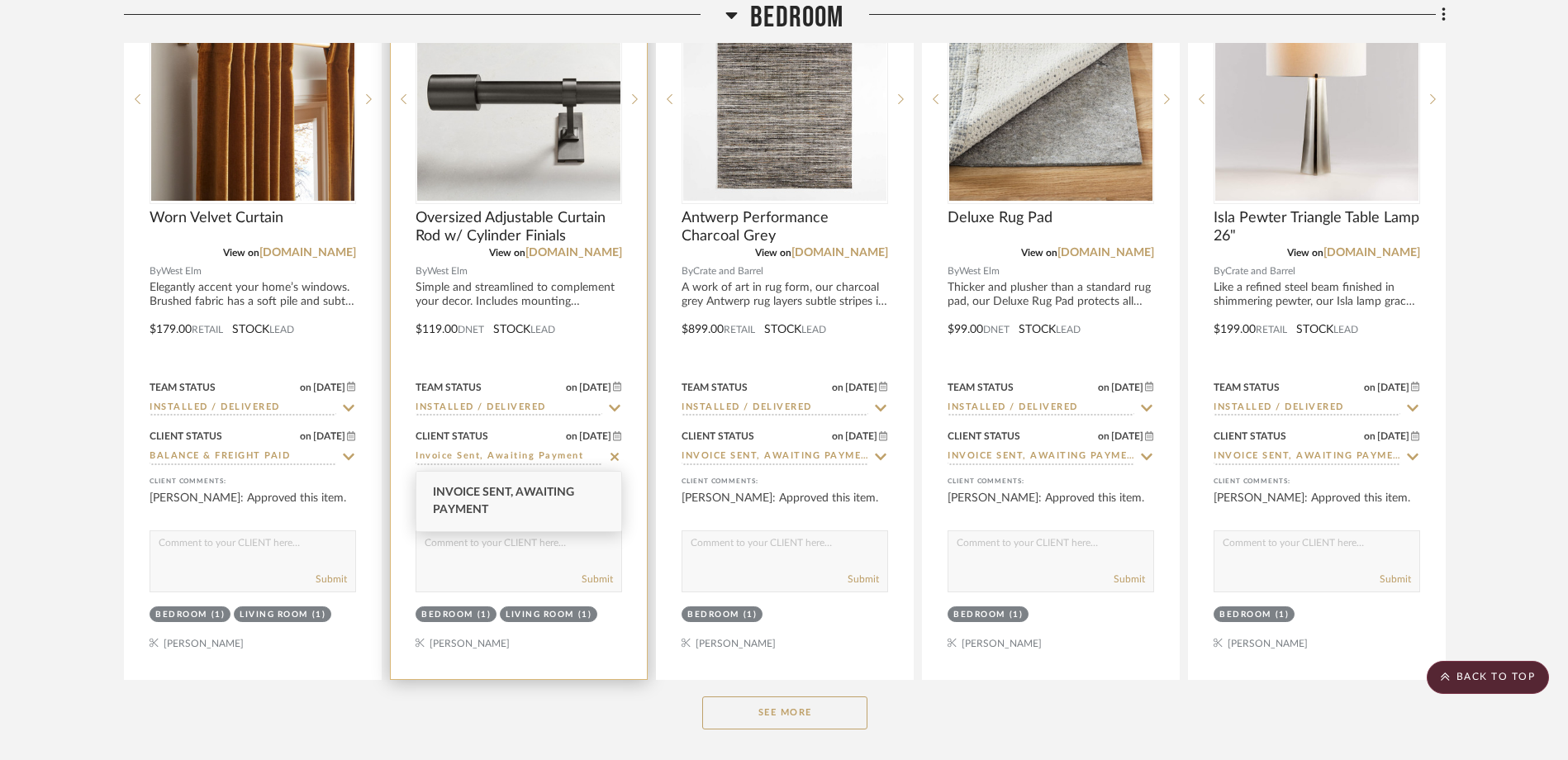 click 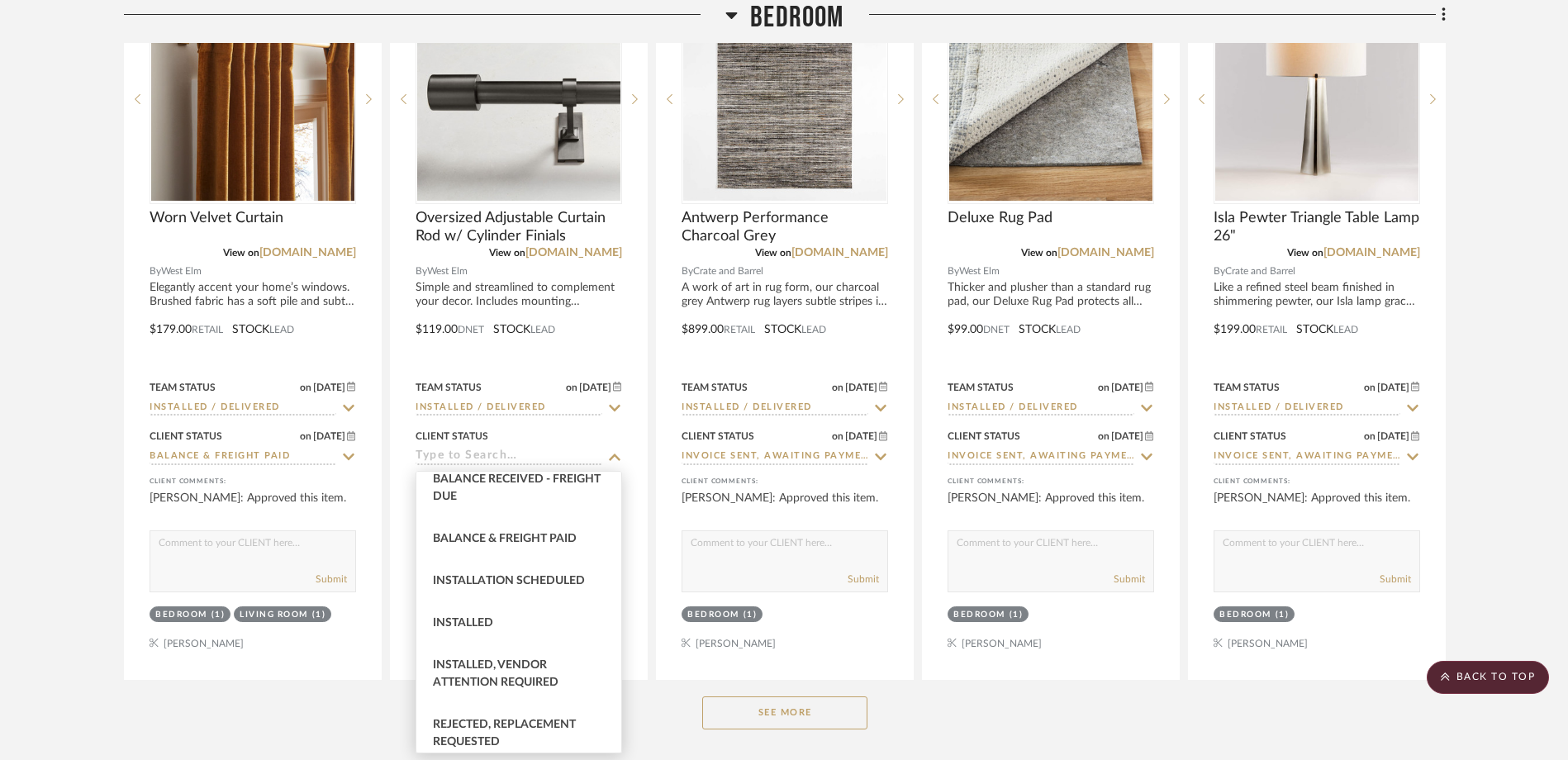 scroll, scrollTop: 413, scrollLeft: 0, axis: vertical 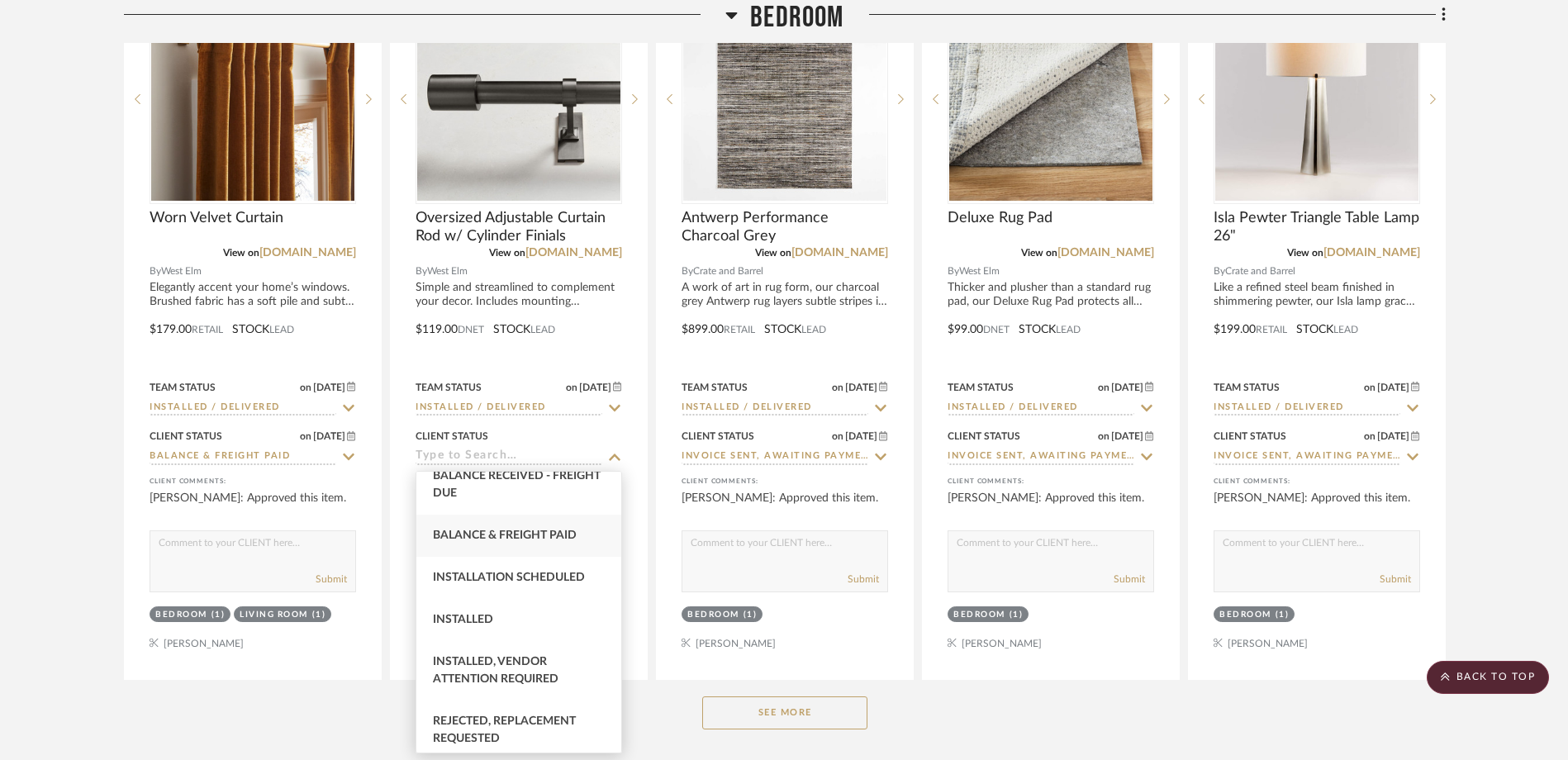 click on "Balance & Freight Paid" at bounding box center (505, 535) 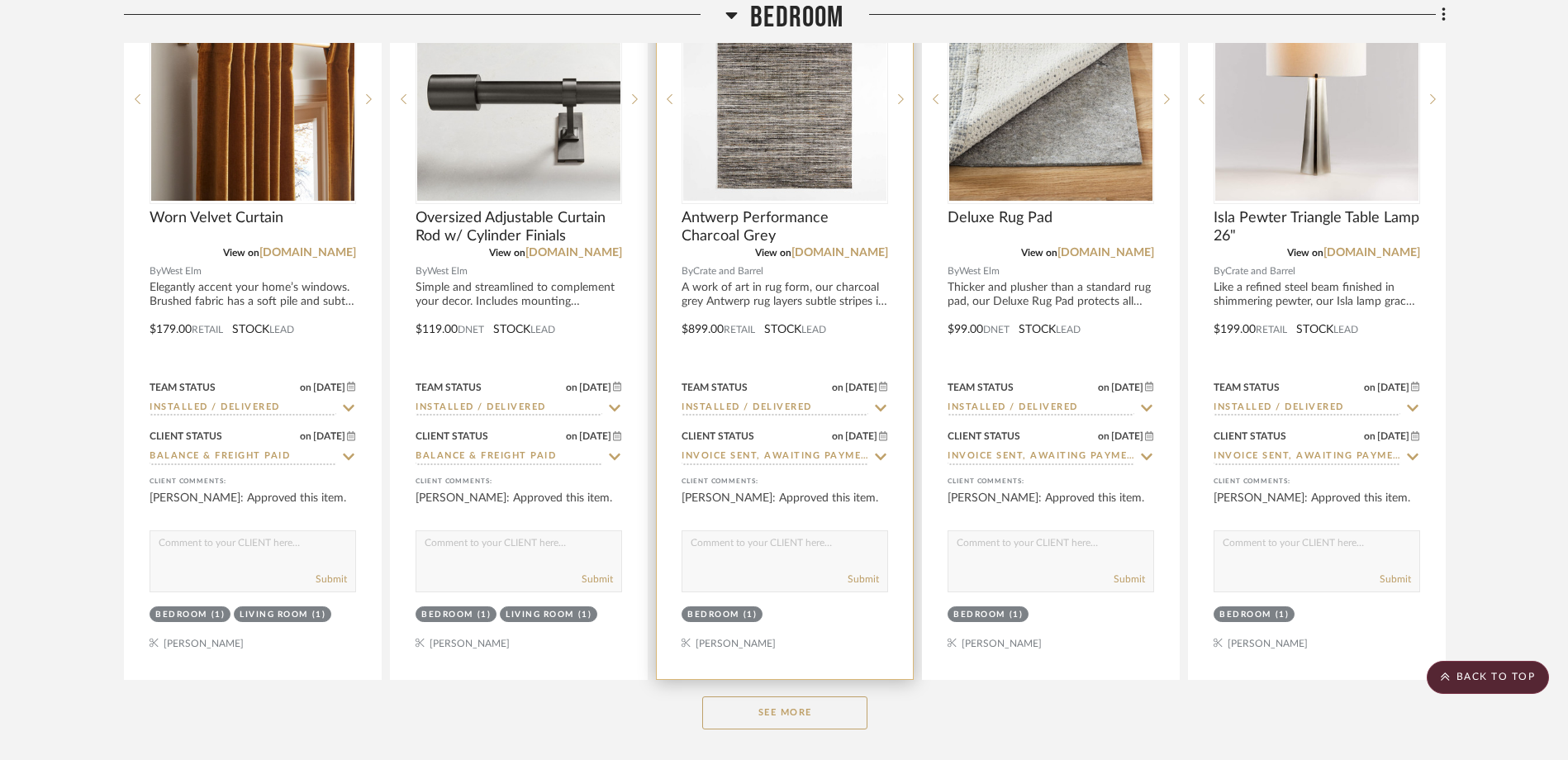 click 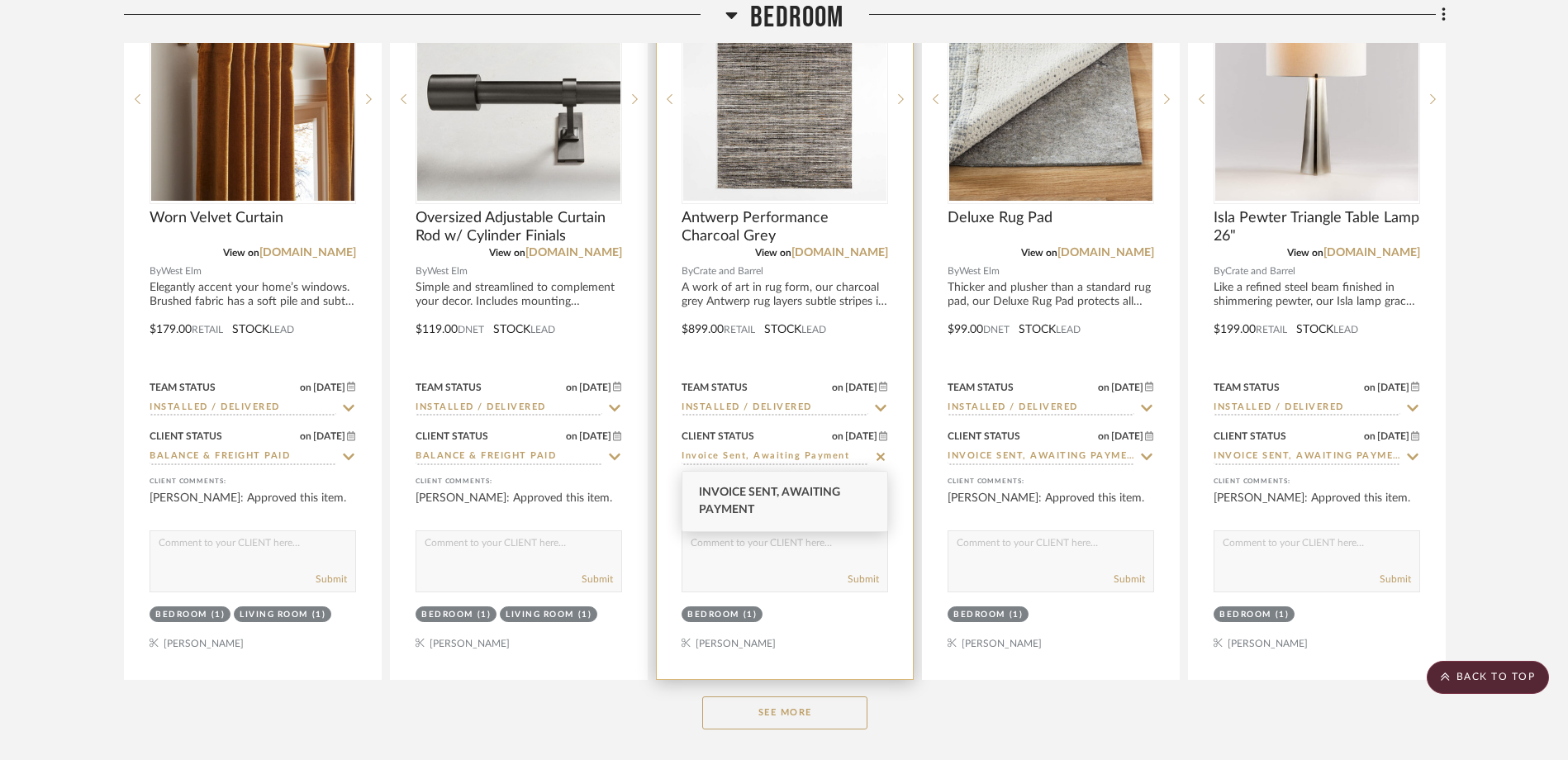click 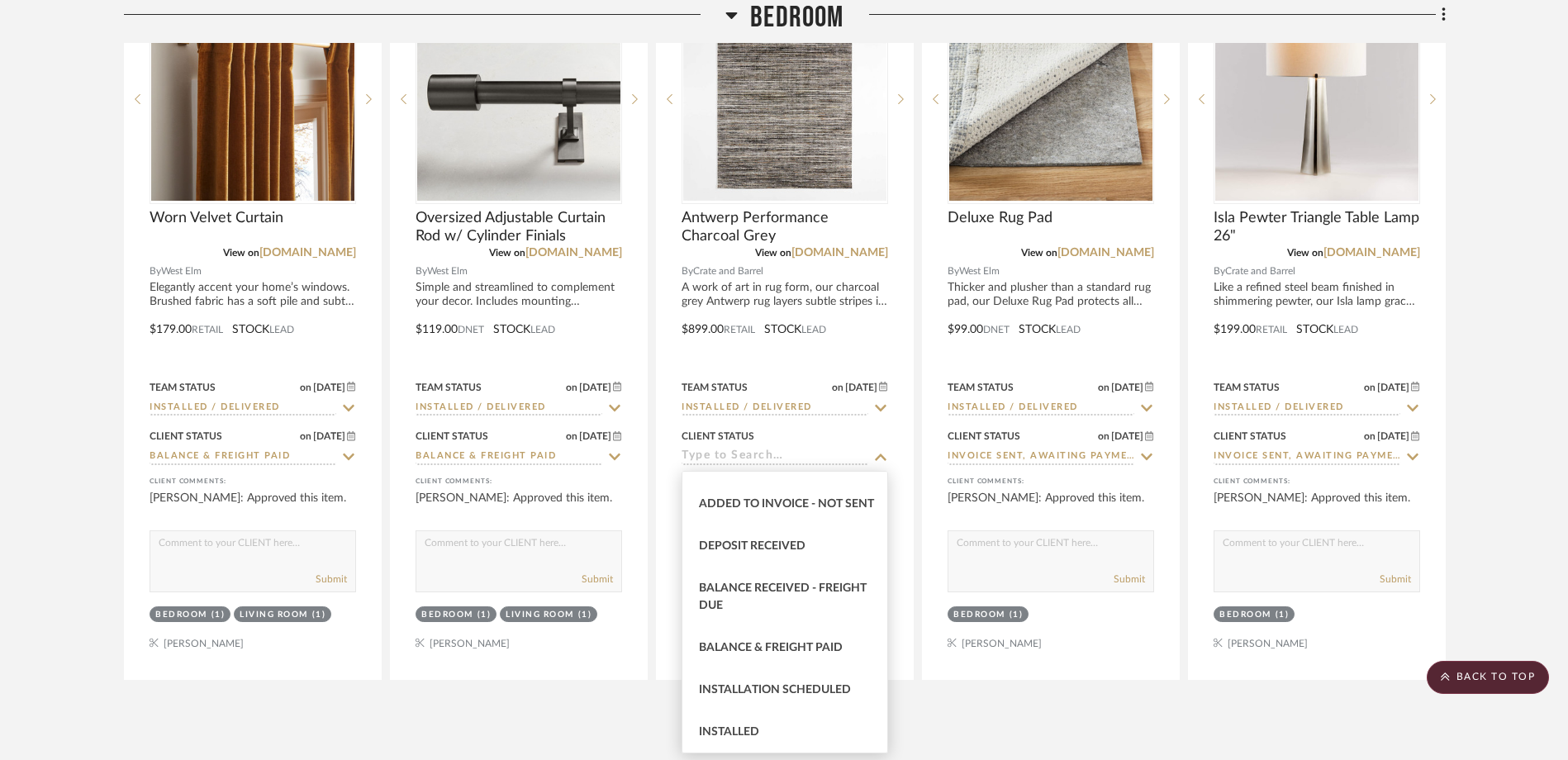 scroll, scrollTop: 330, scrollLeft: 0, axis: vertical 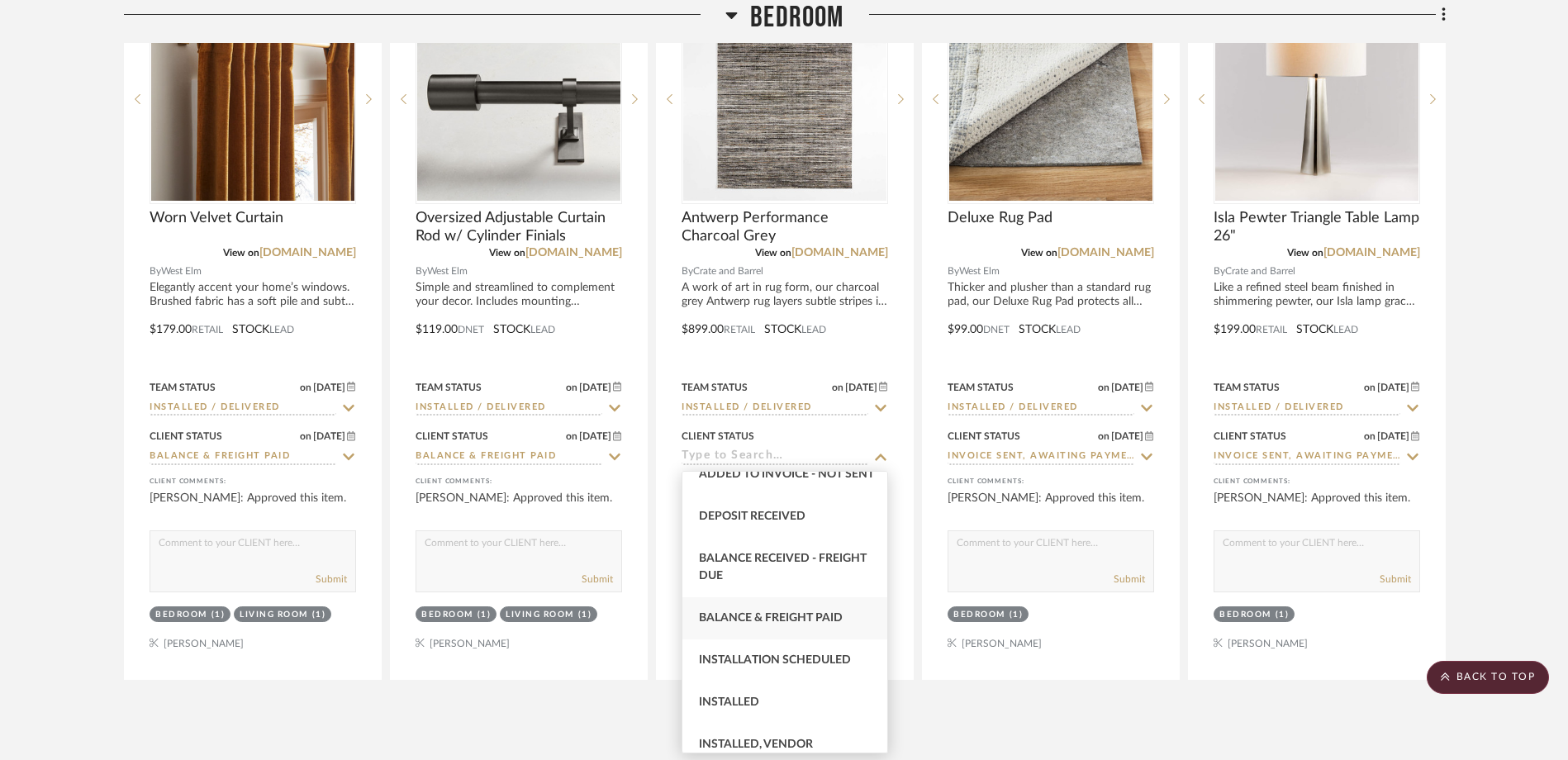click on "Balance & Freight Paid" at bounding box center [785, 618] 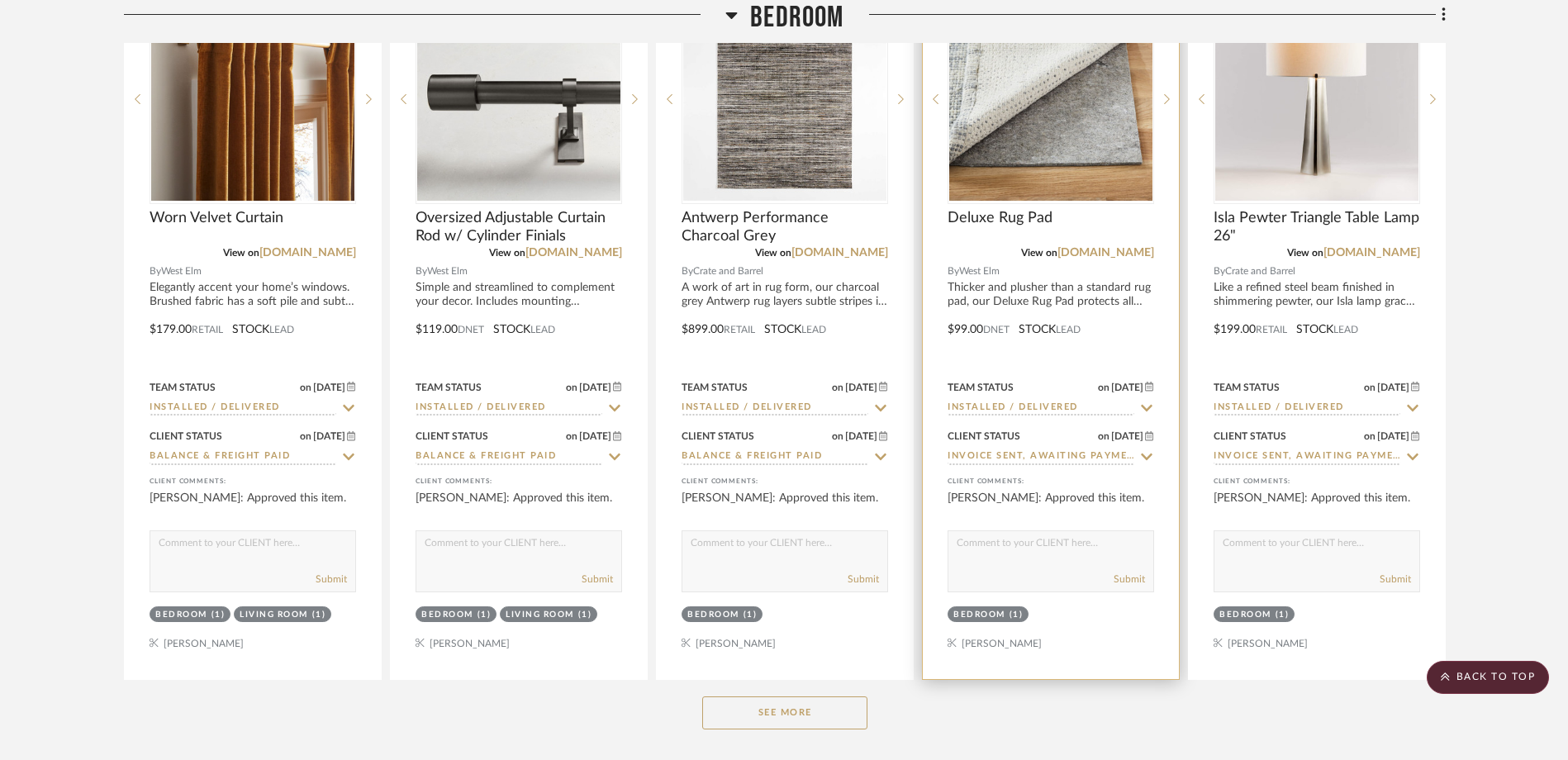 click 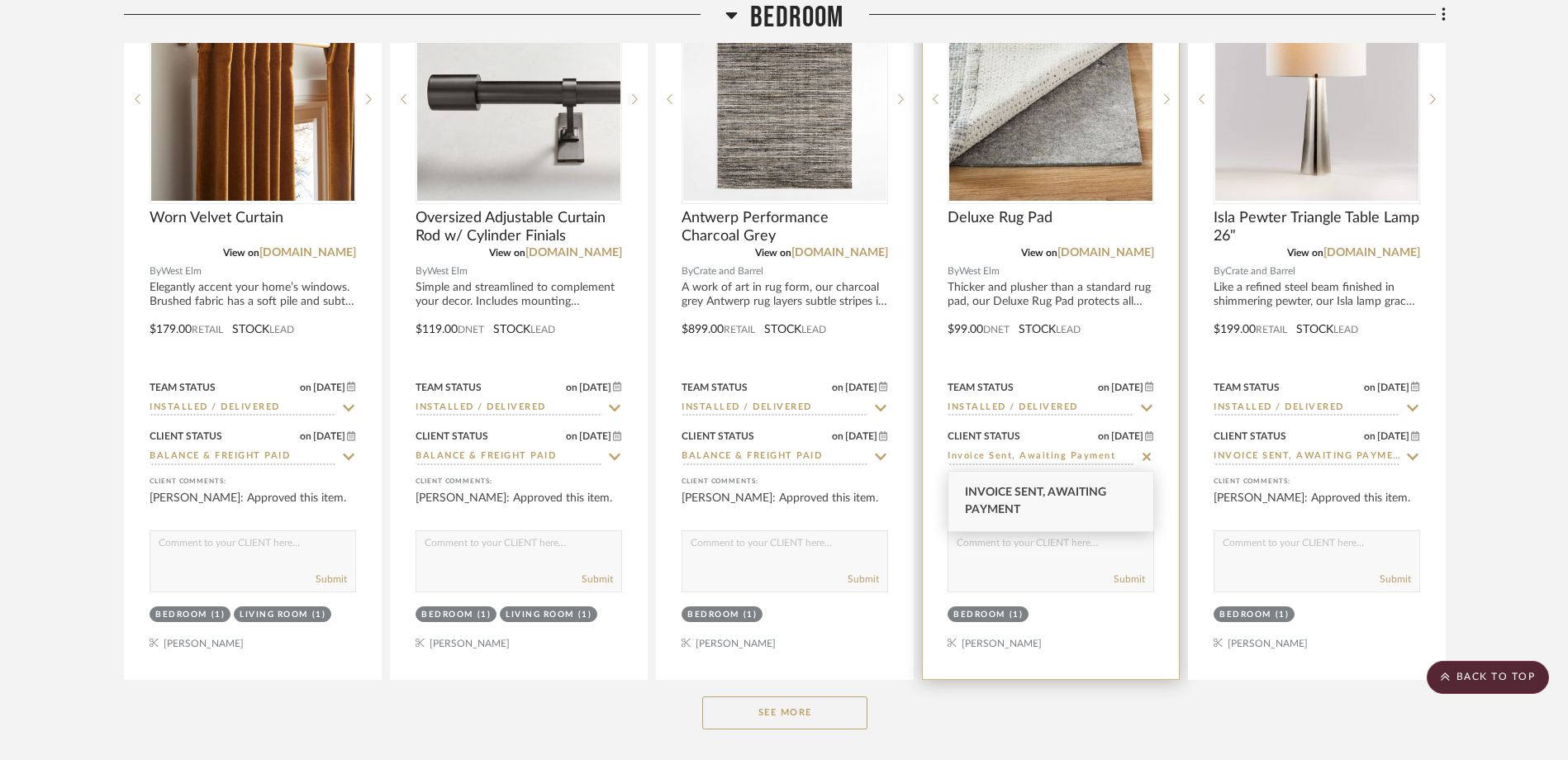 click 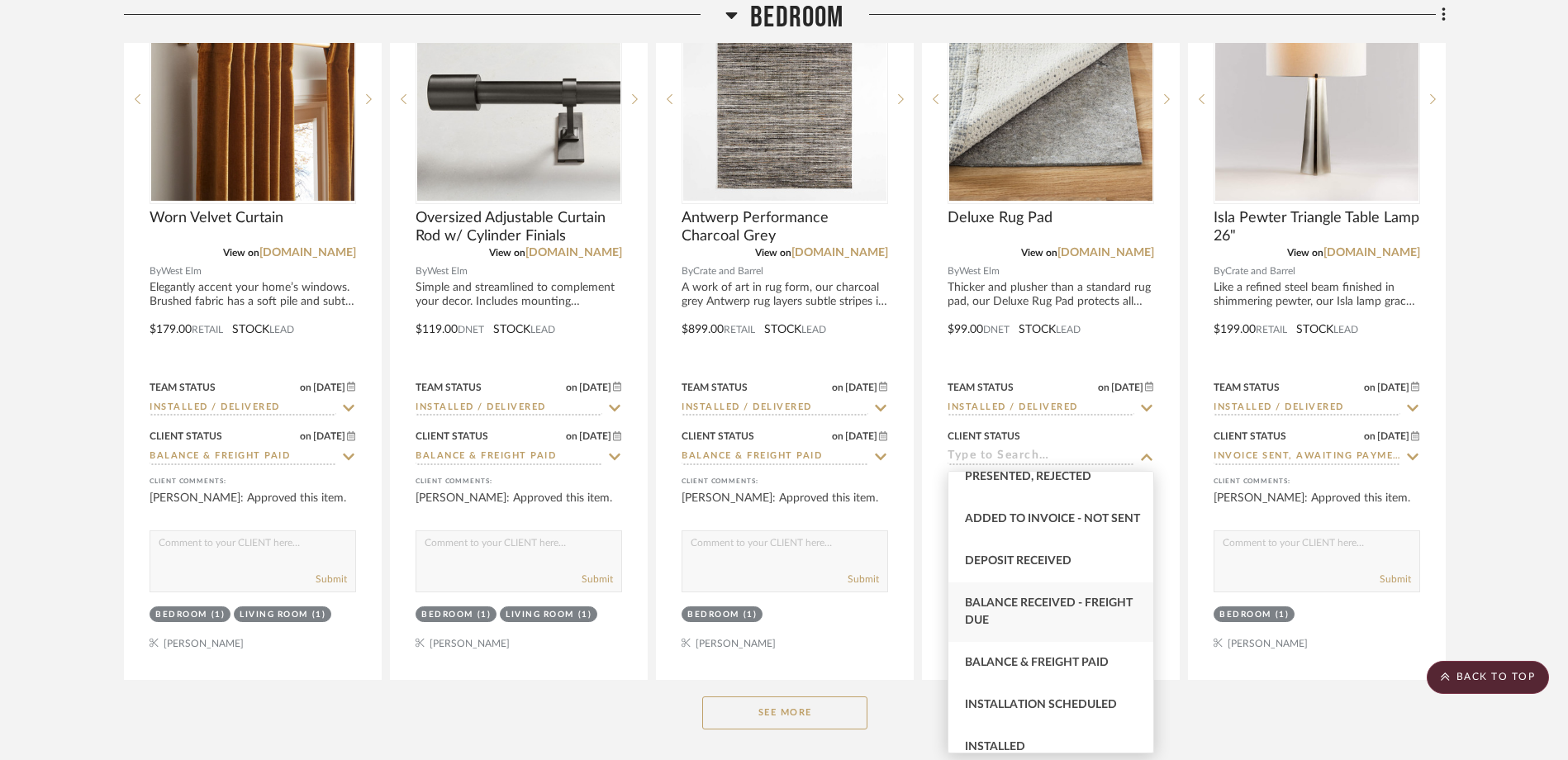 scroll, scrollTop: 330, scrollLeft: 0, axis: vertical 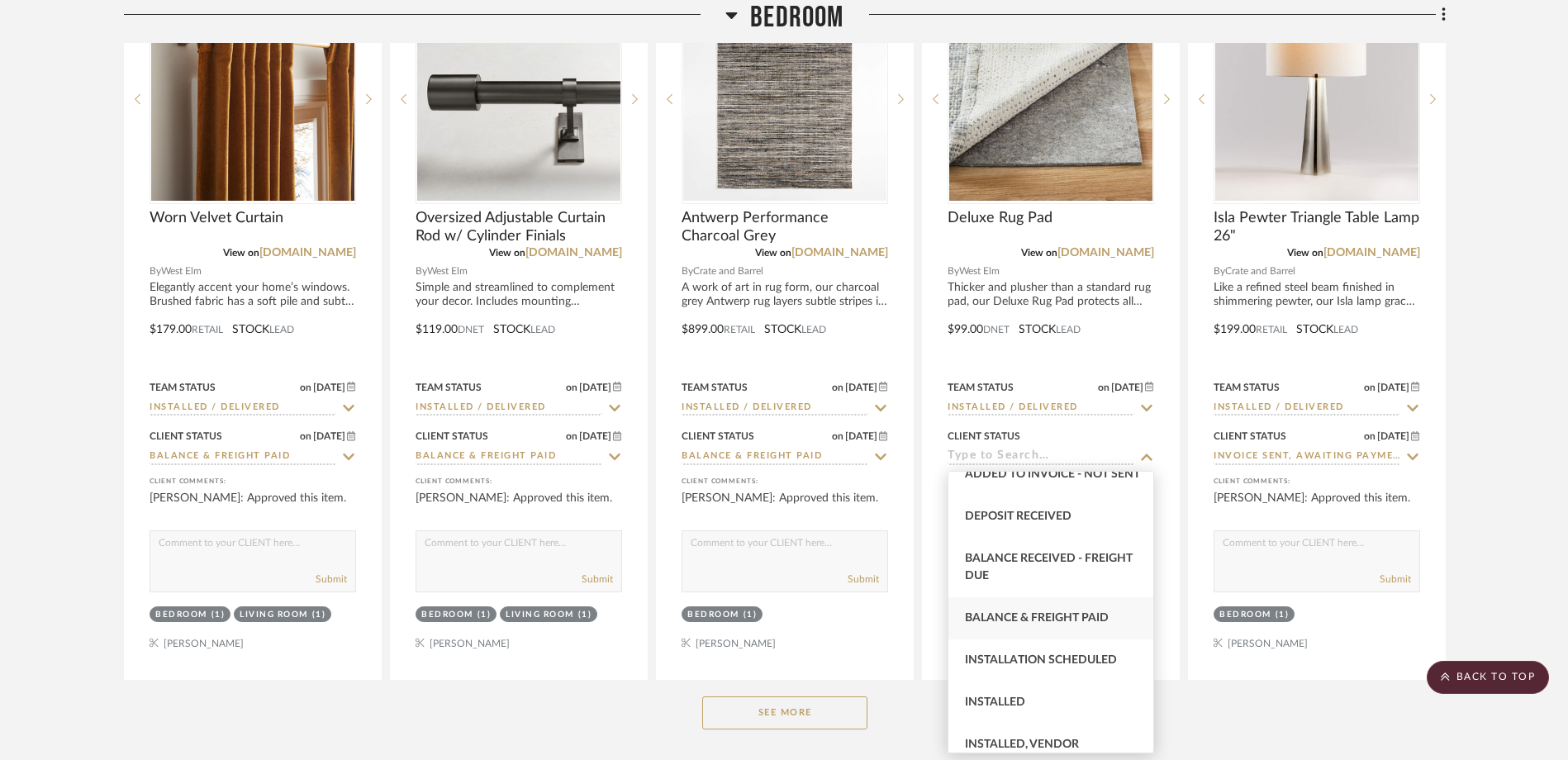 click on "Balance & Freight Paid" at bounding box center (1037, 618) 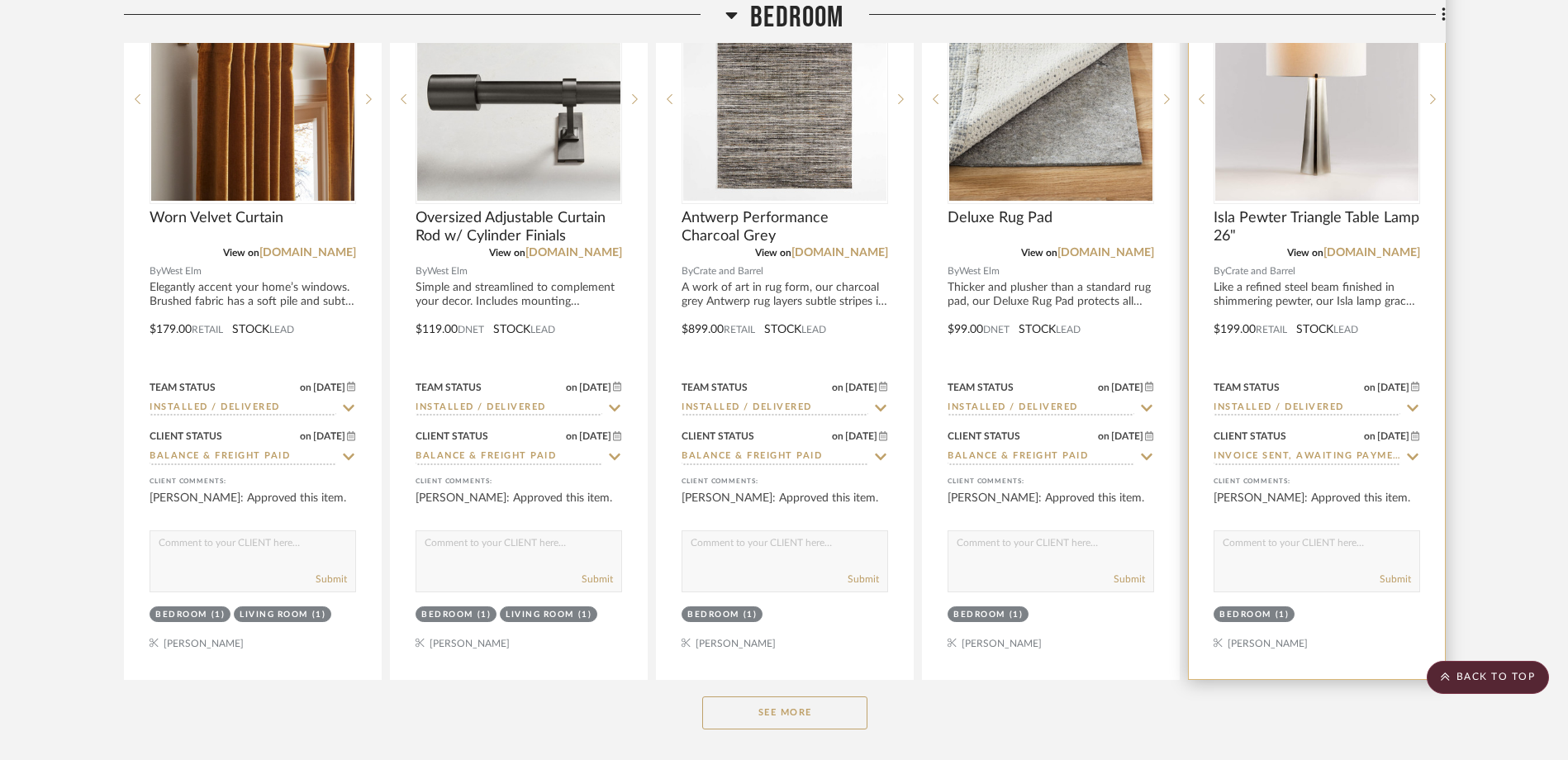 click 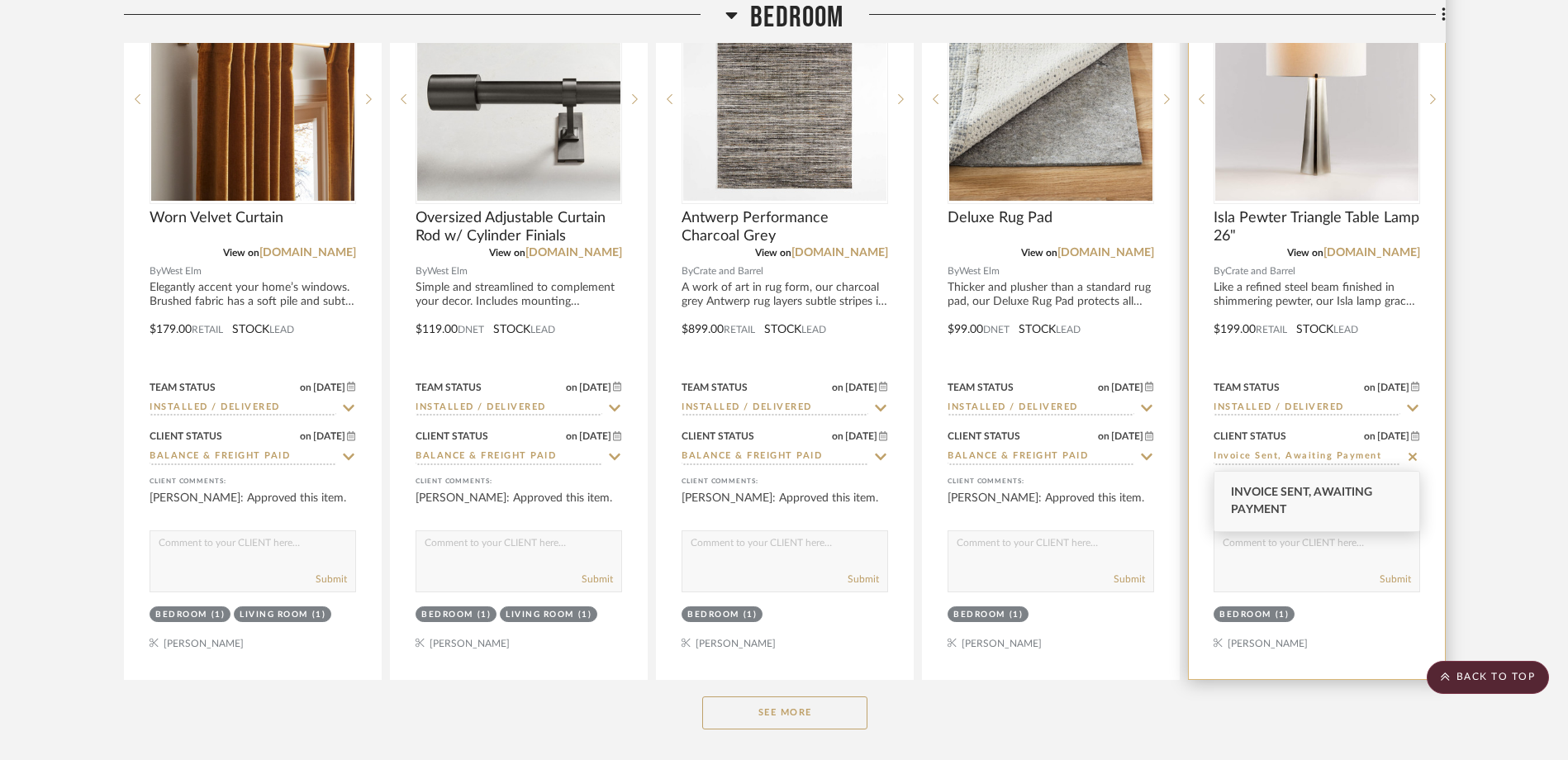click 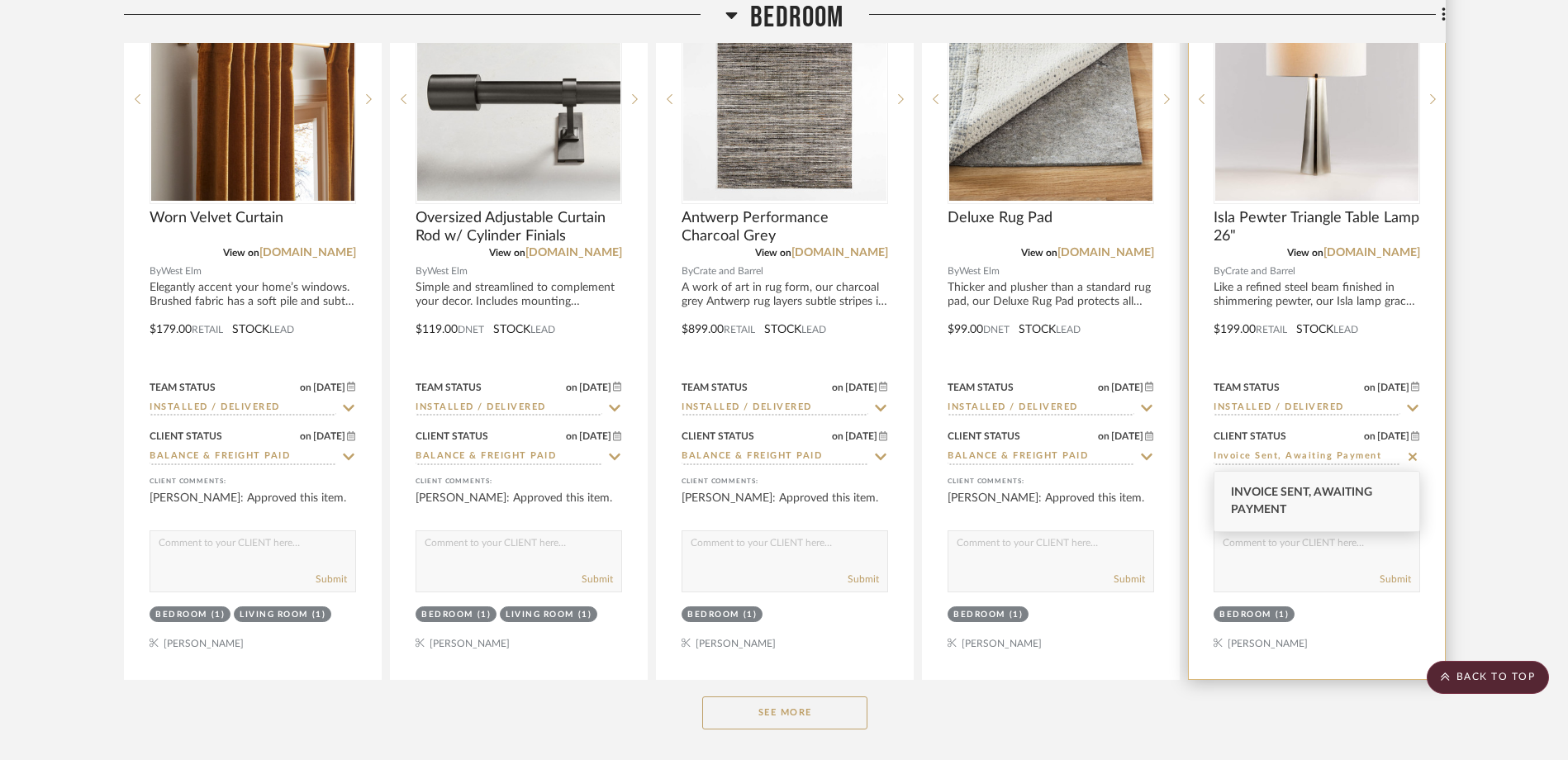 type on "[DATE]" 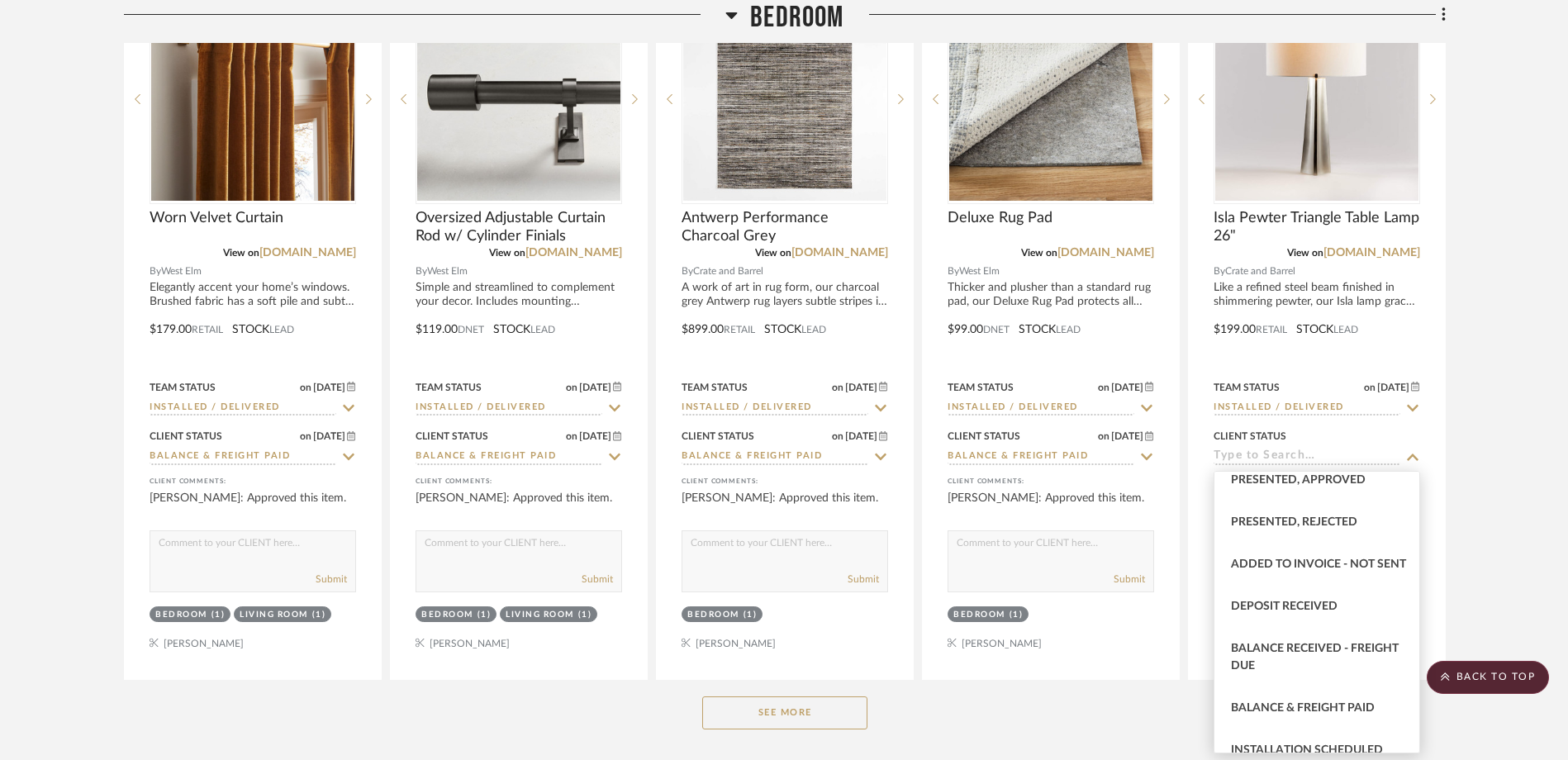 scroll, scrollTop: 248, scrollLeft: 0, axis: vertical 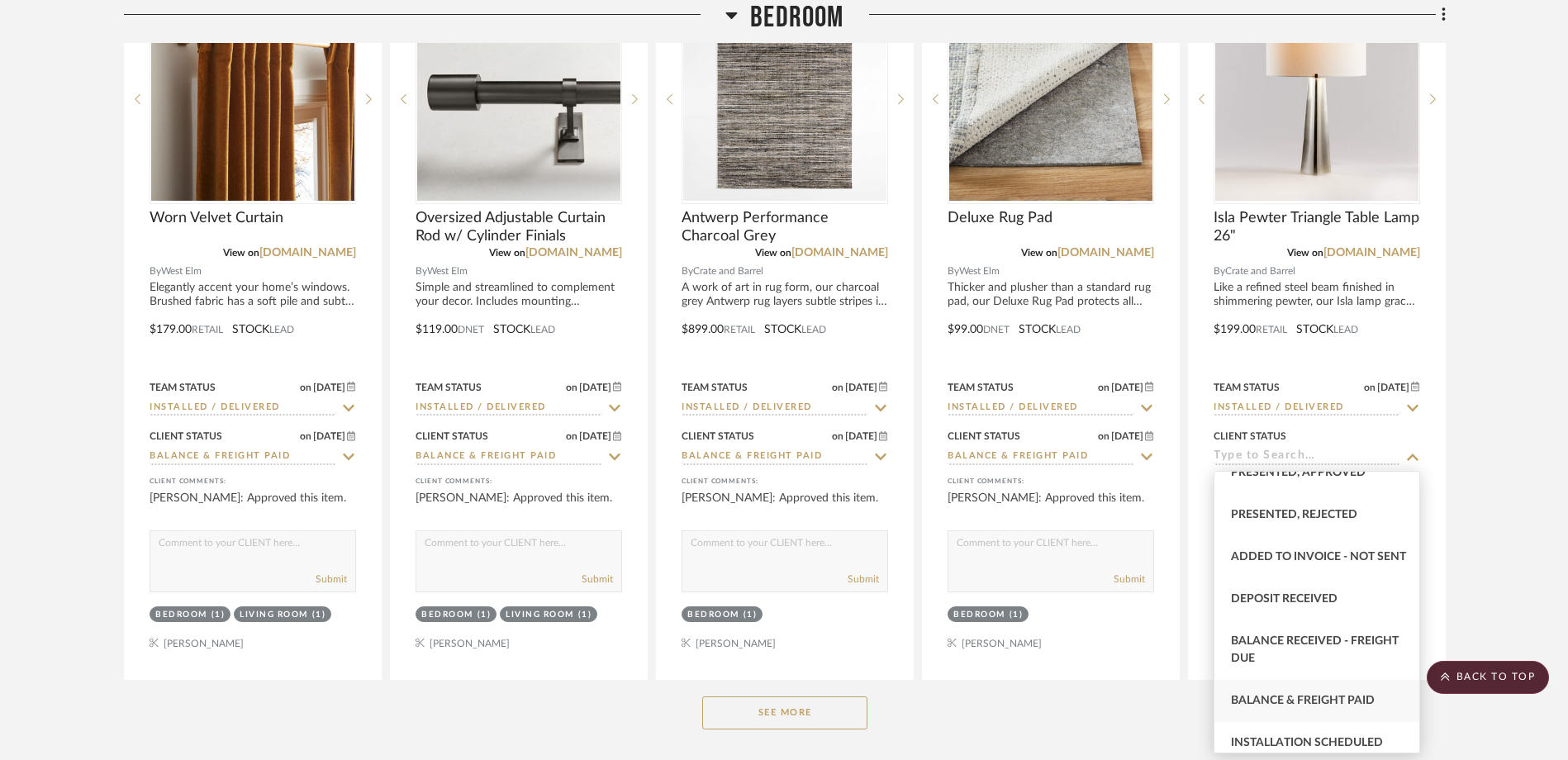 click on "Balance & Freight Paid" at bounding box center (1317, 701) 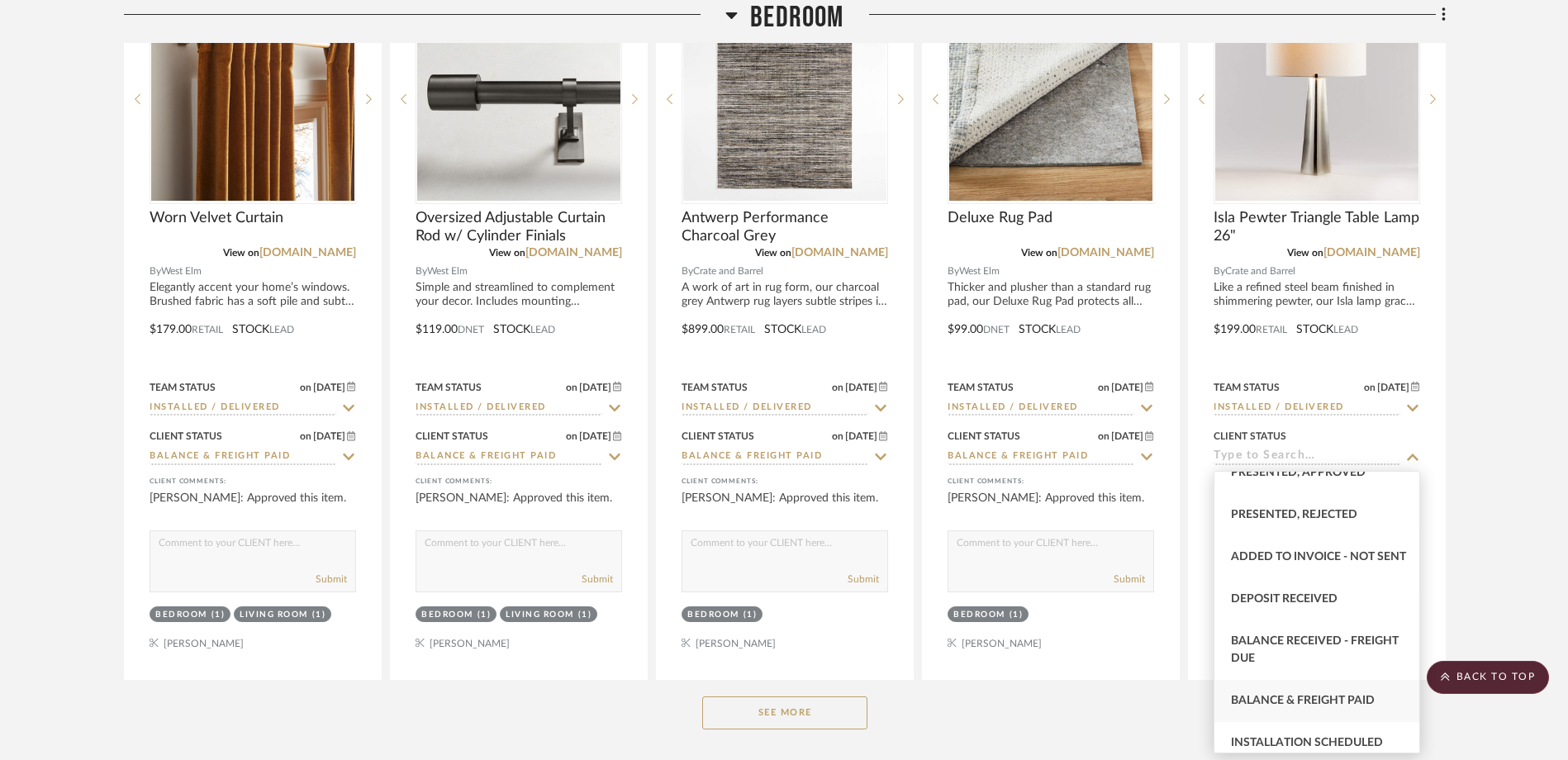 type on "Balance & Freight Paid" 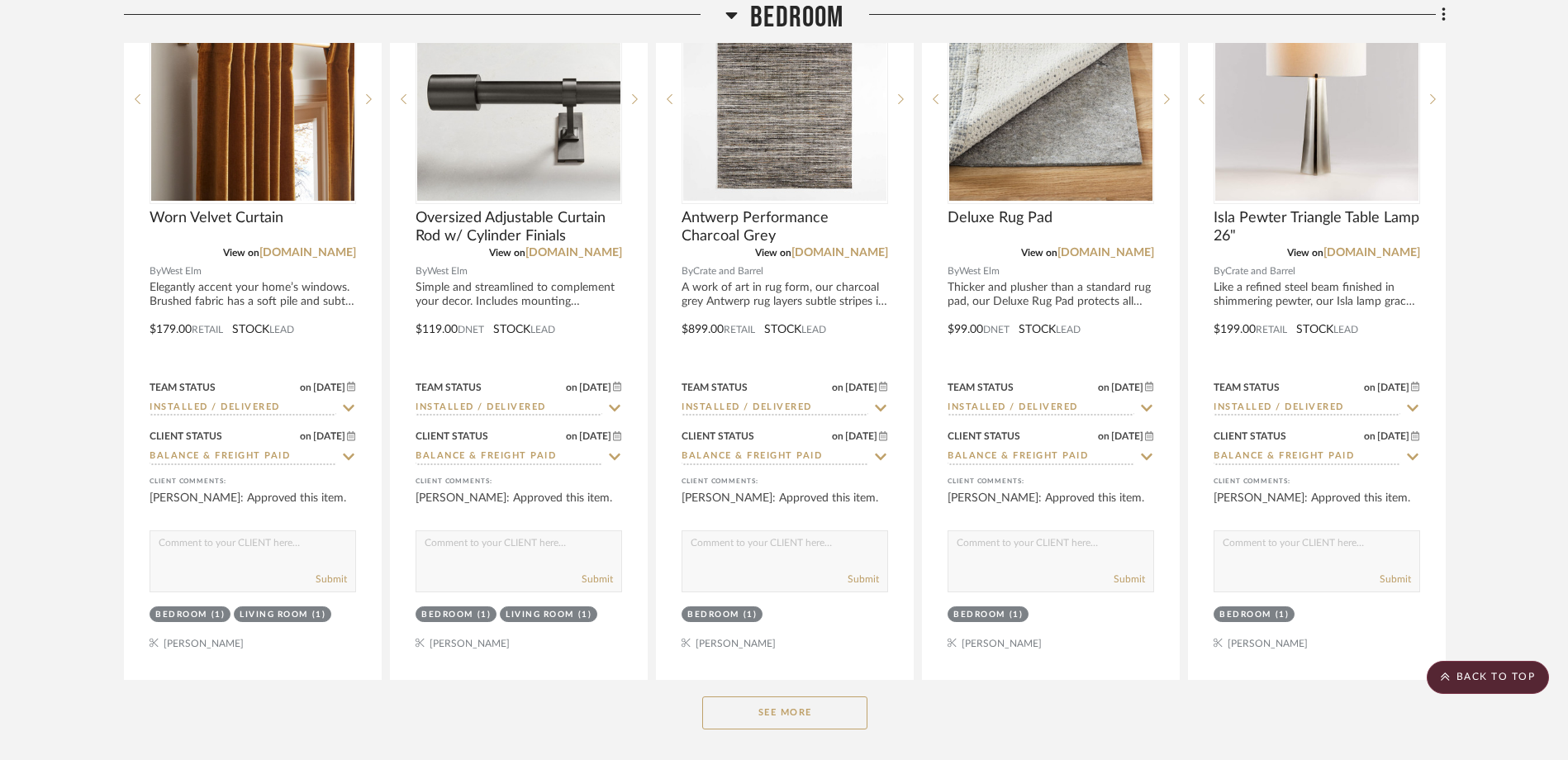 click on "See More" 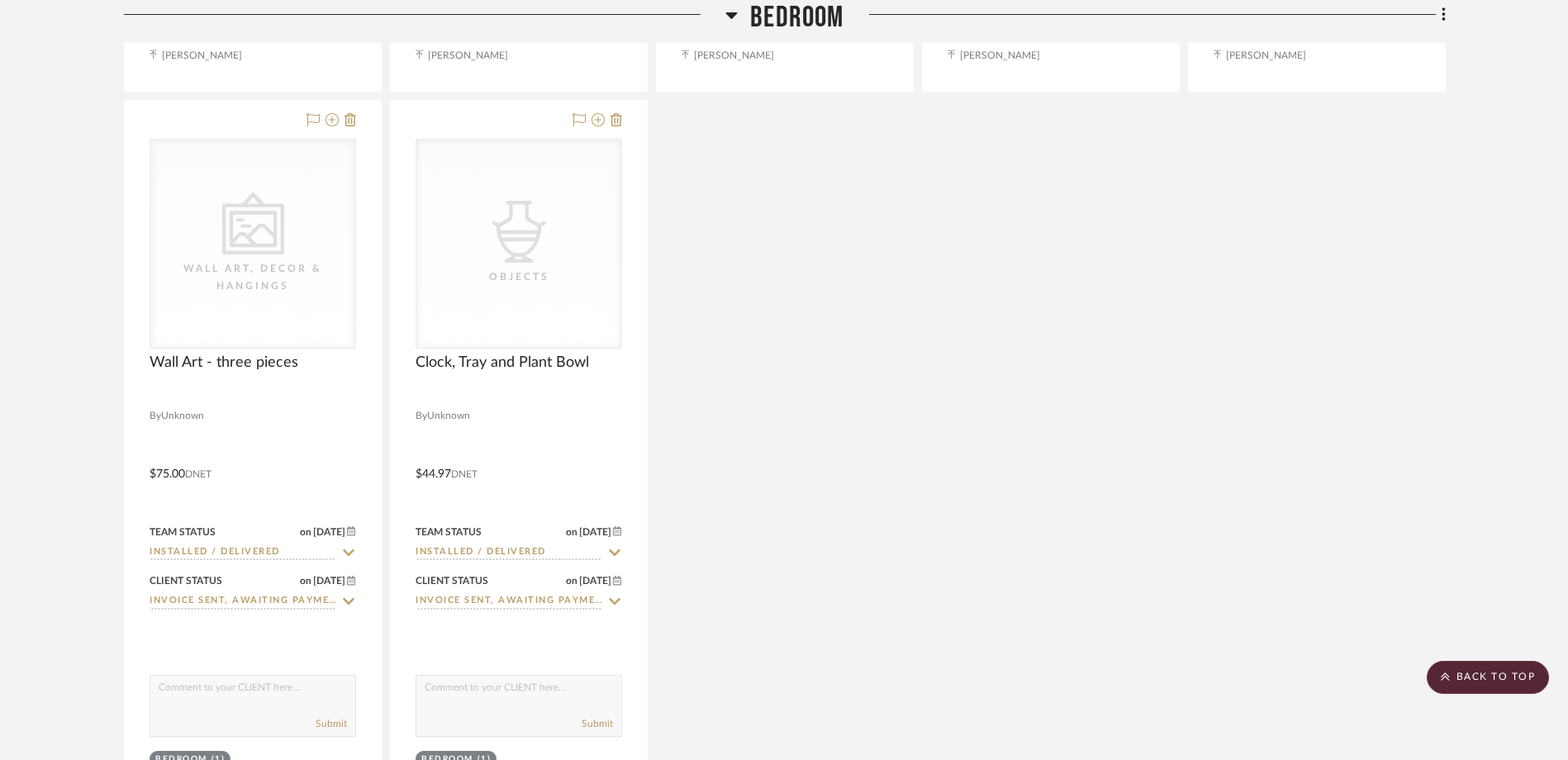 scroll, scrollTop: 4048, scrollLeft: 0, axis: vertical 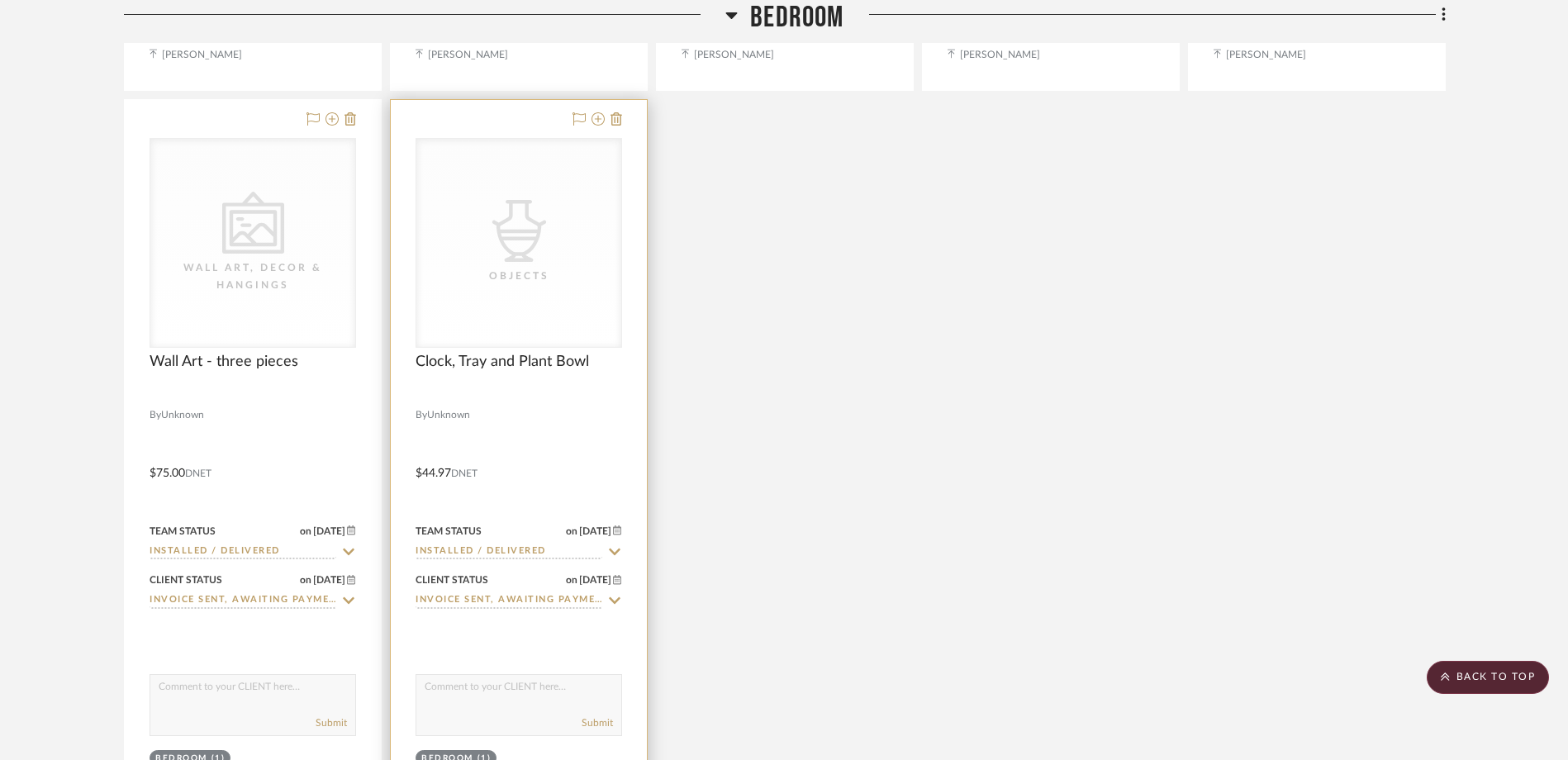 click 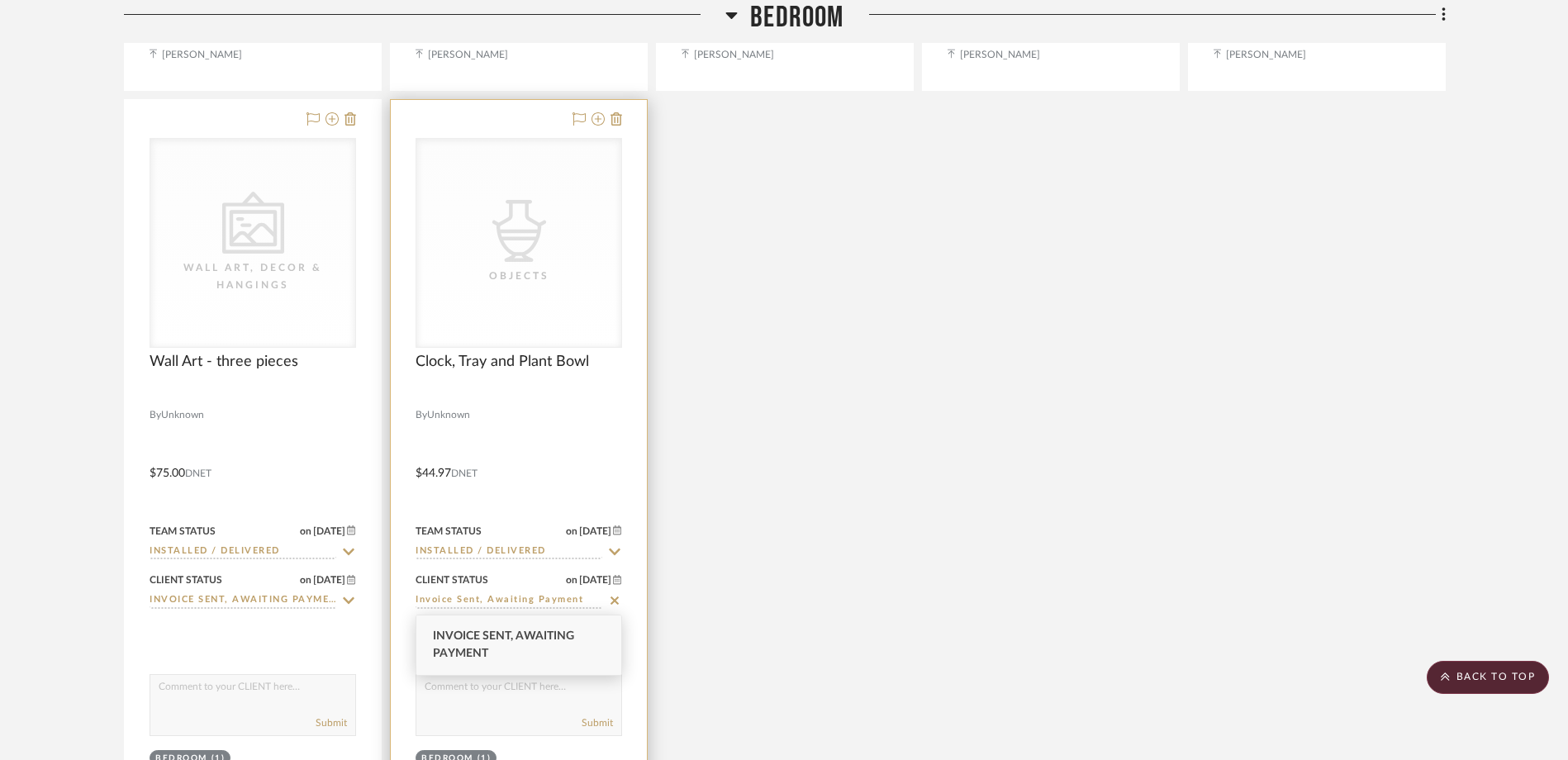 click 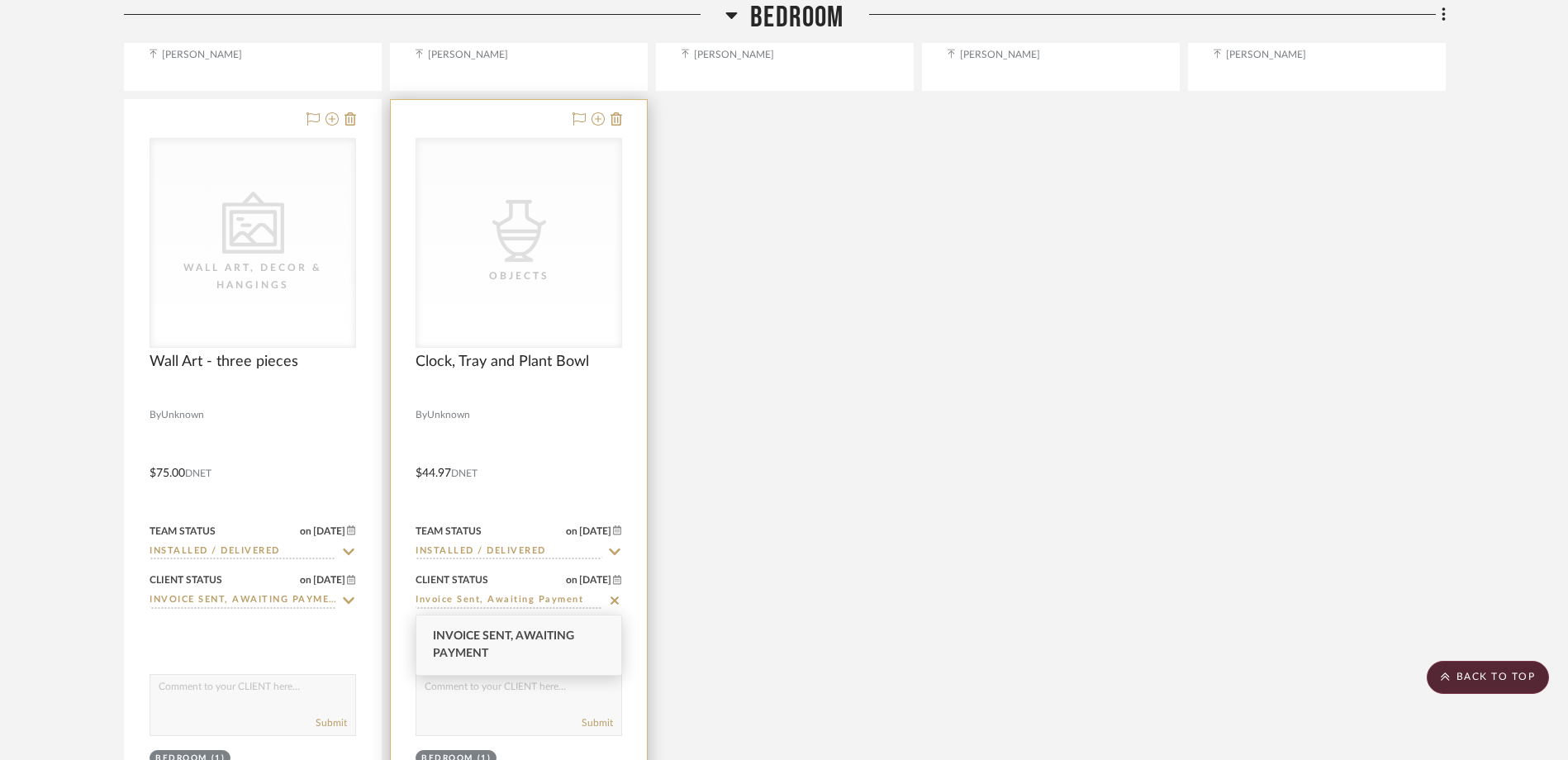 type on "[DATE]" 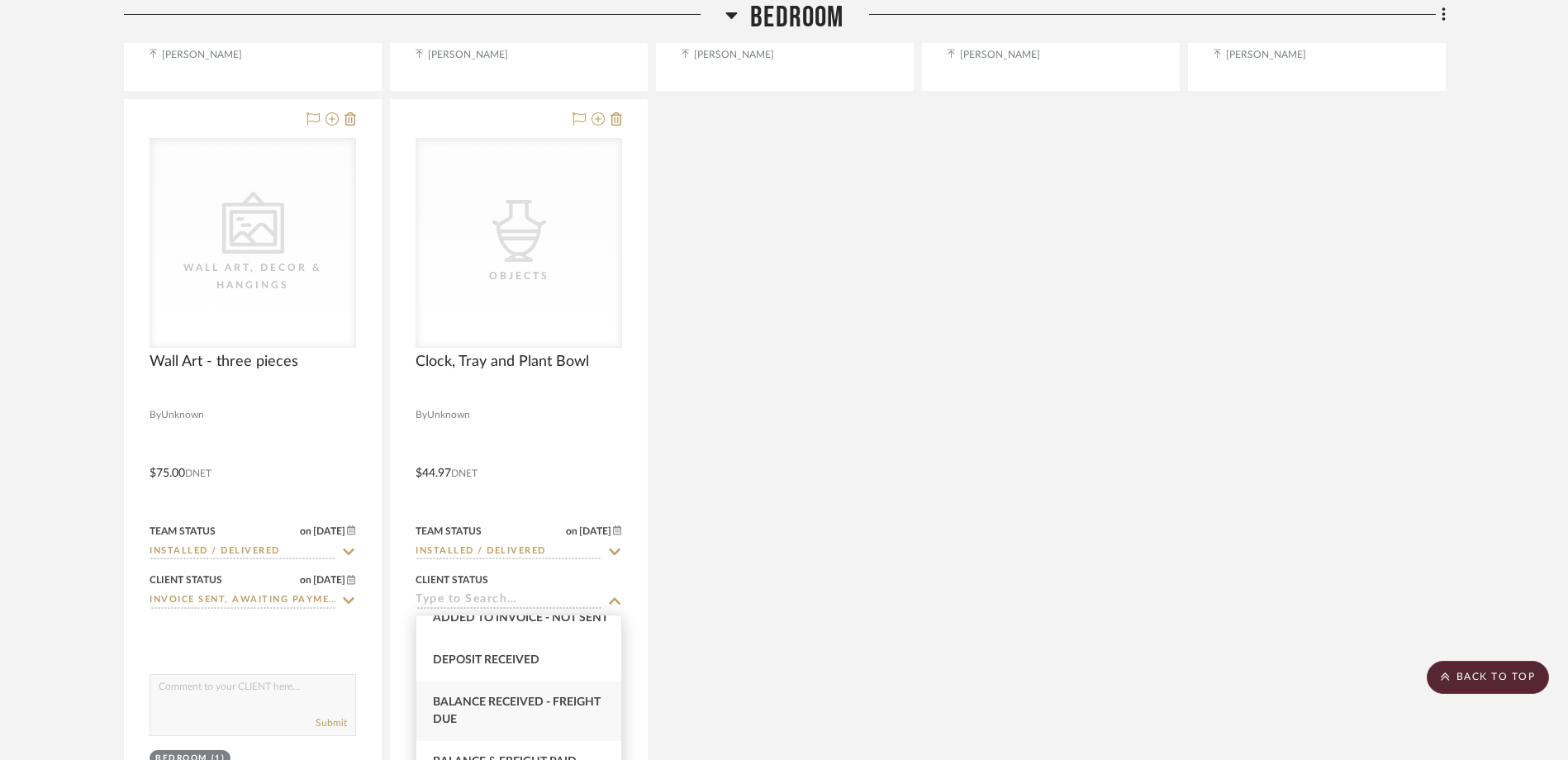 scroll, scrollTop: 413, scrollLeft: 0, axis: vertical 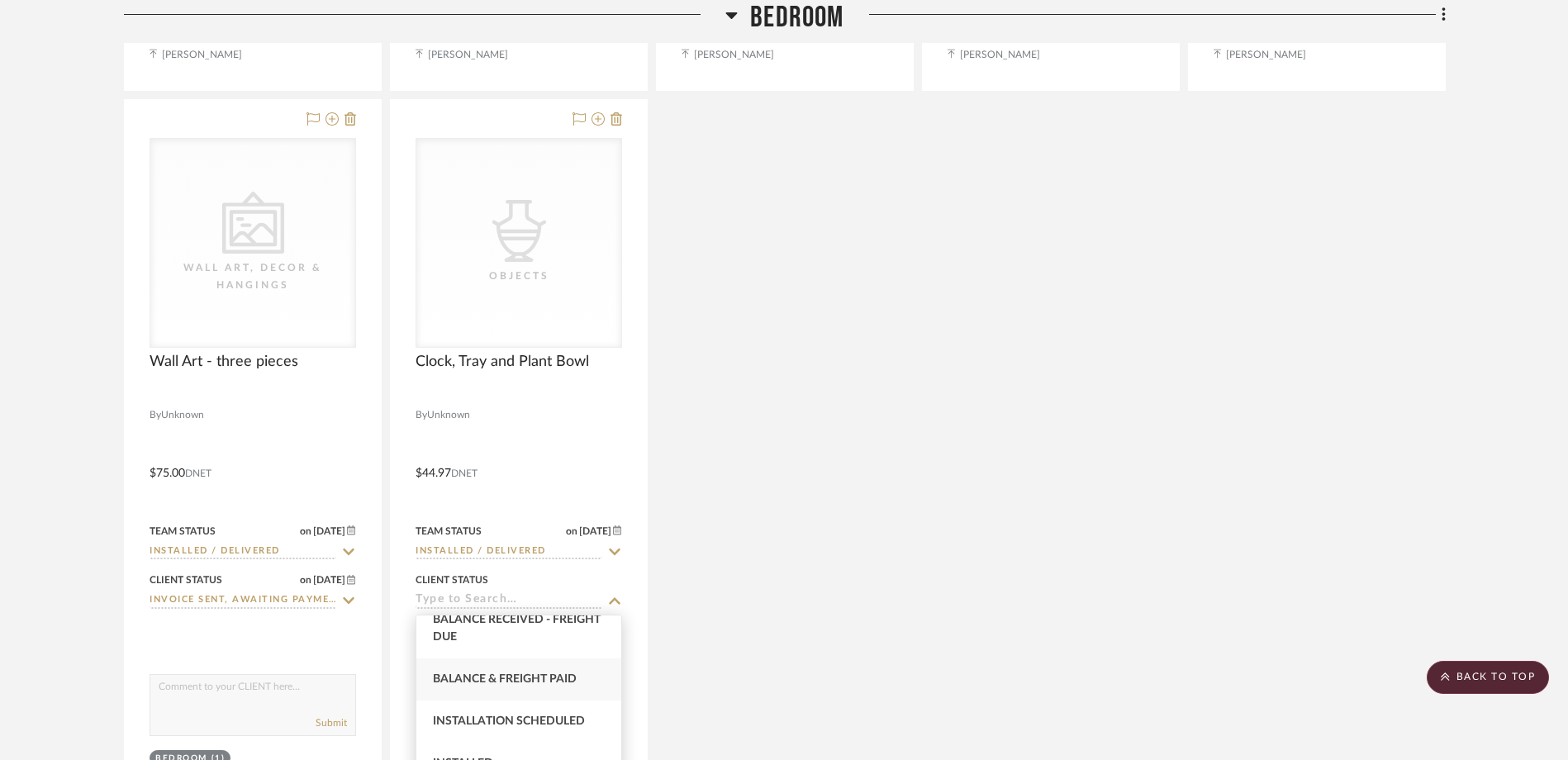 click on "Balance & Freight Paid" at bounding box center [519, 679] 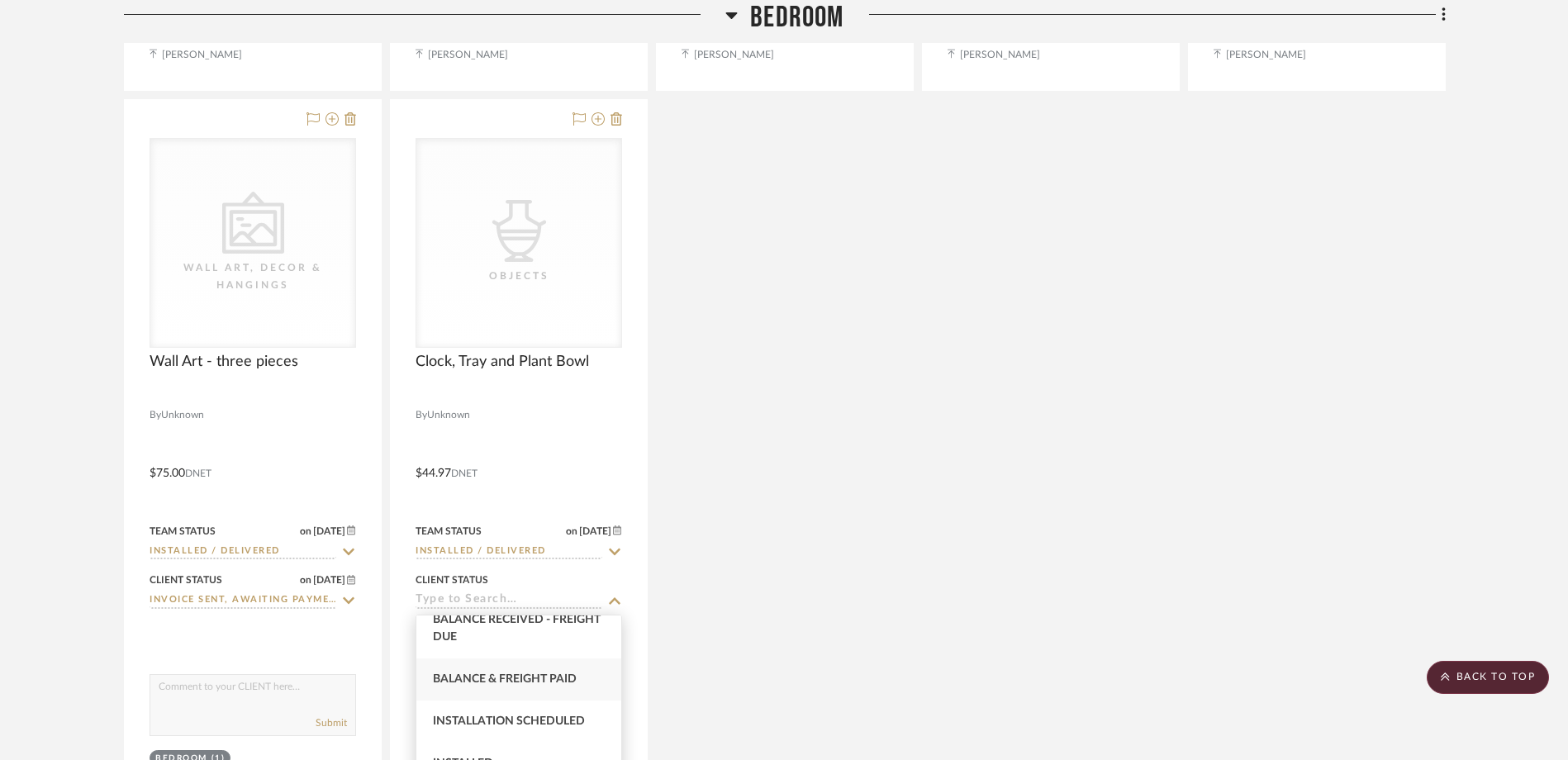 type on "Balance & Freight Paid" 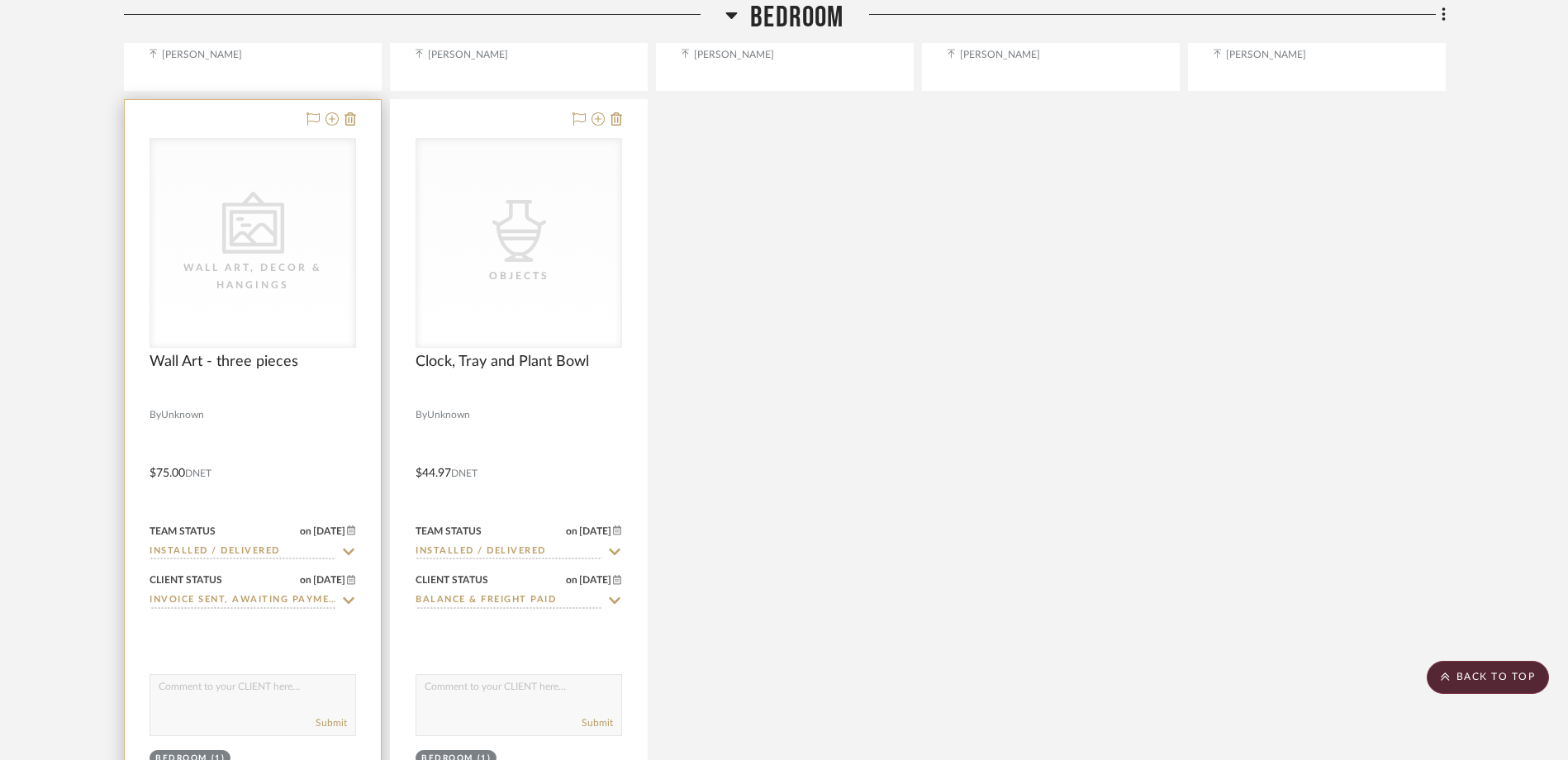 click 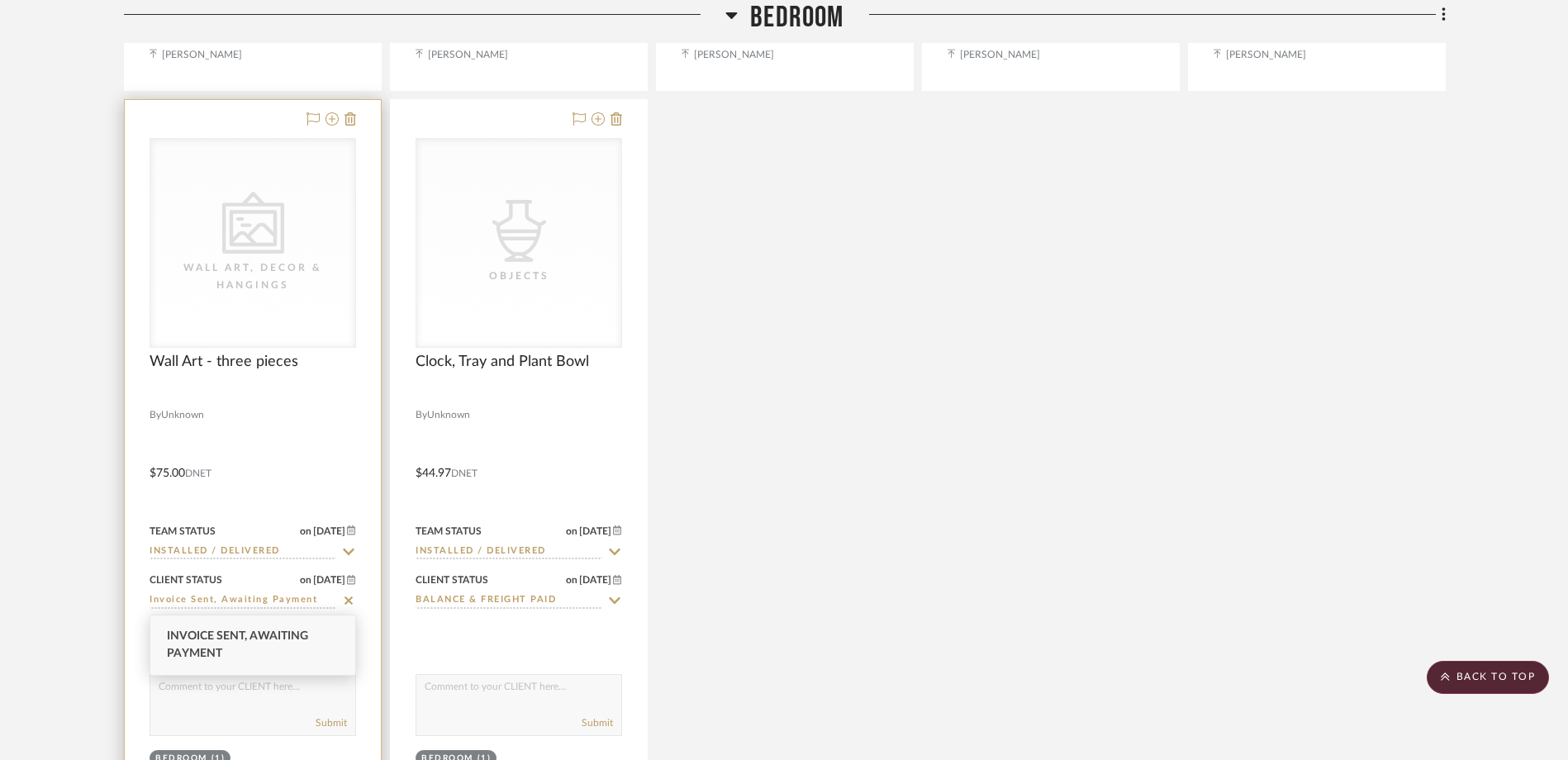 click 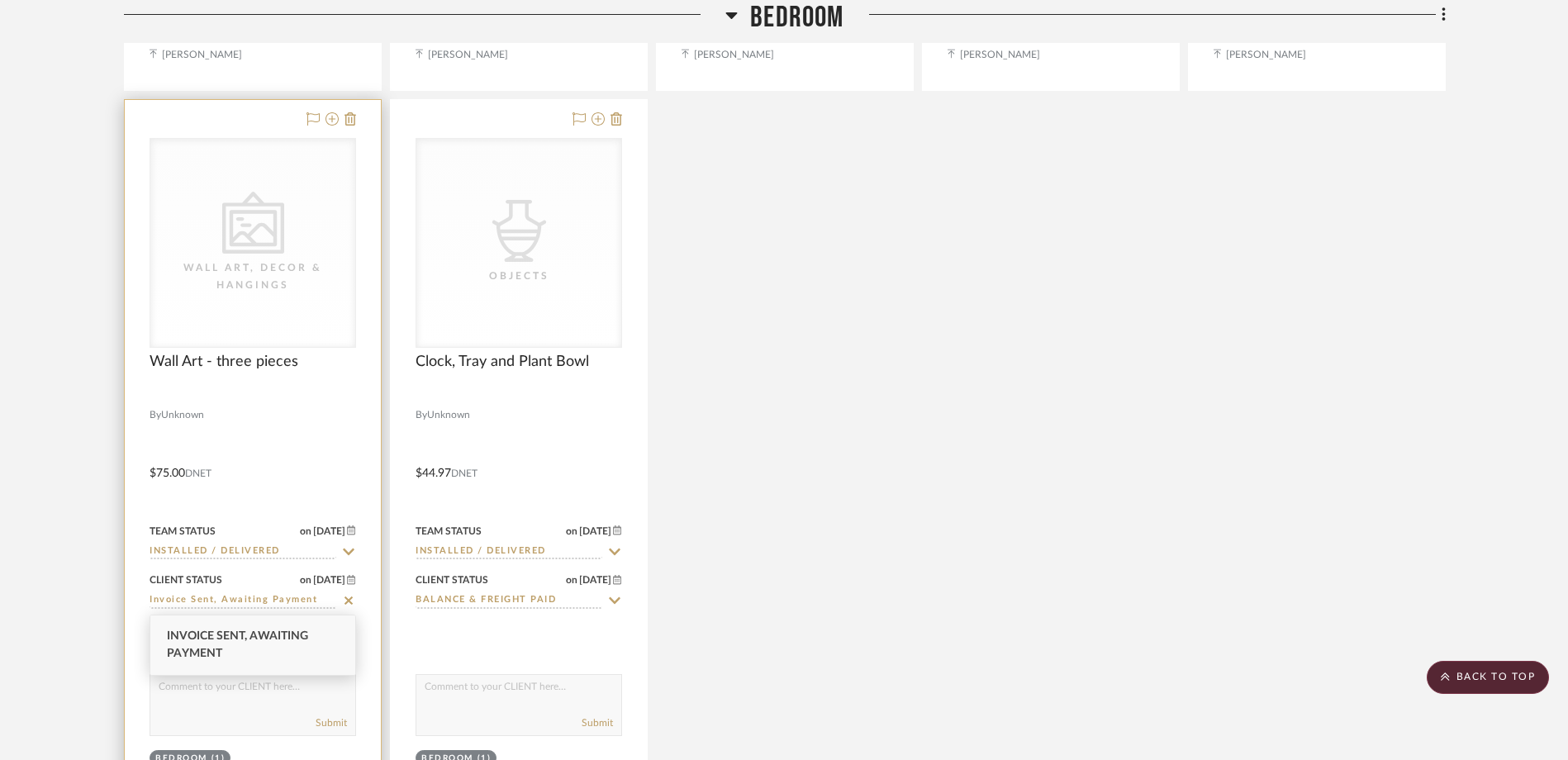 type on "[DATE]" 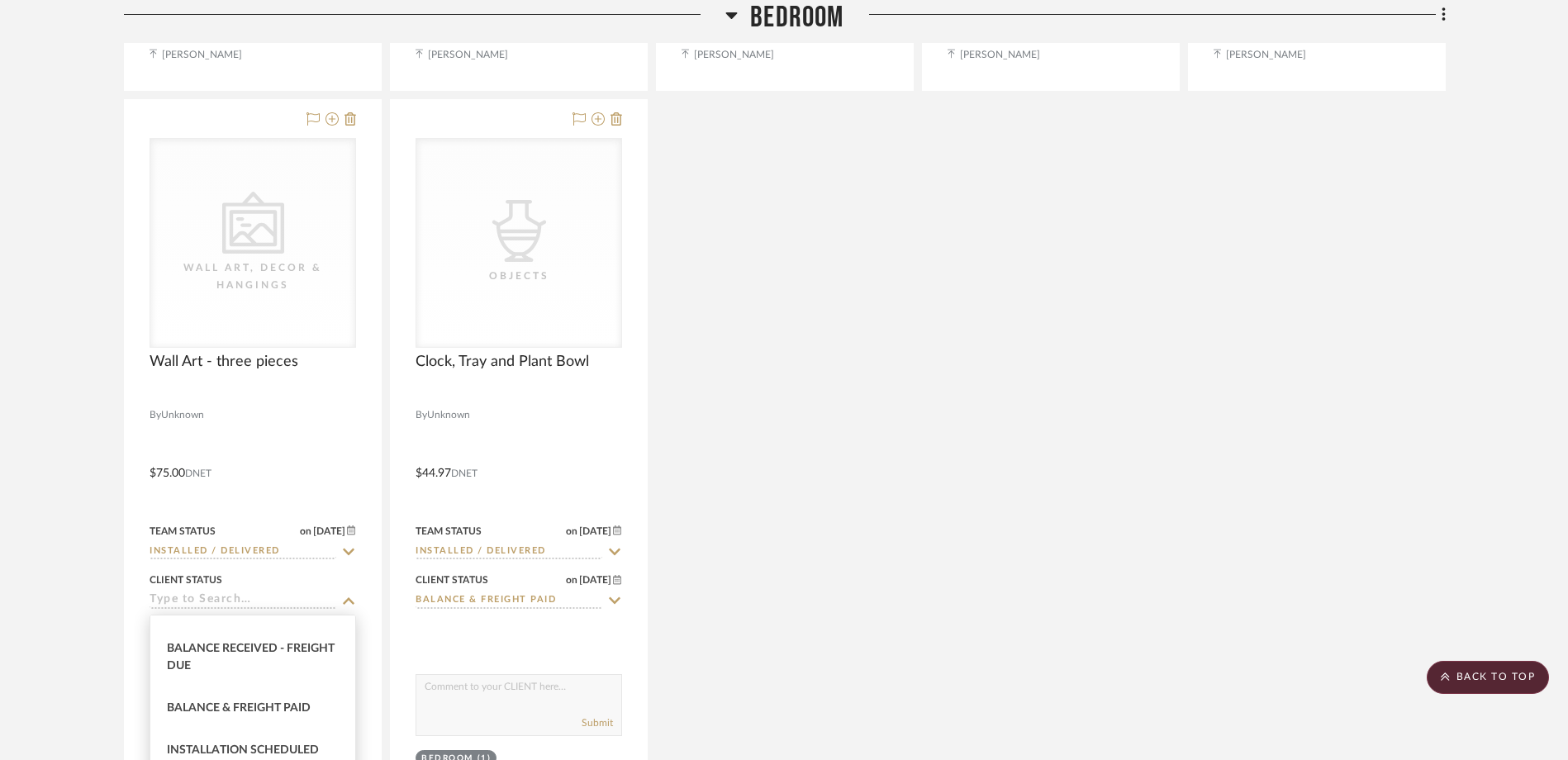 scroll, scrollTop: 413, scrollLeft: 0, axis: vertical 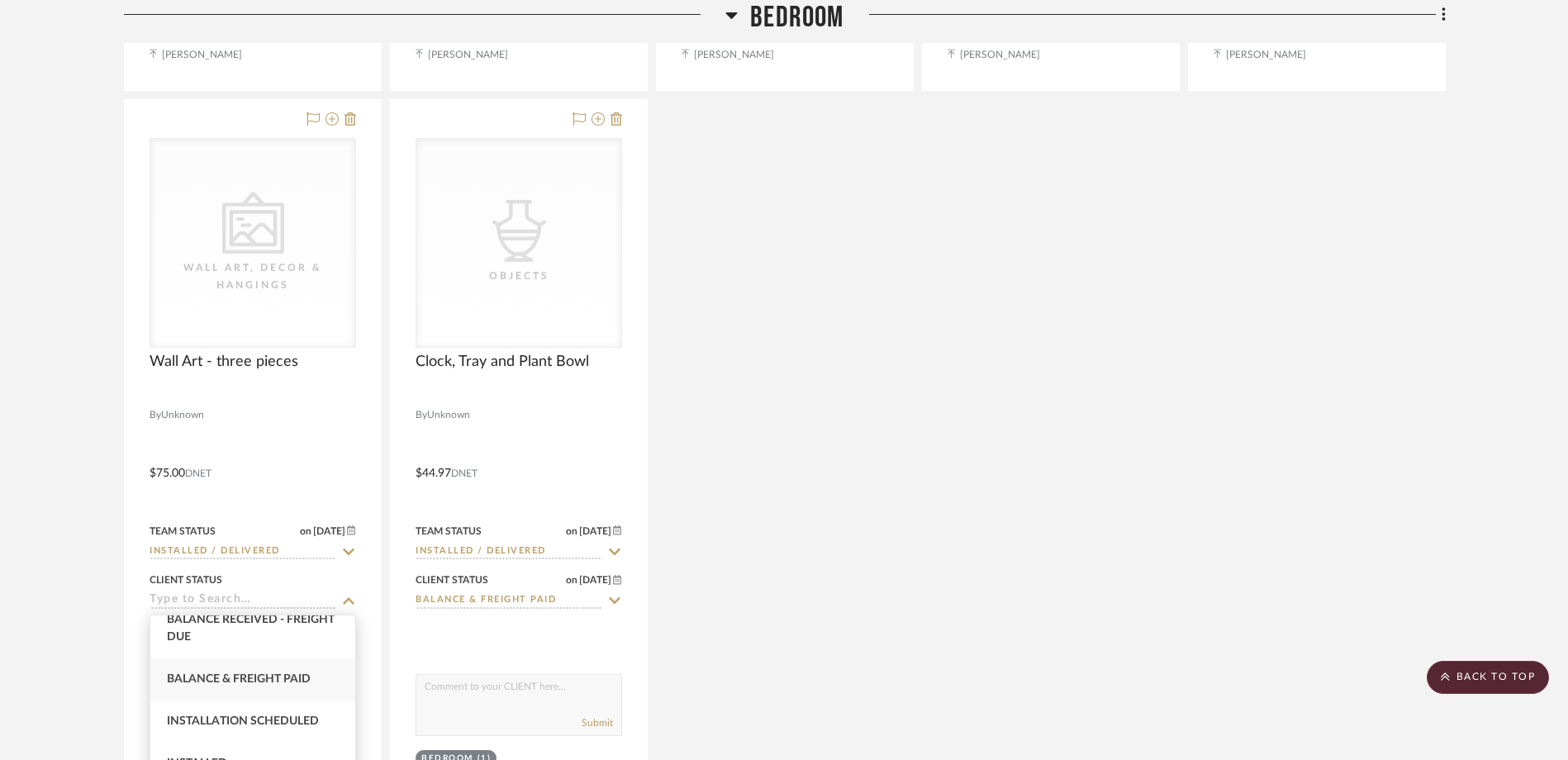 click on "Balance & Freight Paid" at bounding box center (239, 679) 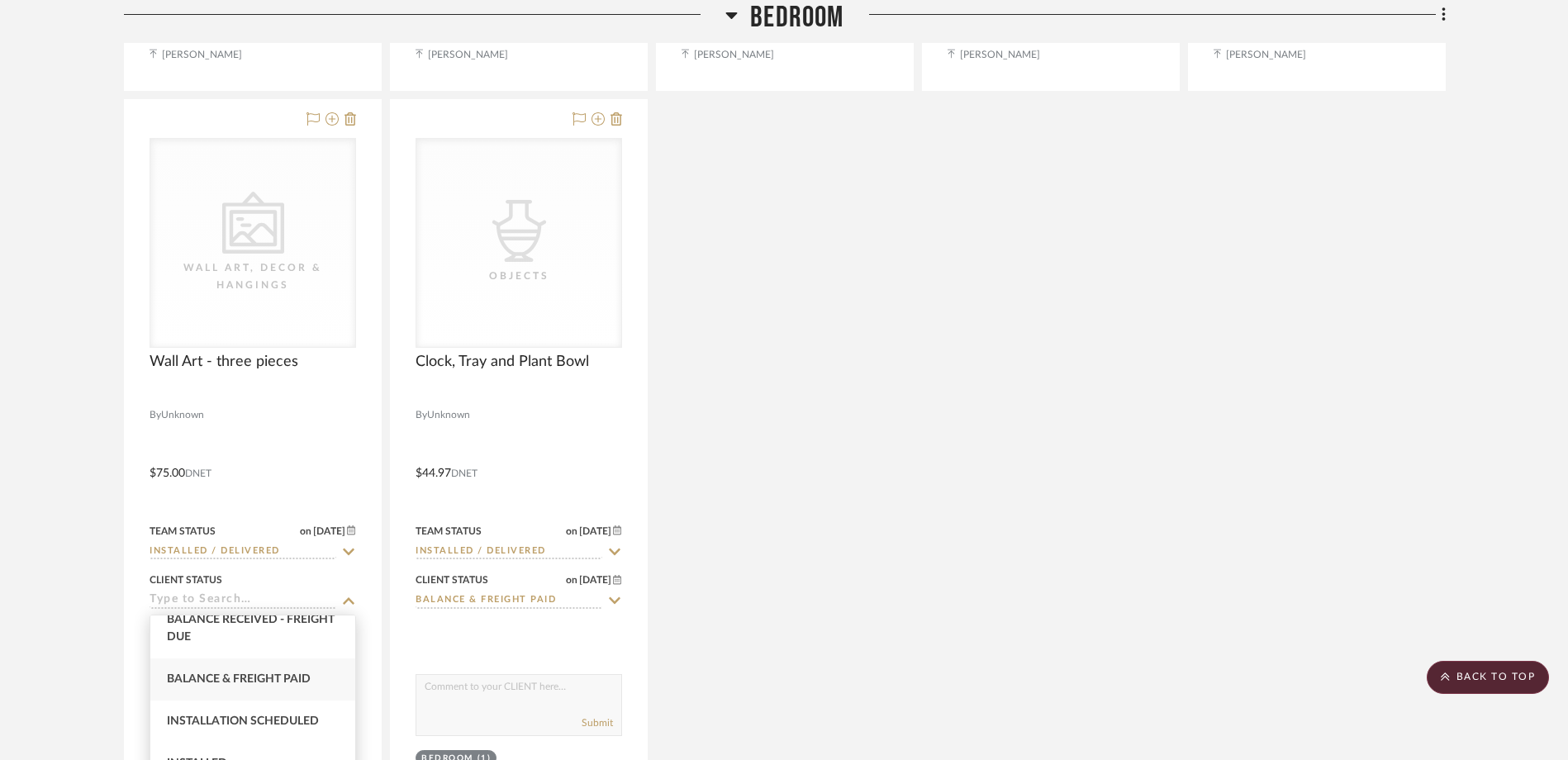 type on "Balance & Freight Paid" 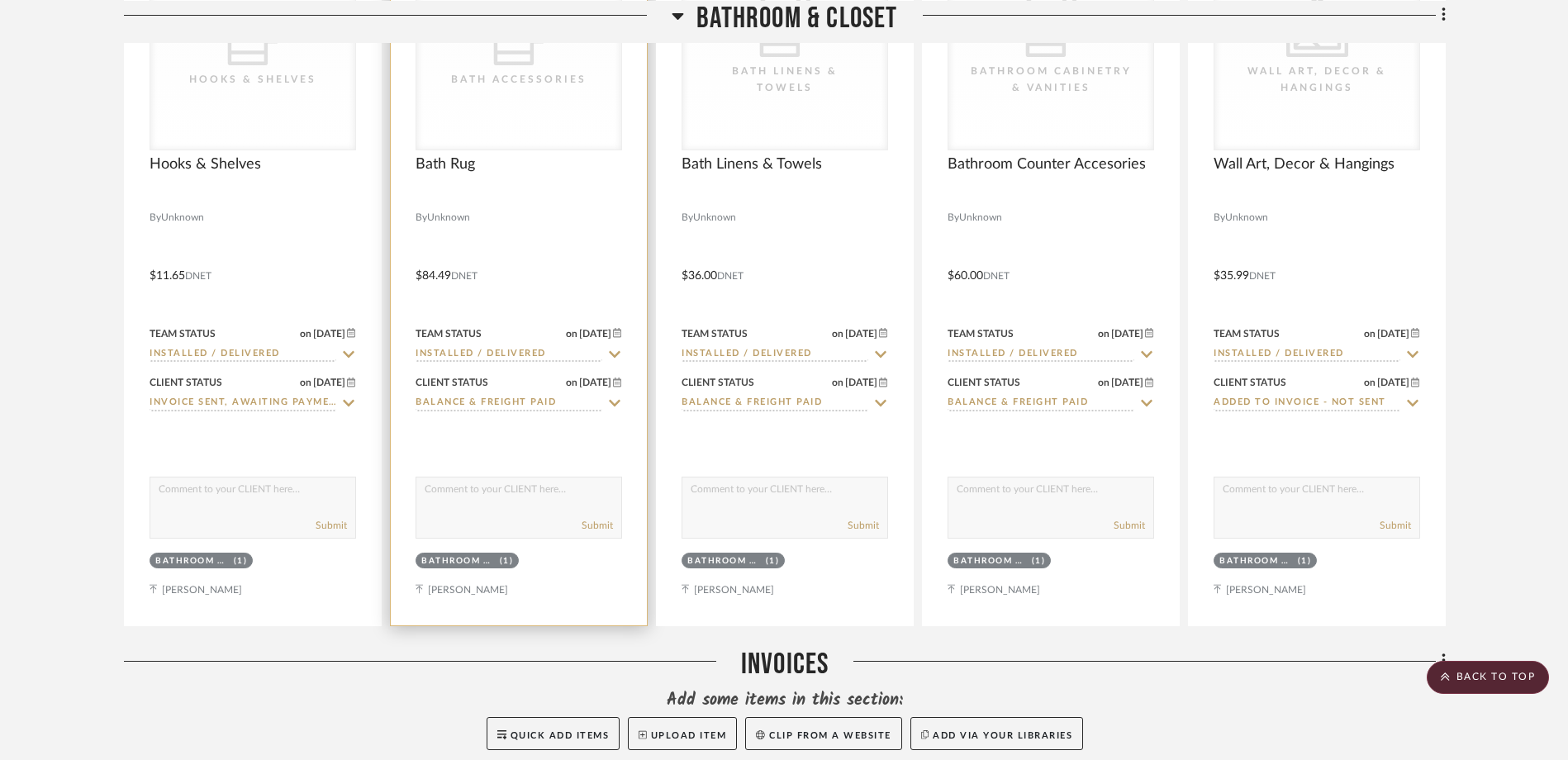 scroll, scrollTop: 5122, scrollLeft: 0, axis: vertical 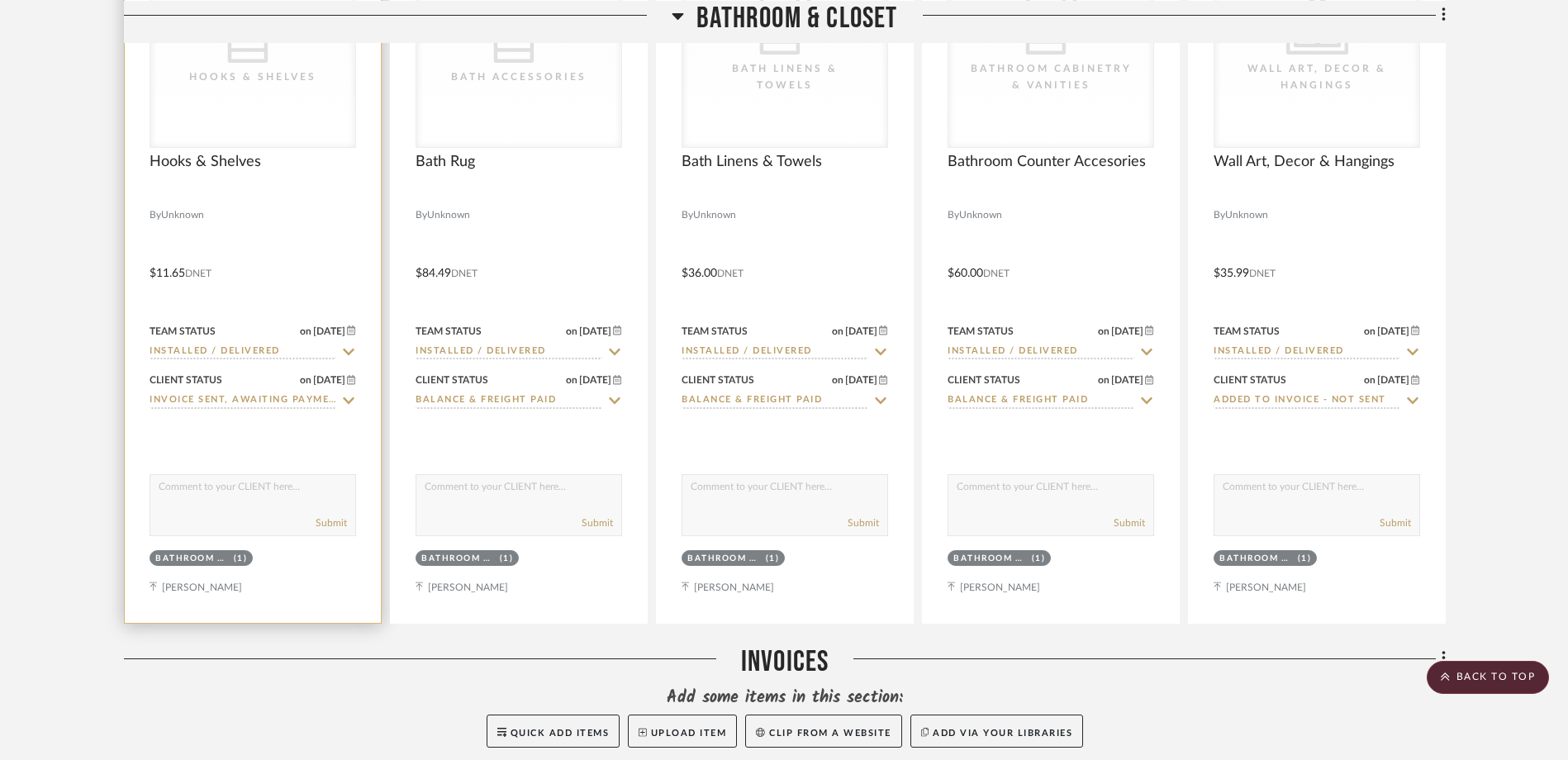 click 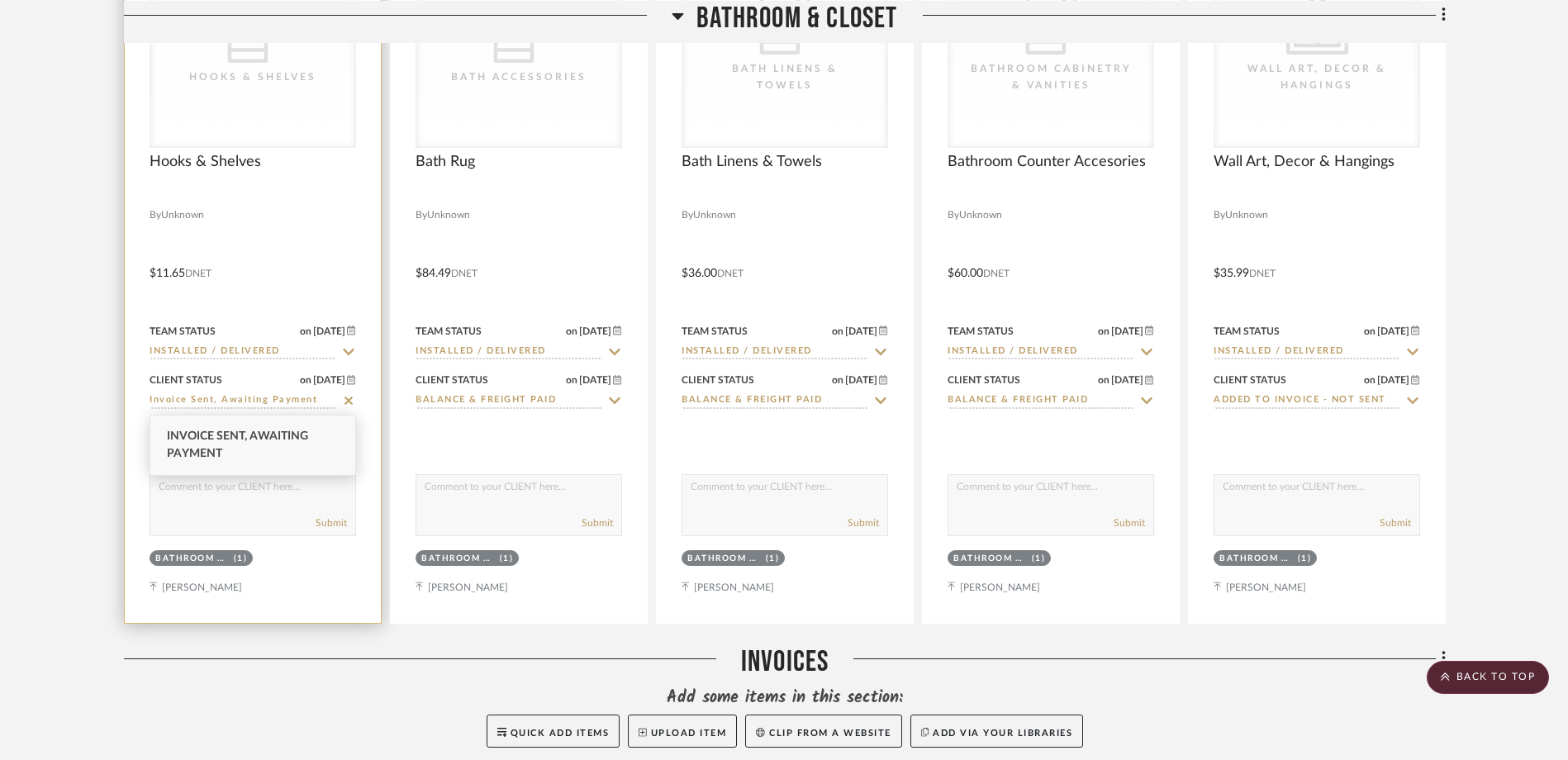 click 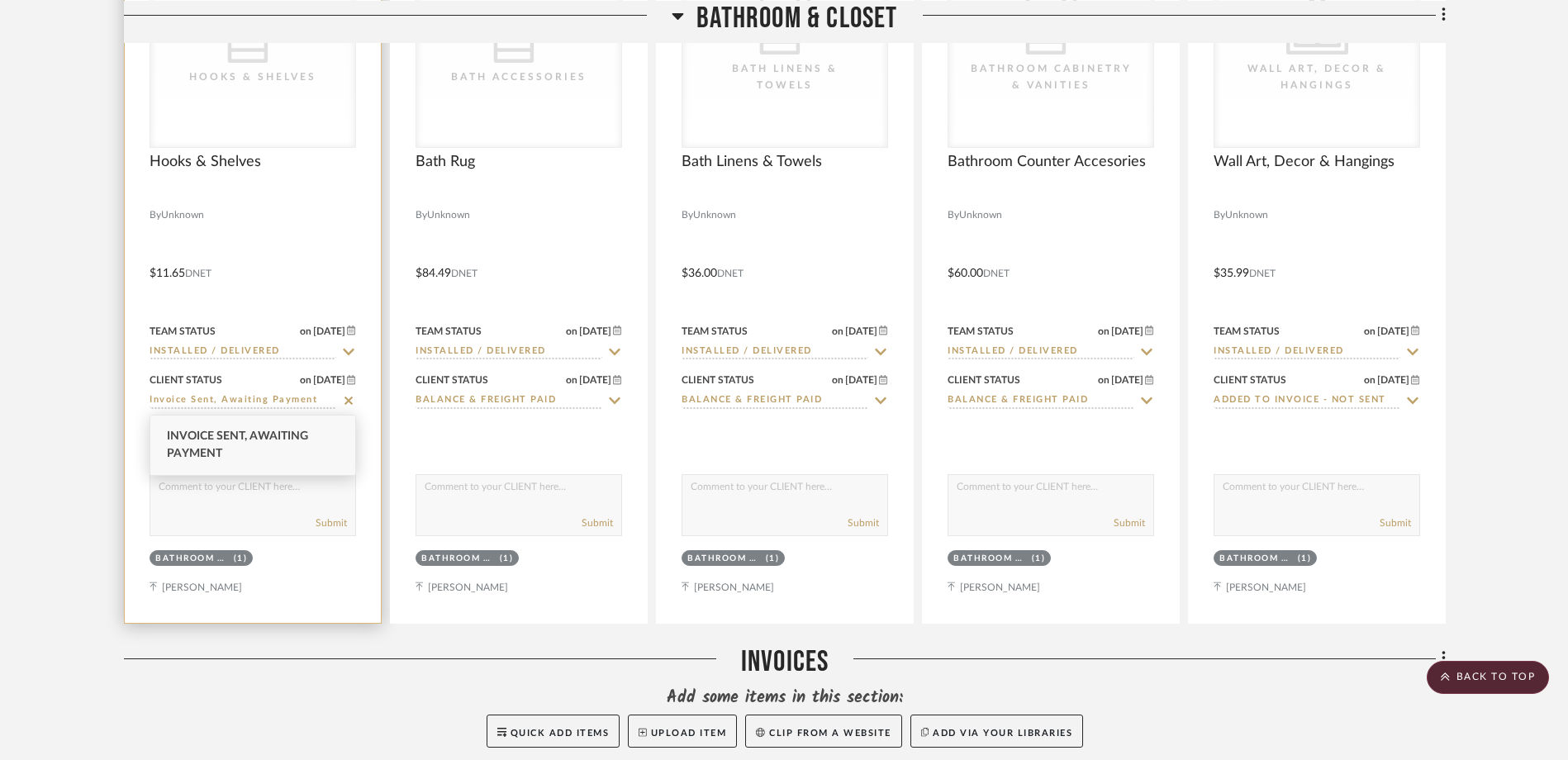 type on "[DATE]" 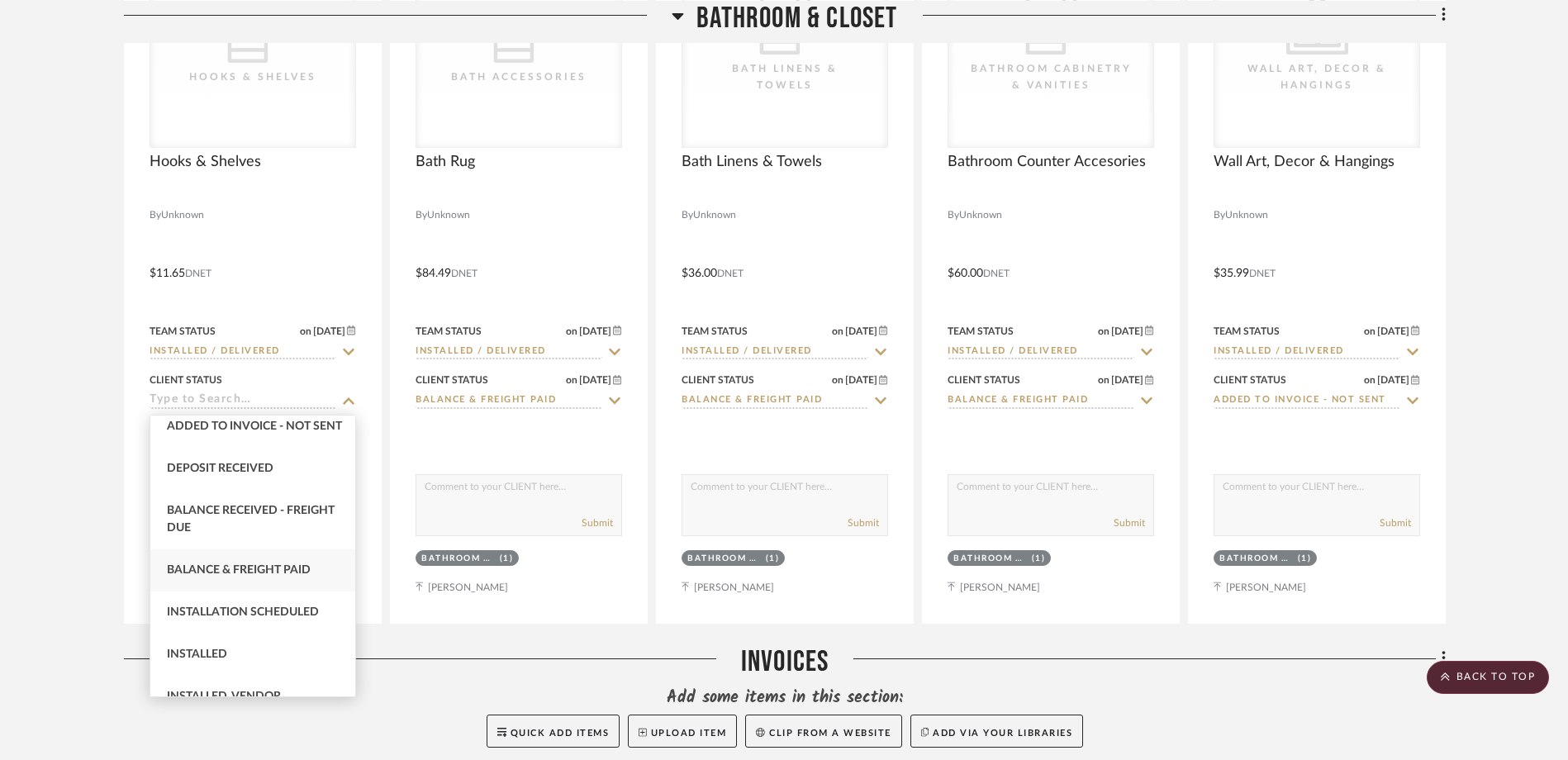 scroll, scrollTop: 330, scrollLeft: 0, axis: vertical 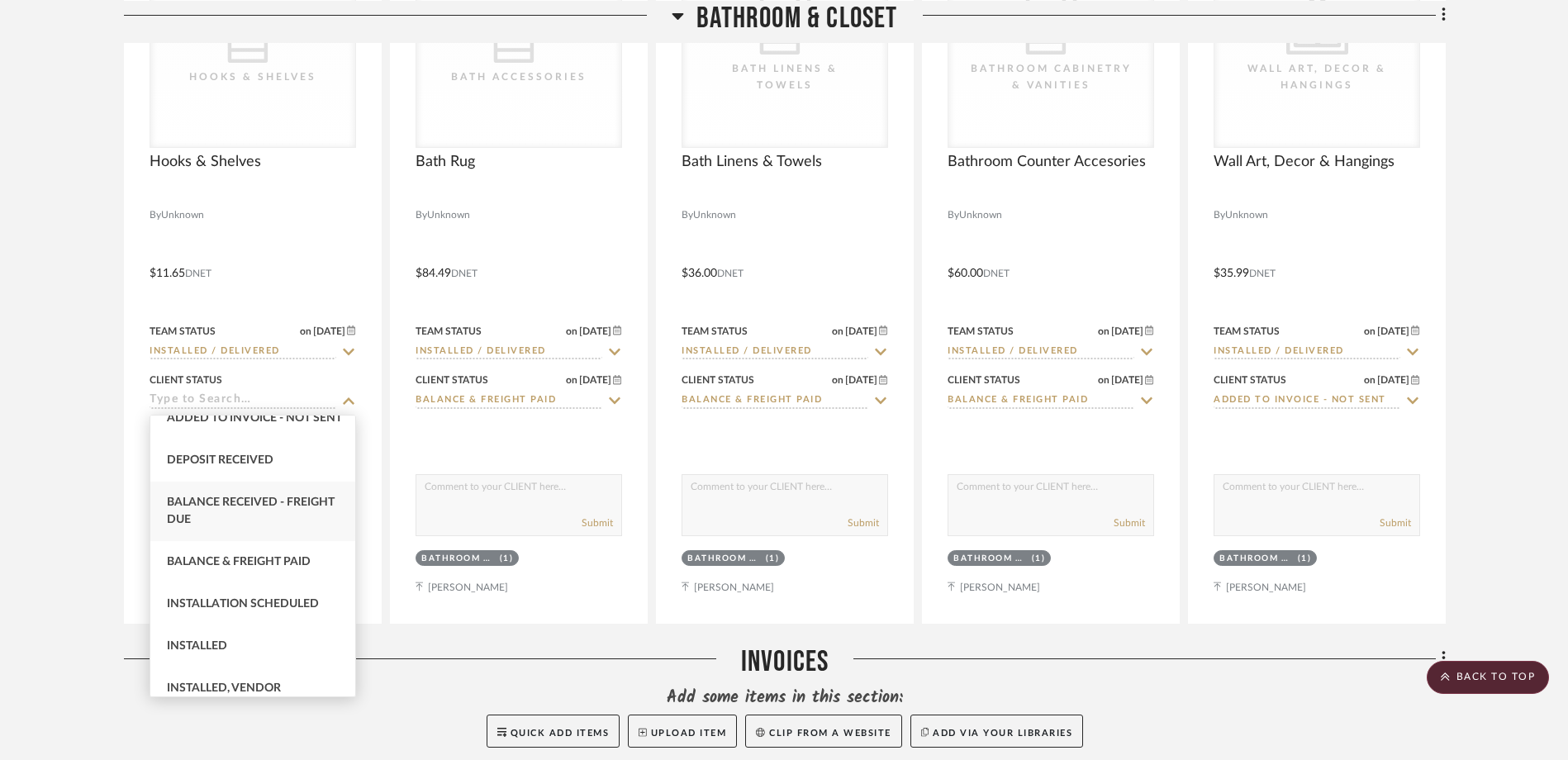 click on "Balance Received - Freight Due" at bounding box center (253, 511) 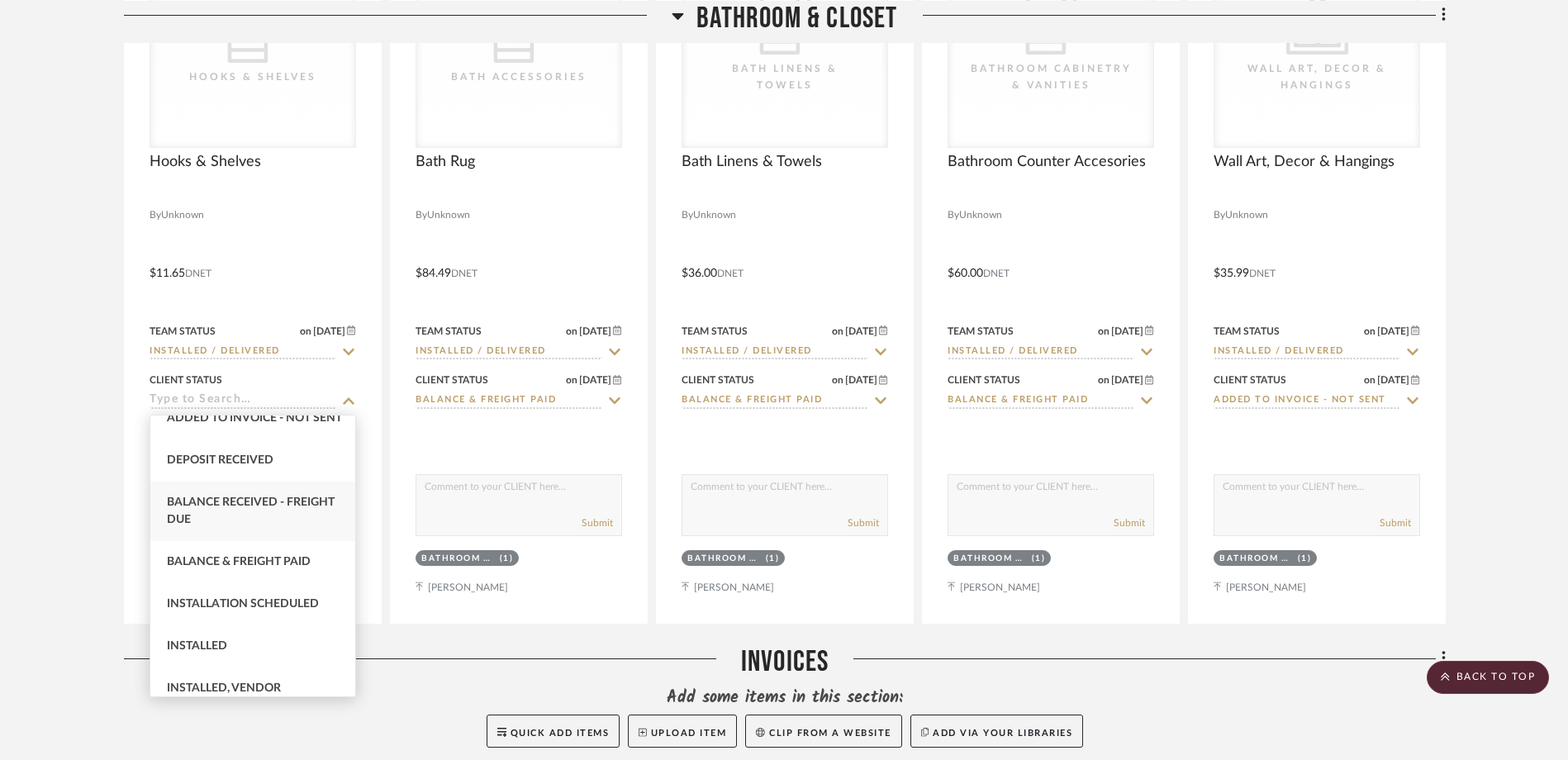 type on "Balance Received - Freight Due" 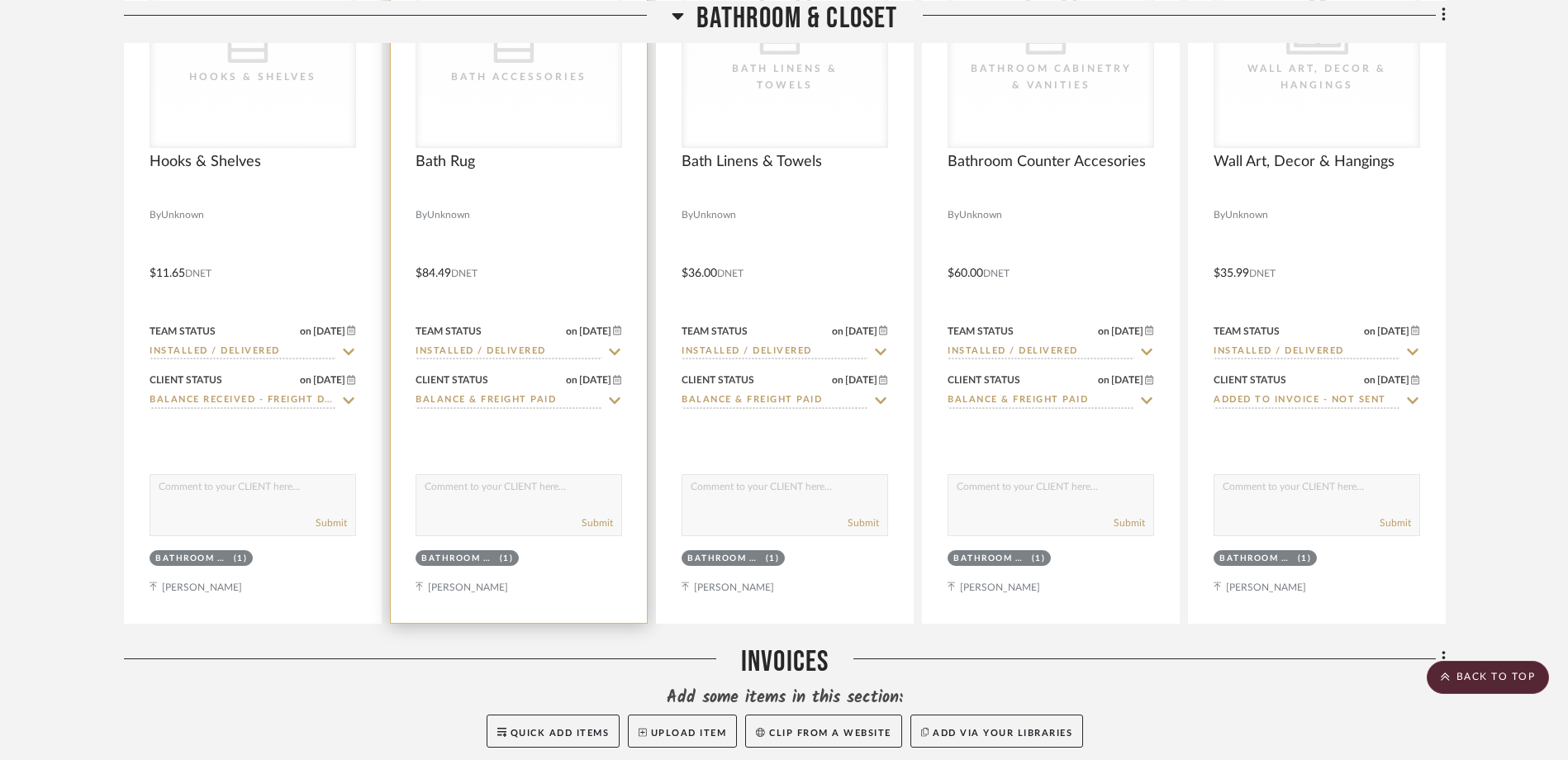 click 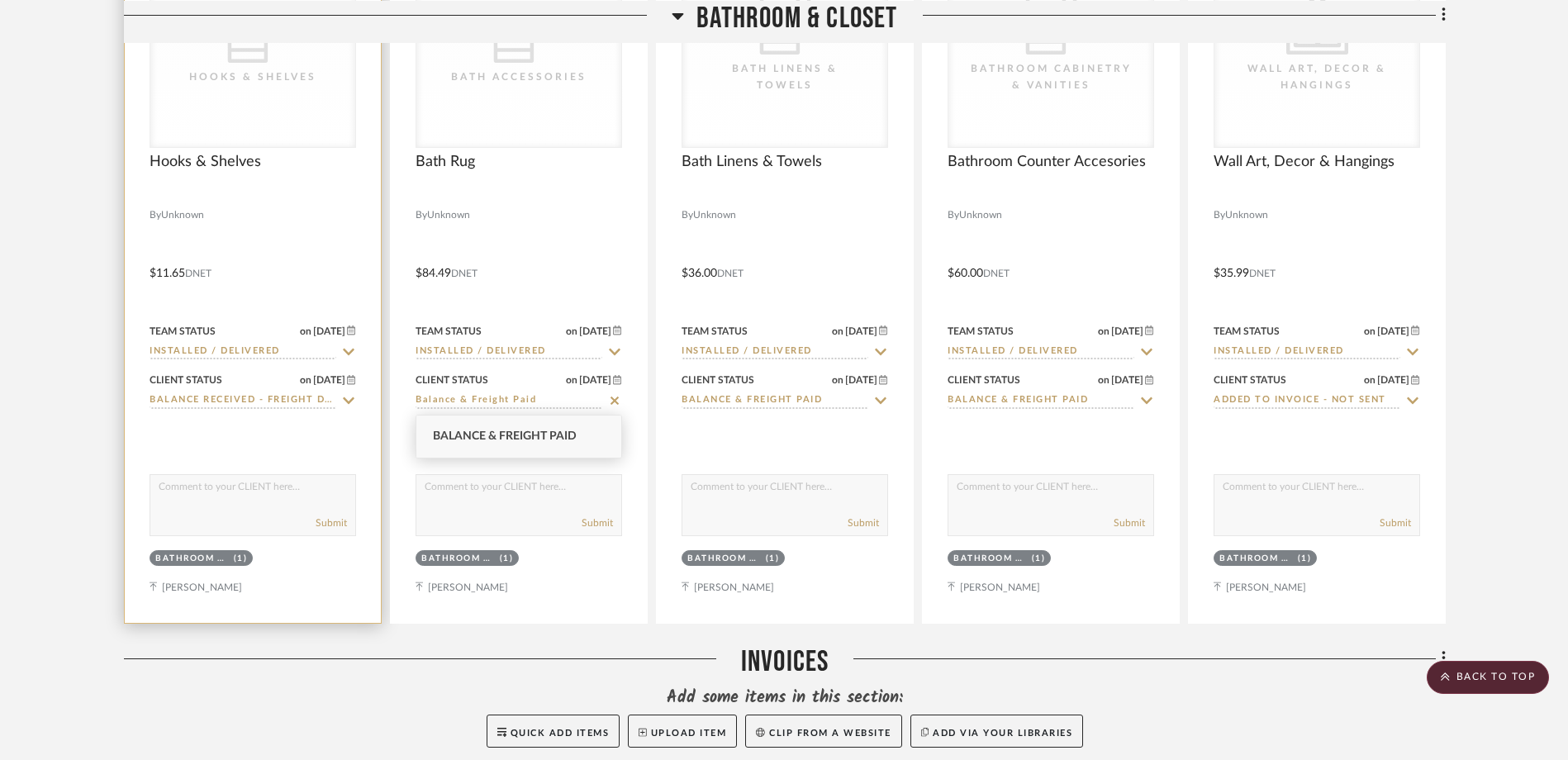 click 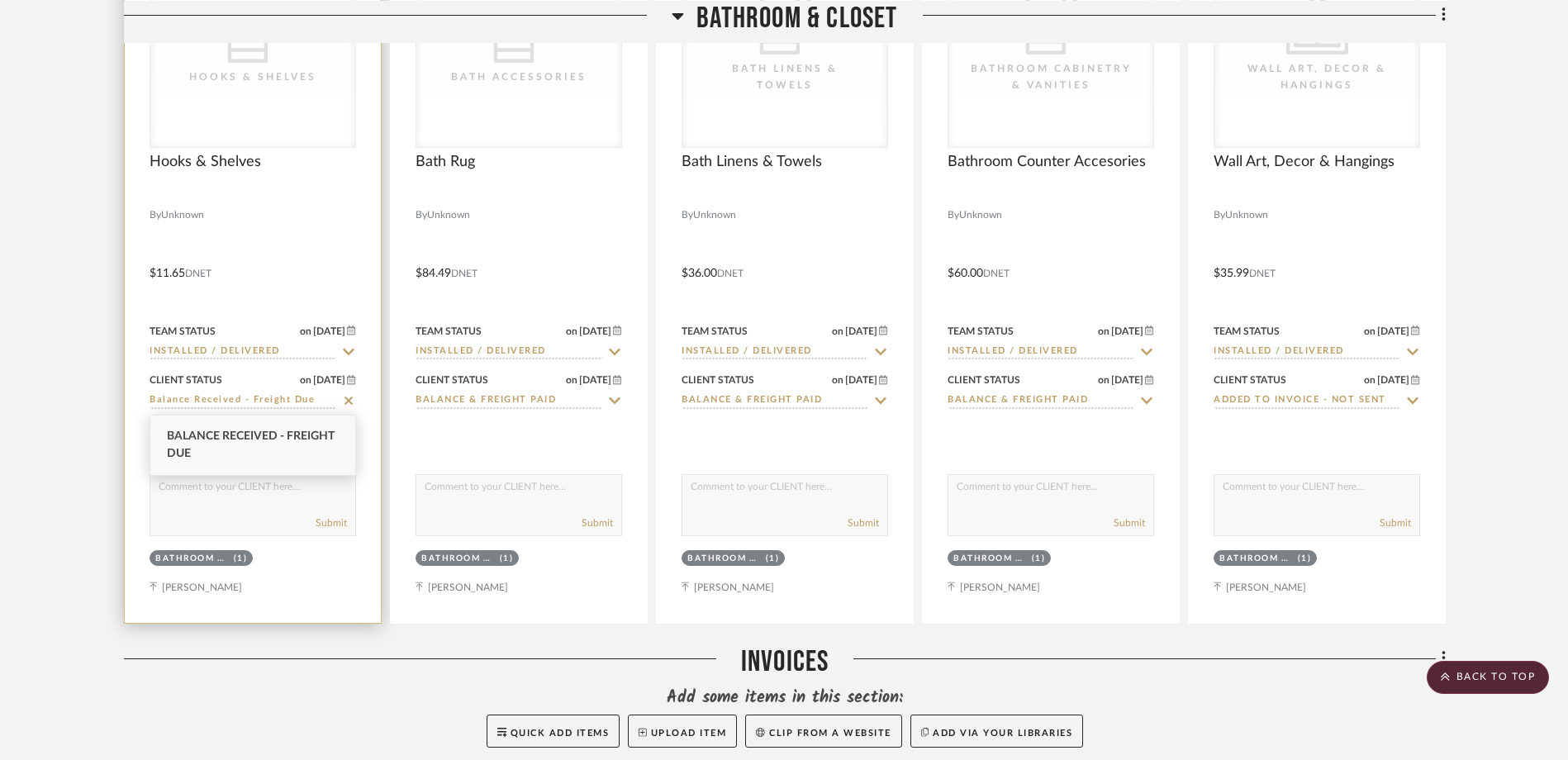 click 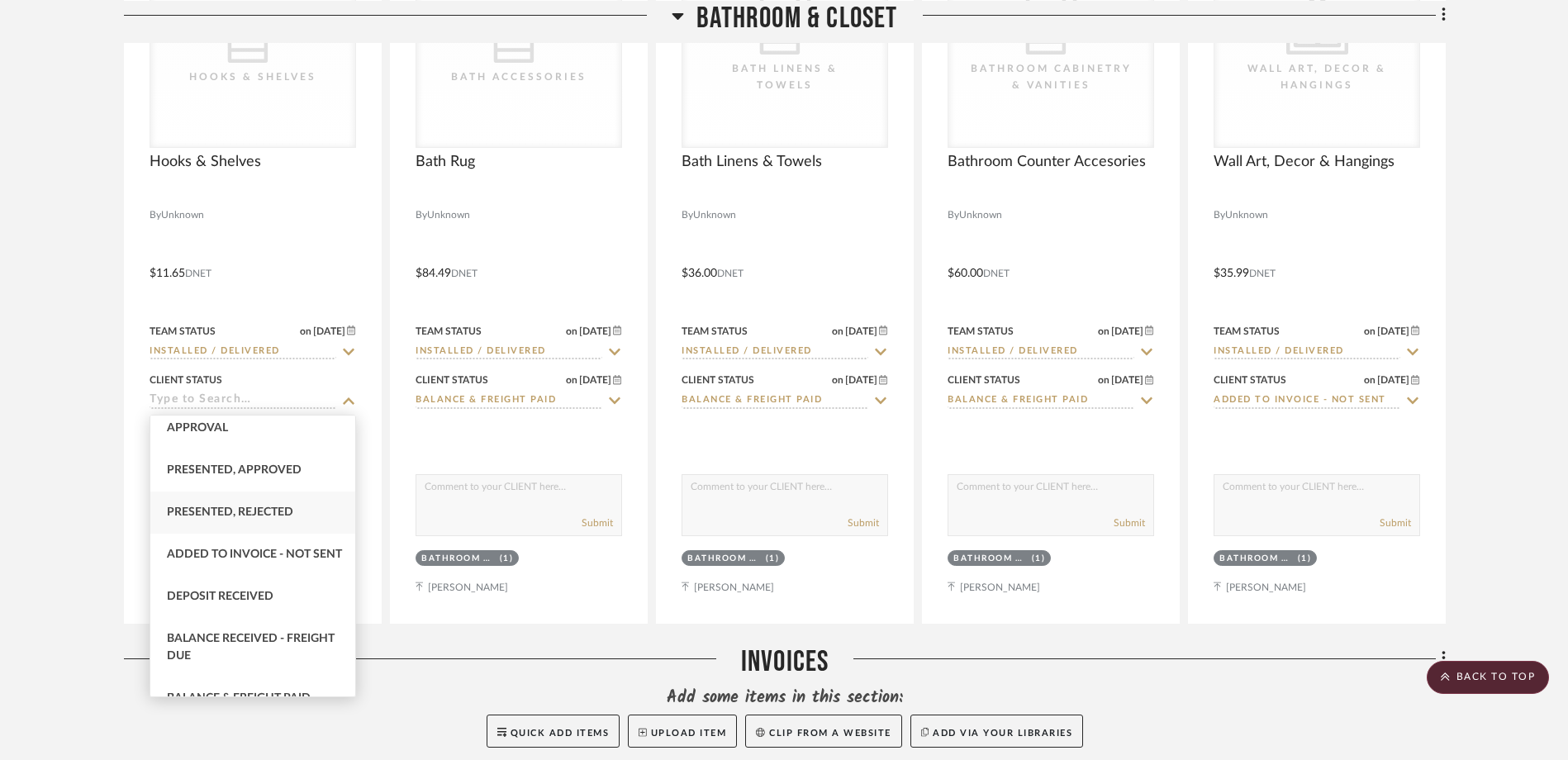 scroll, scrollTop: 248, scrollLeft: 0, axis: vertical 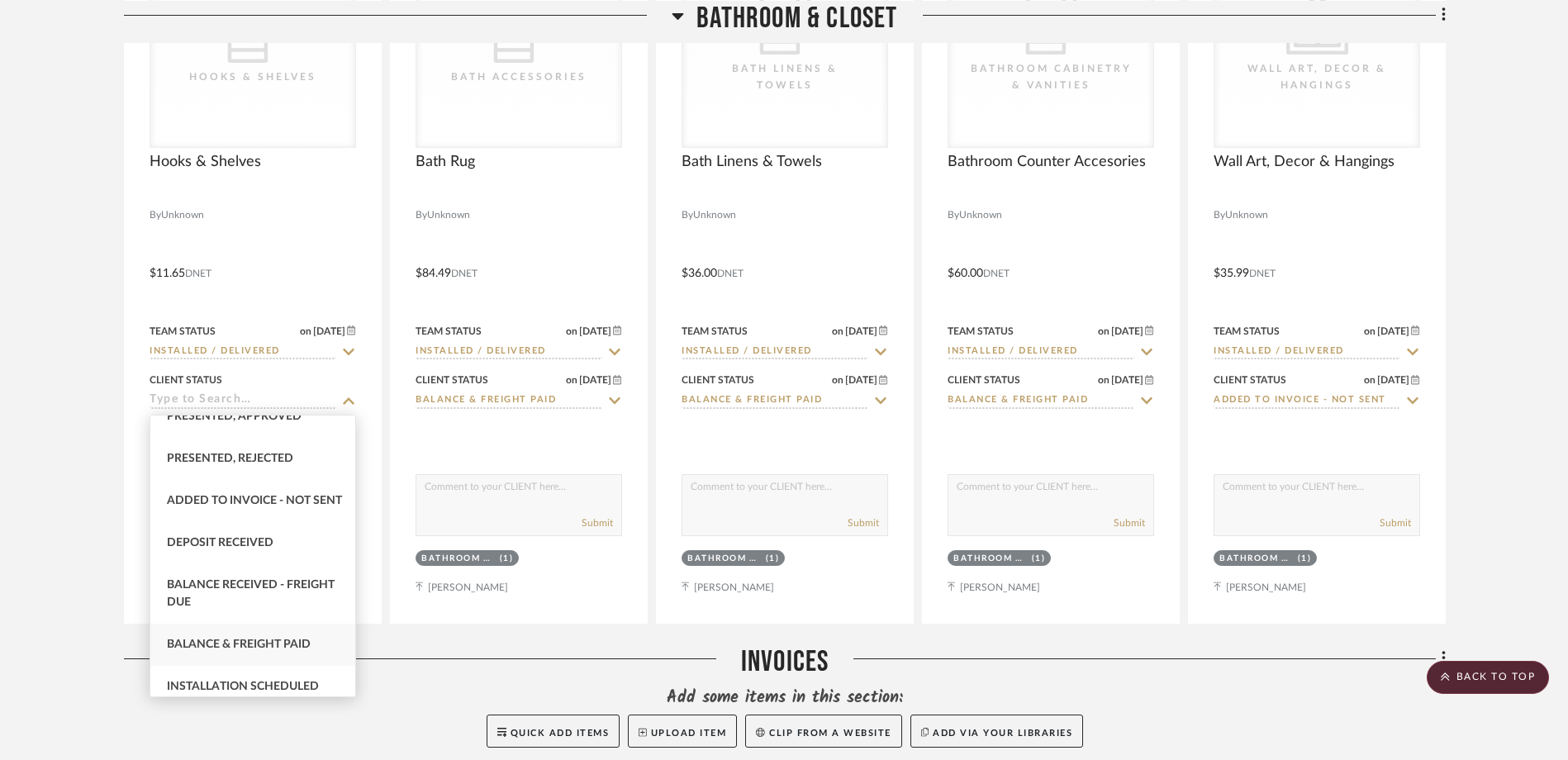 click on "Balance & Freight Paid" at bounding box center [239, 644] 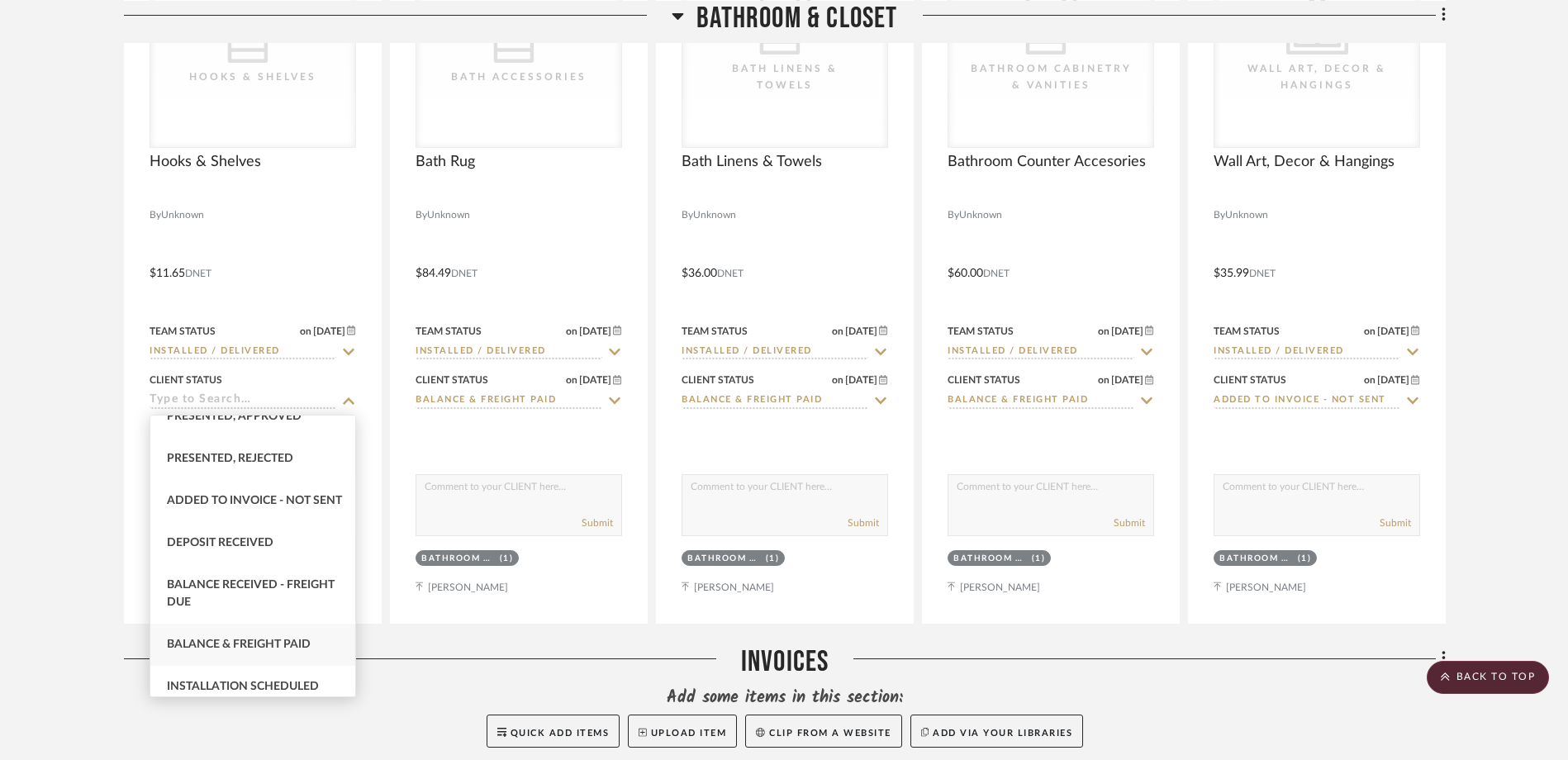 type on "Balance & Freight Paid" 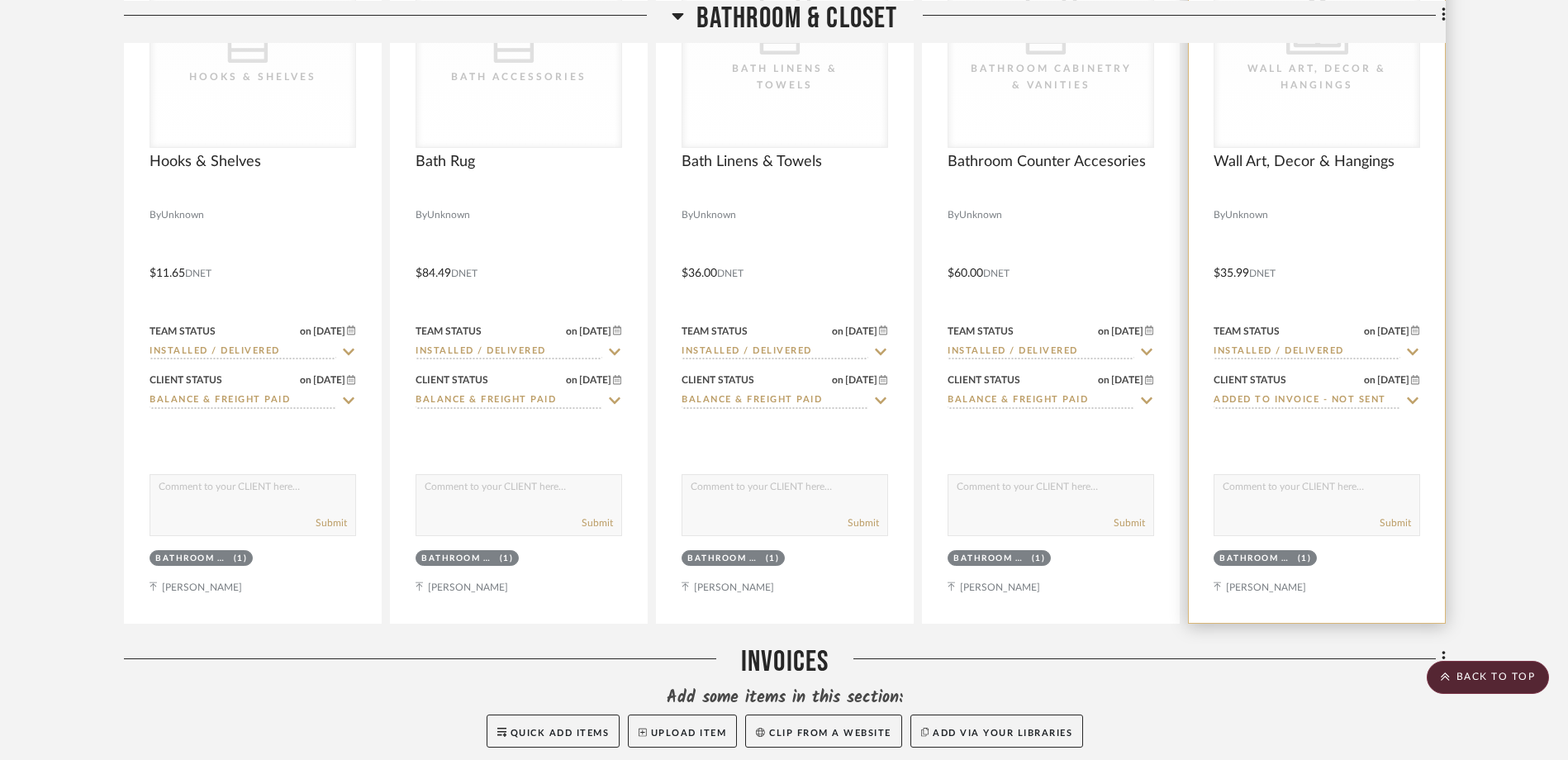 click 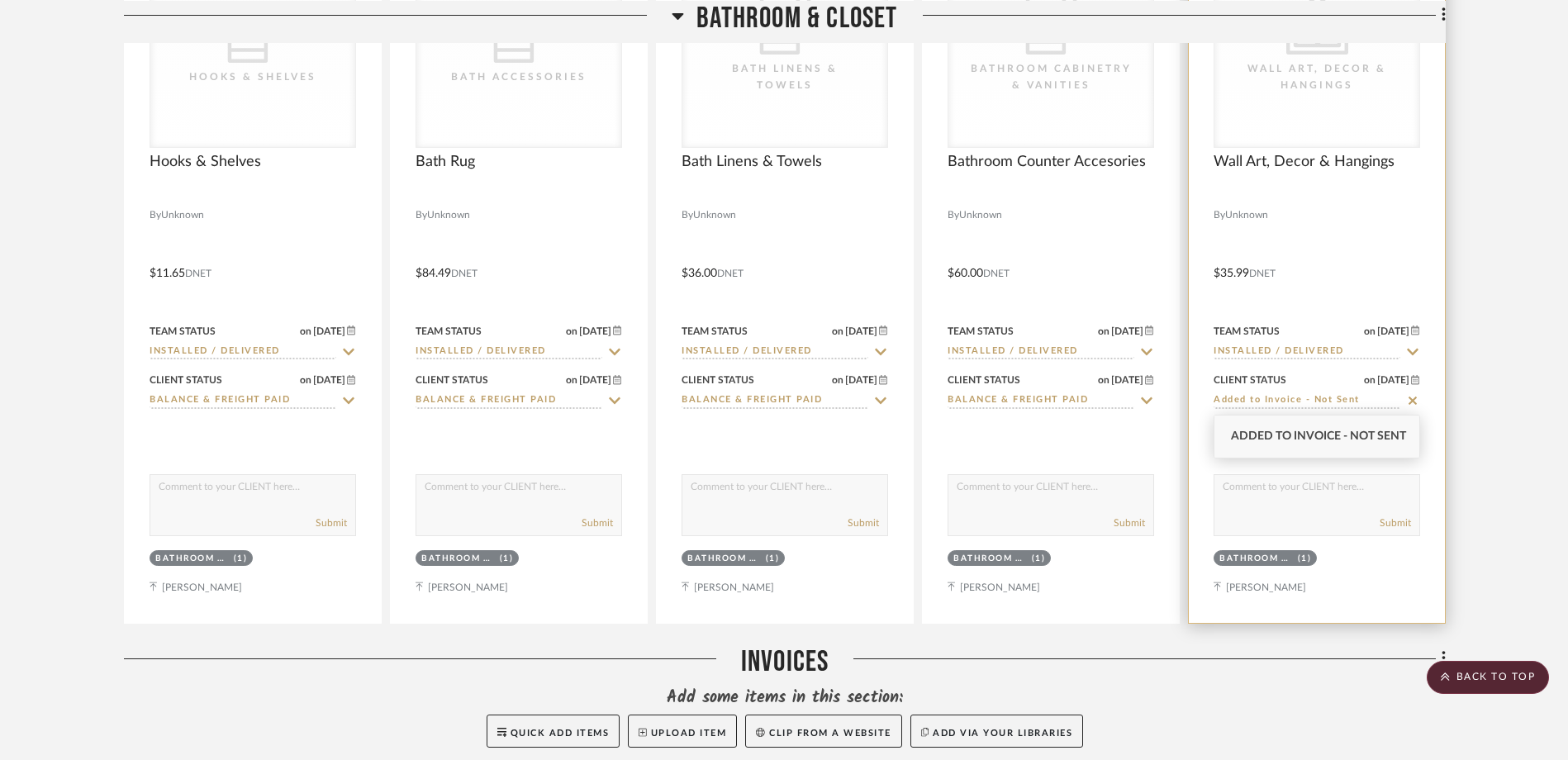 click 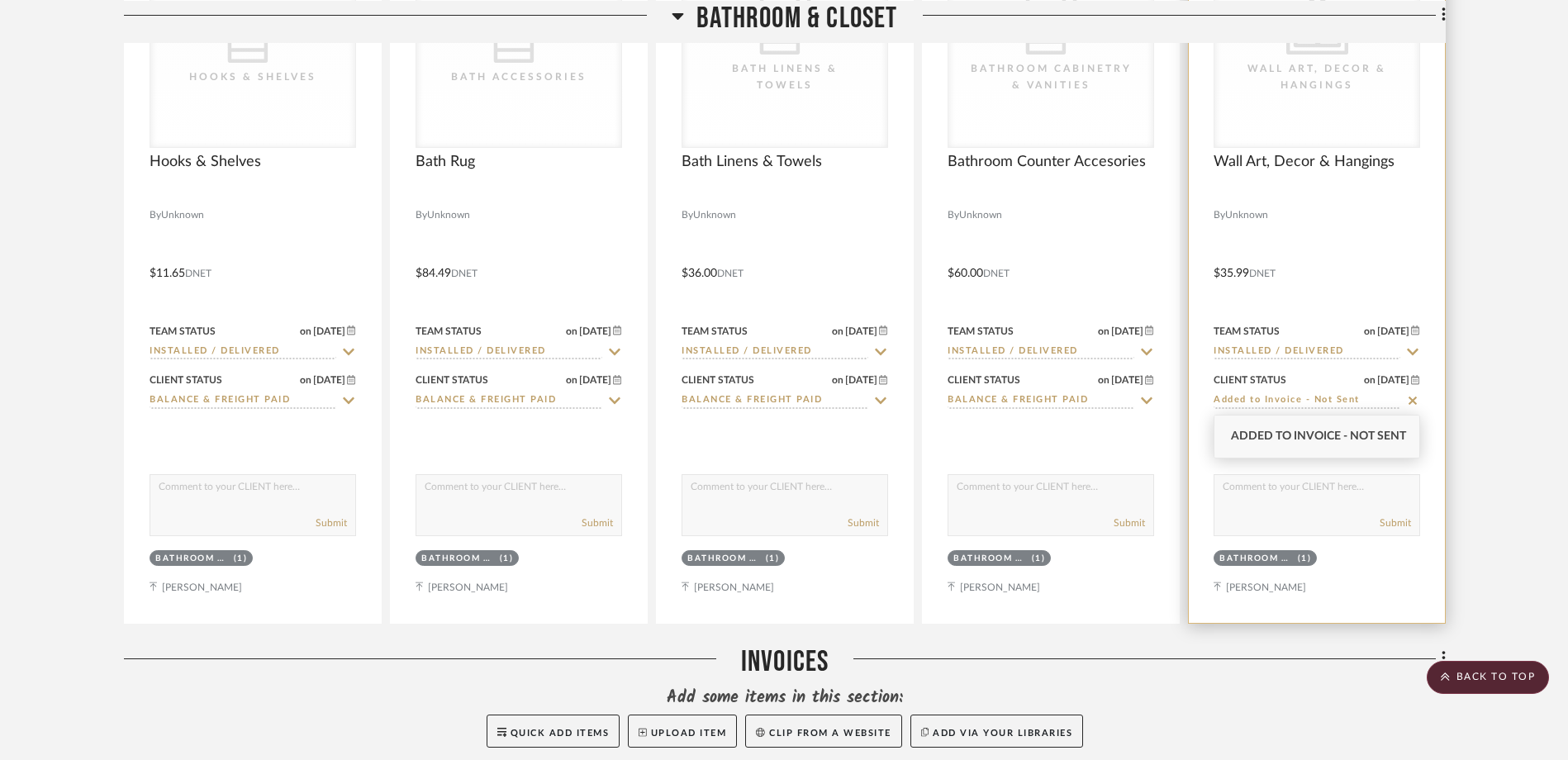 type on "[DATE]" 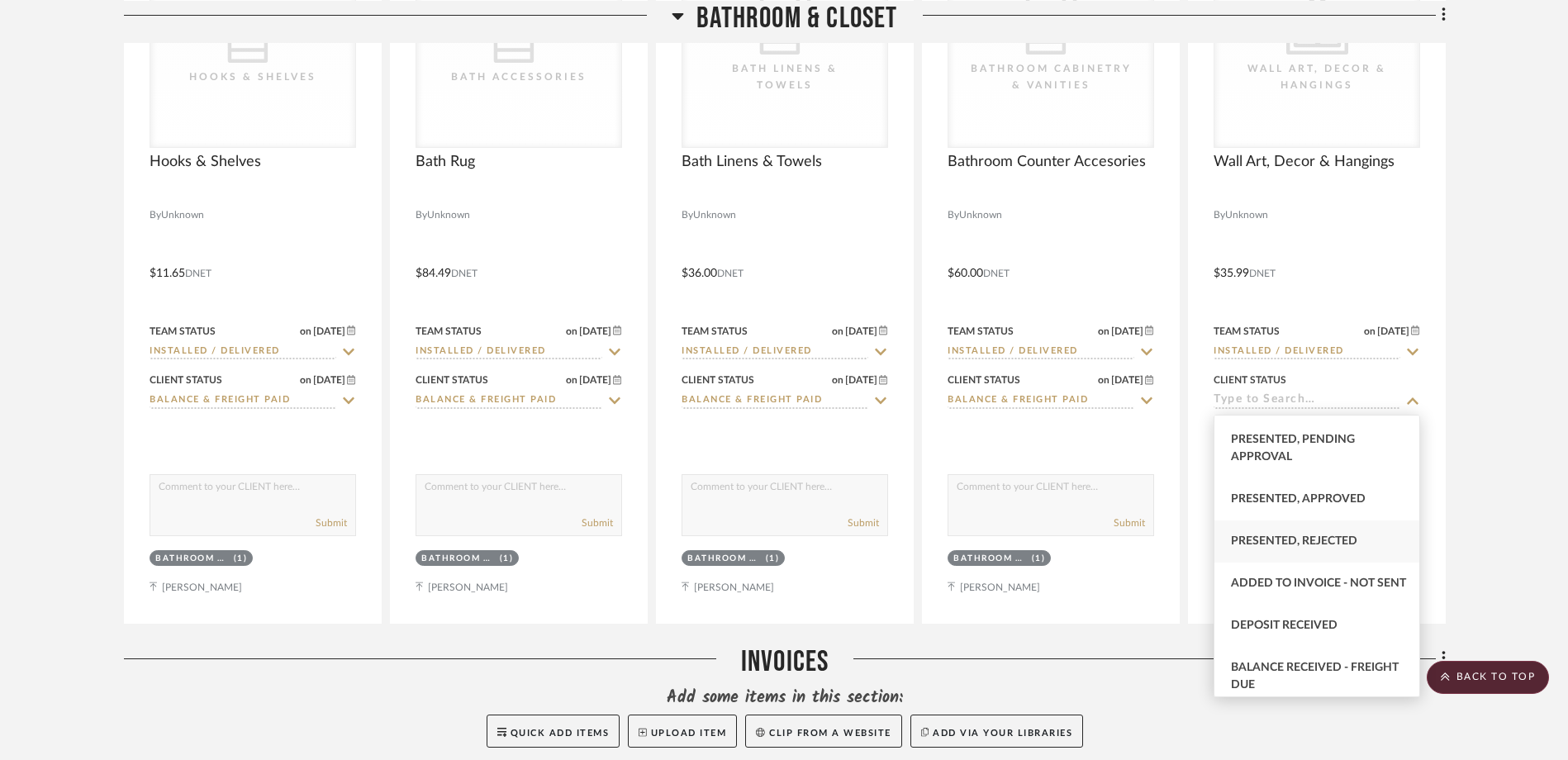 scroll, scrollTop: 248, scrollLeft: 0, axis: vertical 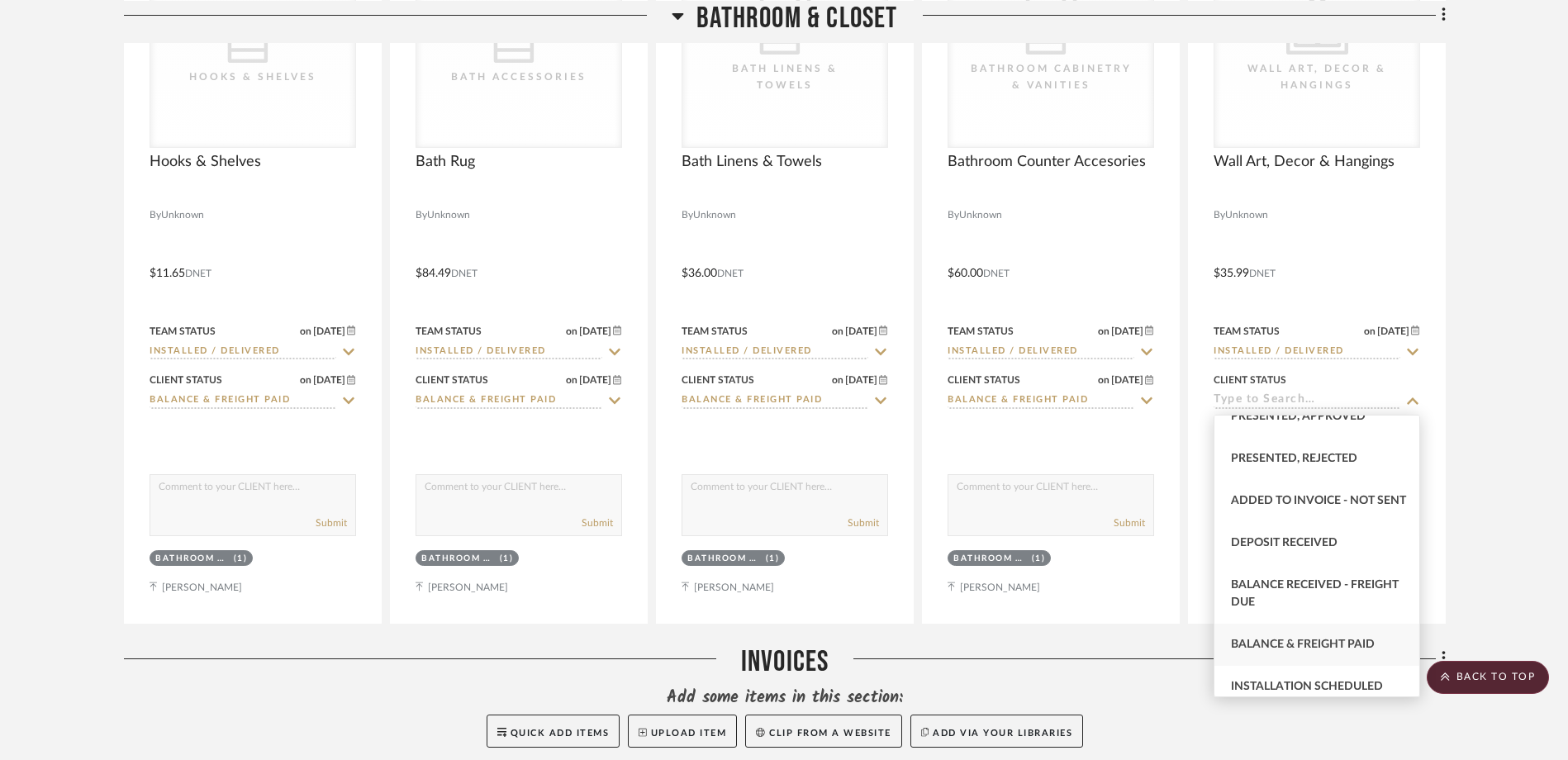 click on "Balance & Freight Paid" at bounding box center (1317, 644) 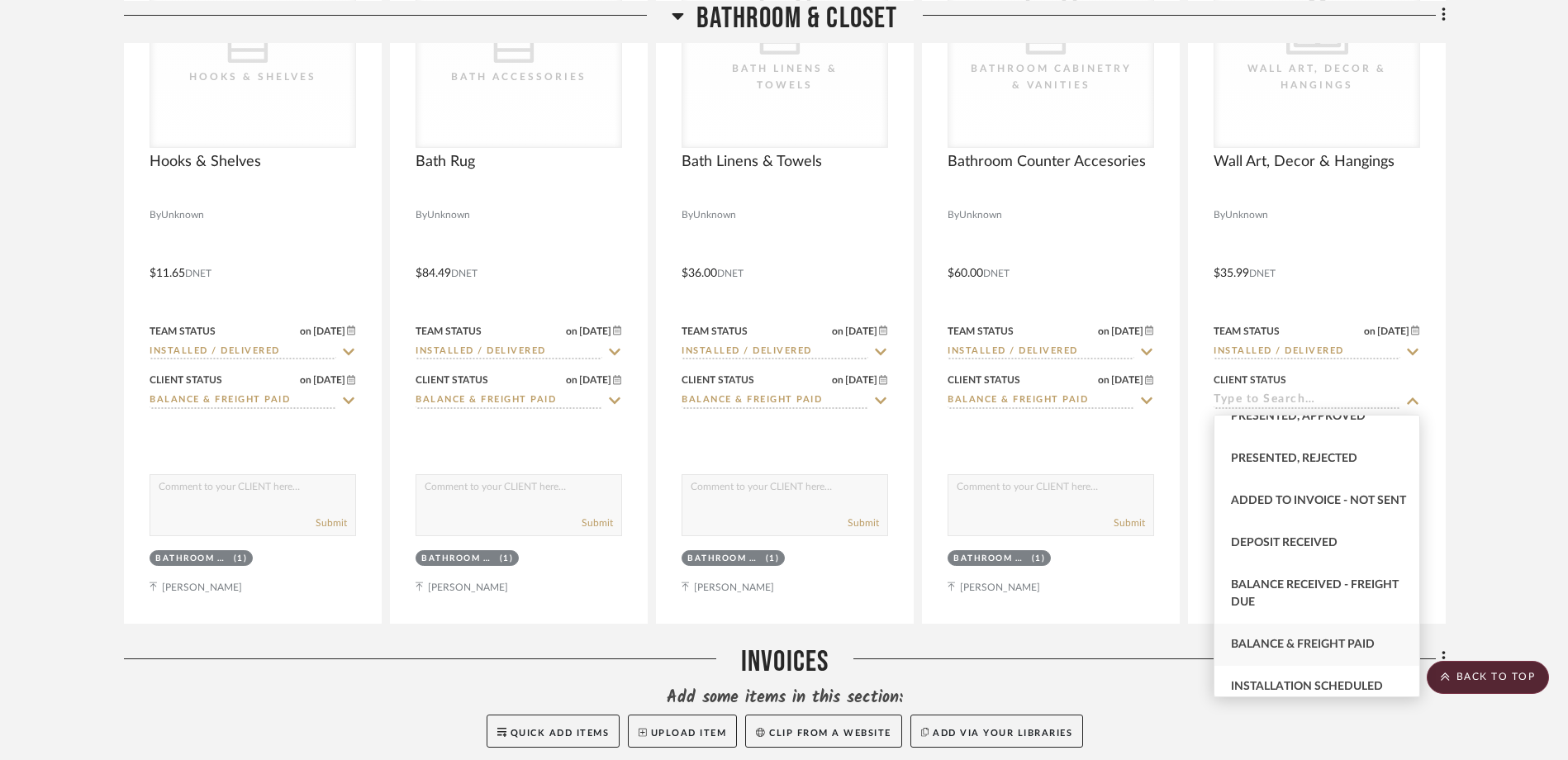 type on "Balance & Freight Paid" 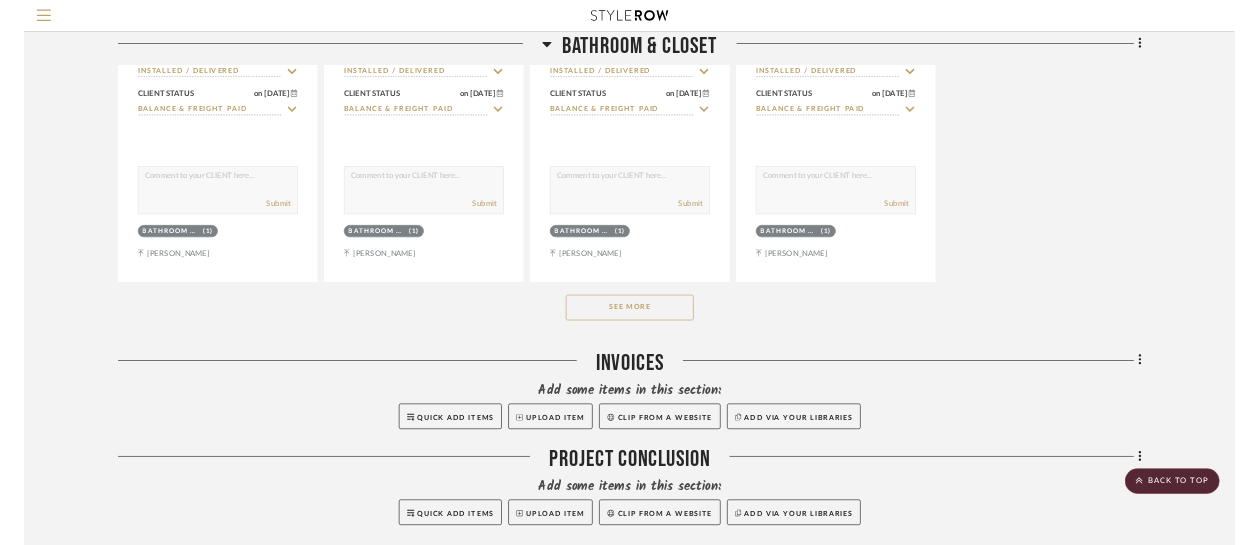 scroll, scrollTop: 7849, scrollLeft: 0, axis: vertical 